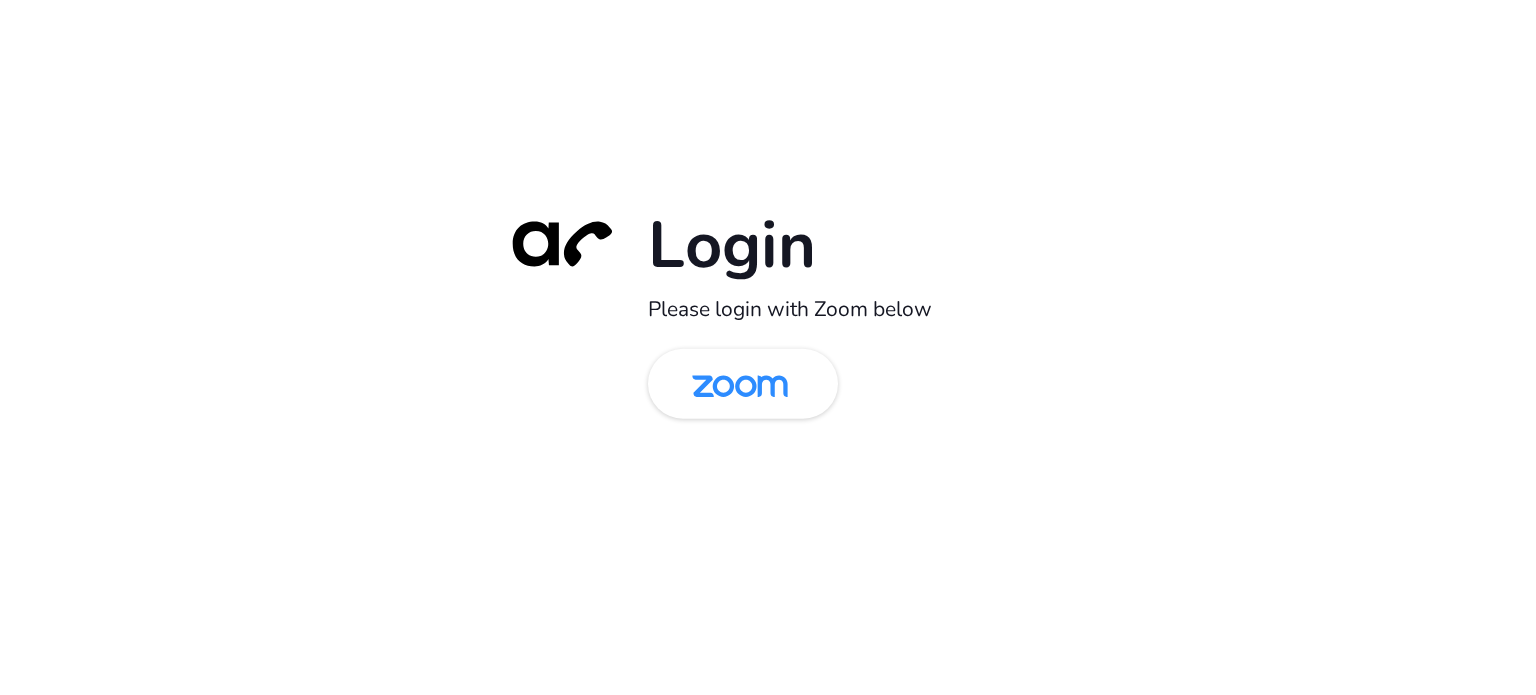 scroll, scrollTop: 0, scrollLeft: 0, axis: both 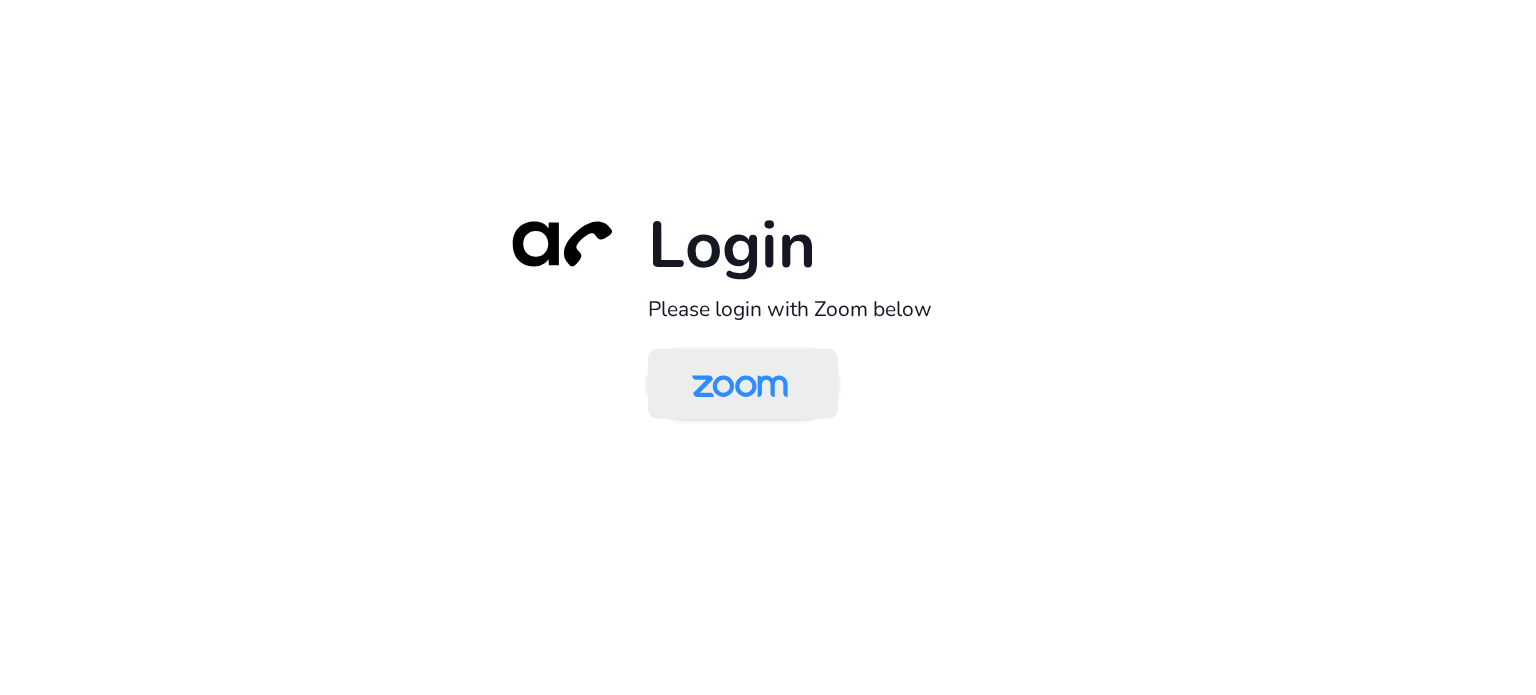 click at bounding box center [740, 385] 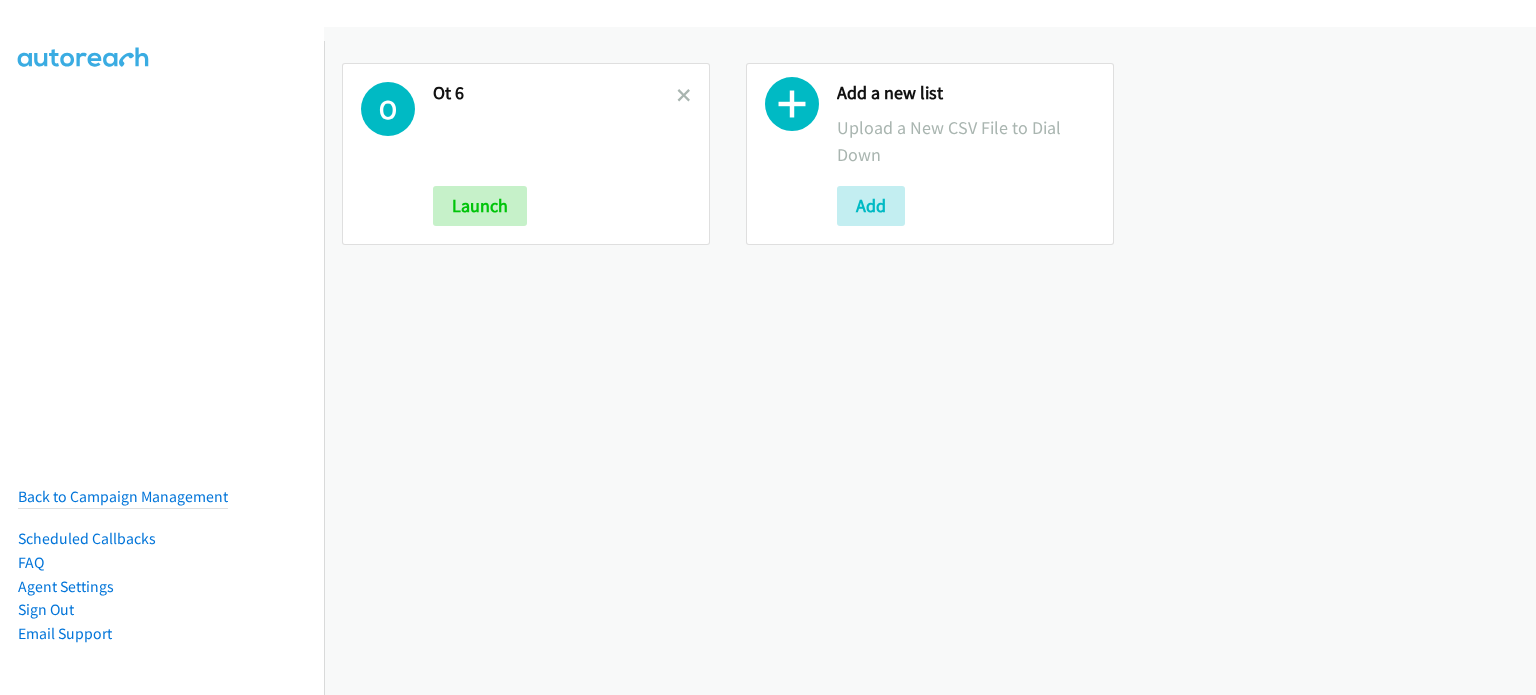 scroll, scrollTop: 0, scrollLeft: 0, axis: both 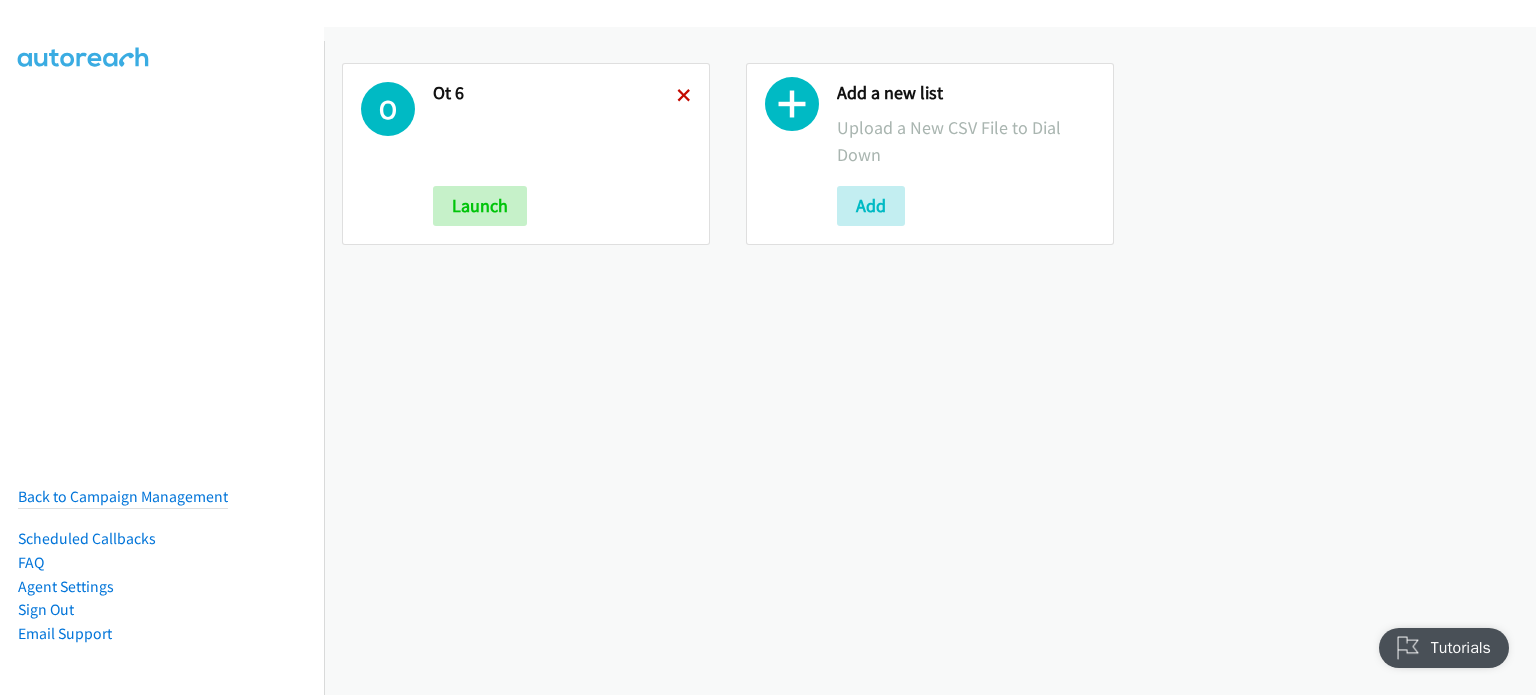 click at bounding box center (684, 97) 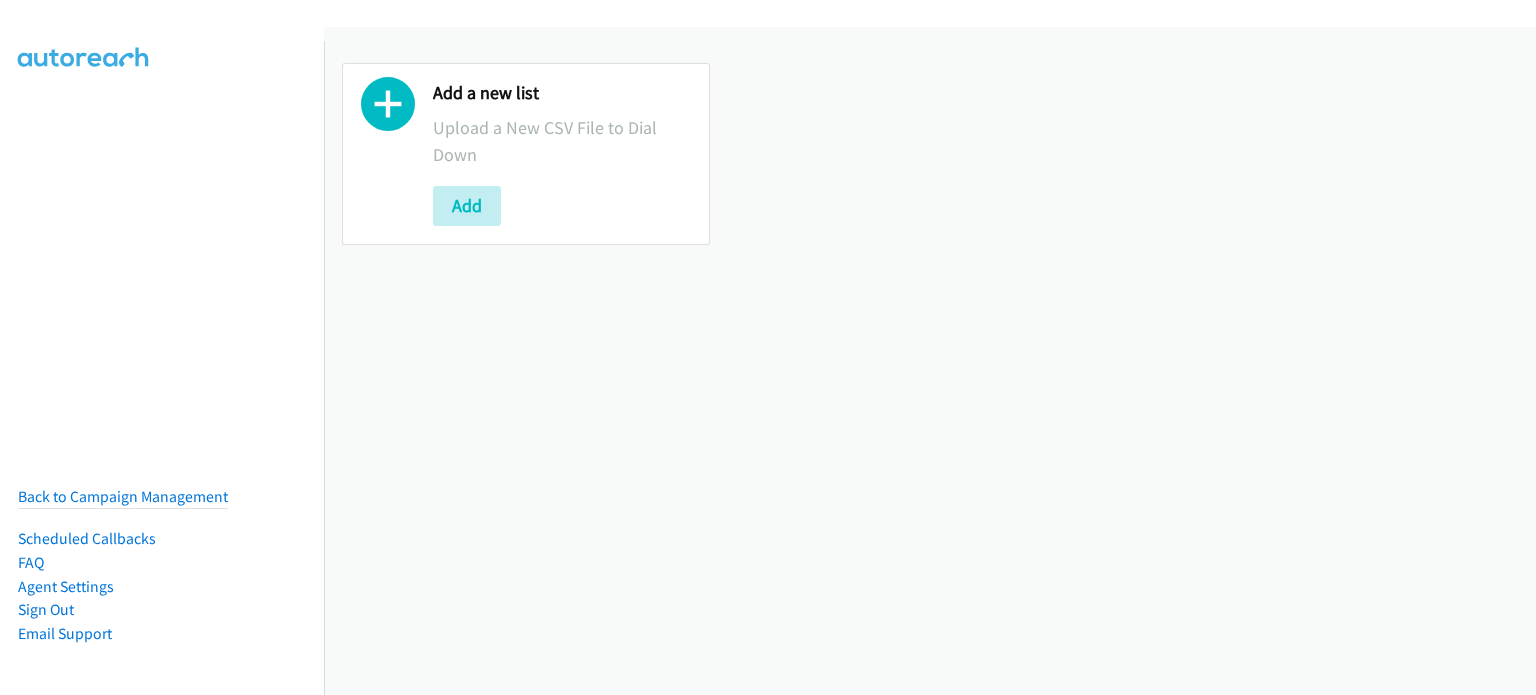 scroll, scrollTop: 0, scrollLeft: 0, axis: both 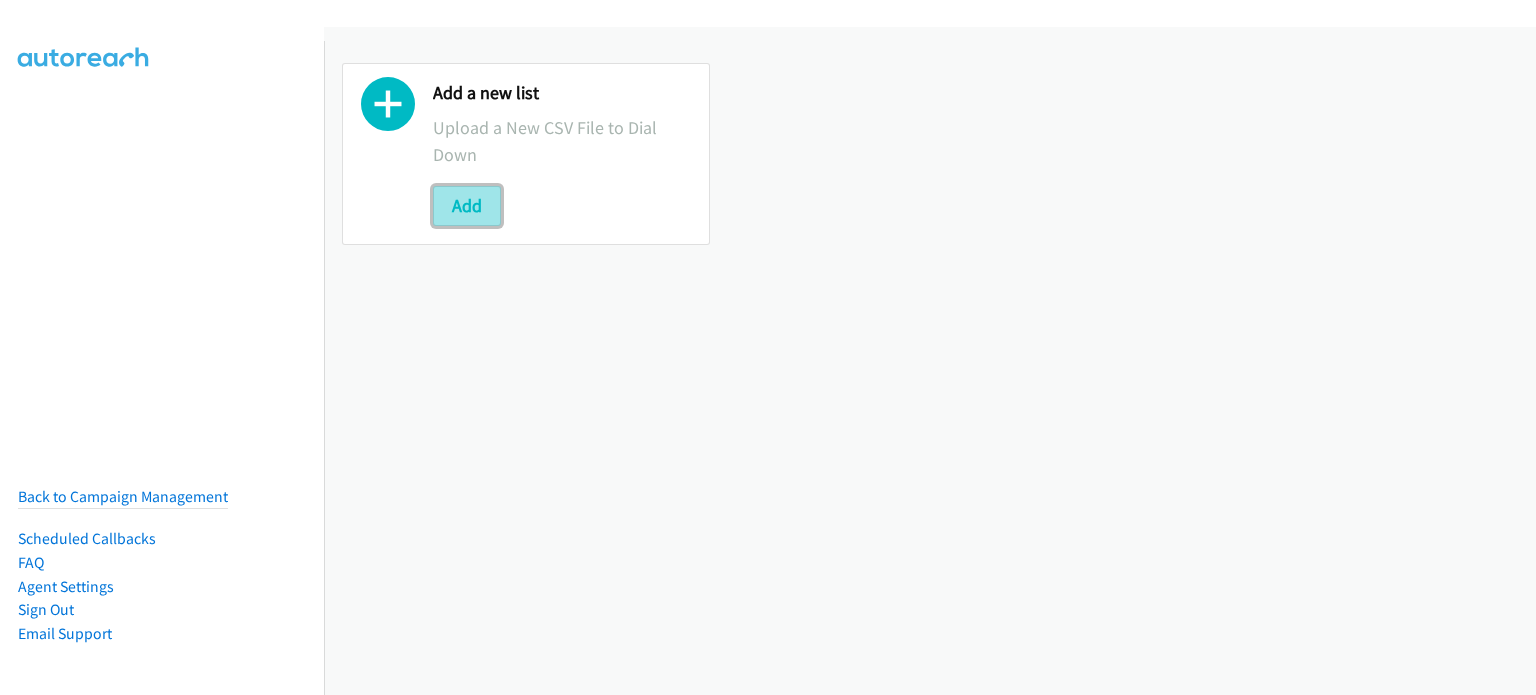 click on "Add" at bounding box center (467, 206) 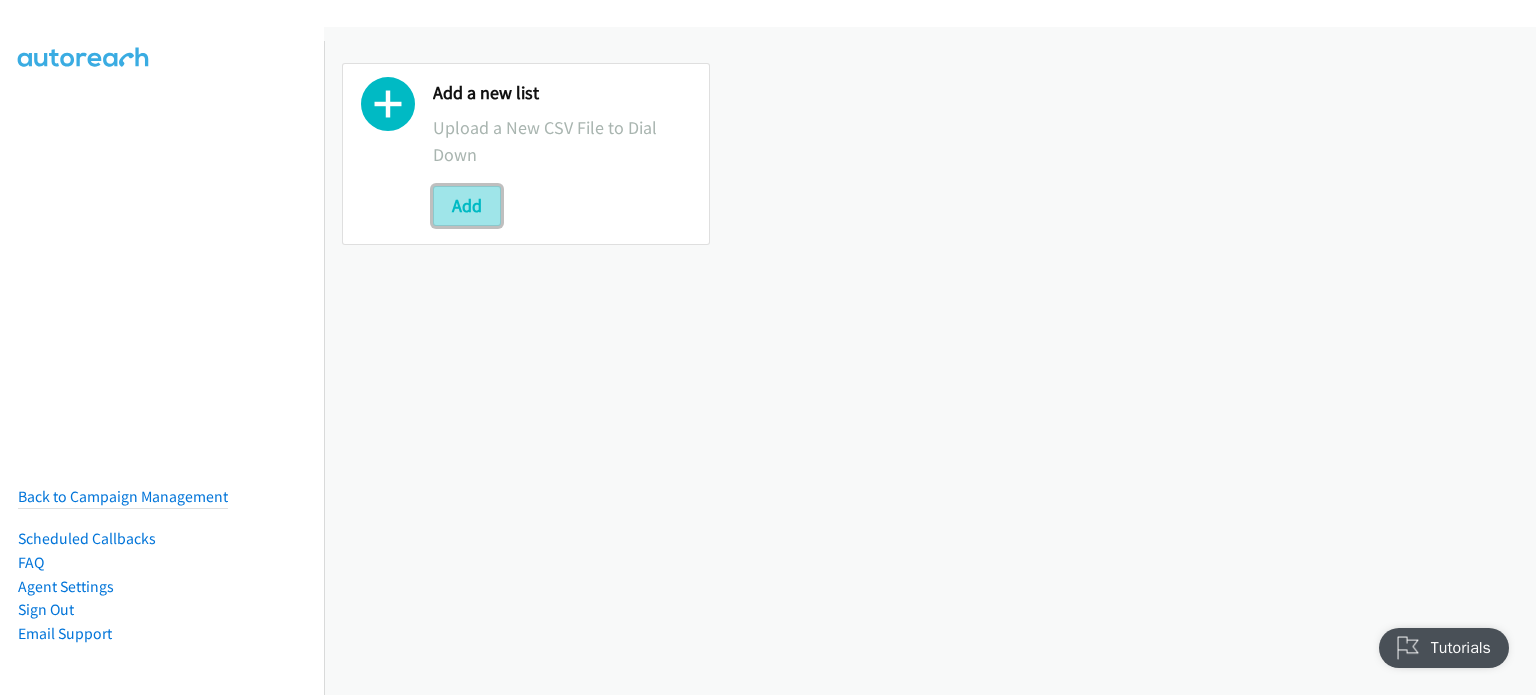scroll, scrollTop: 0, scrollLeft: 0, axis: both 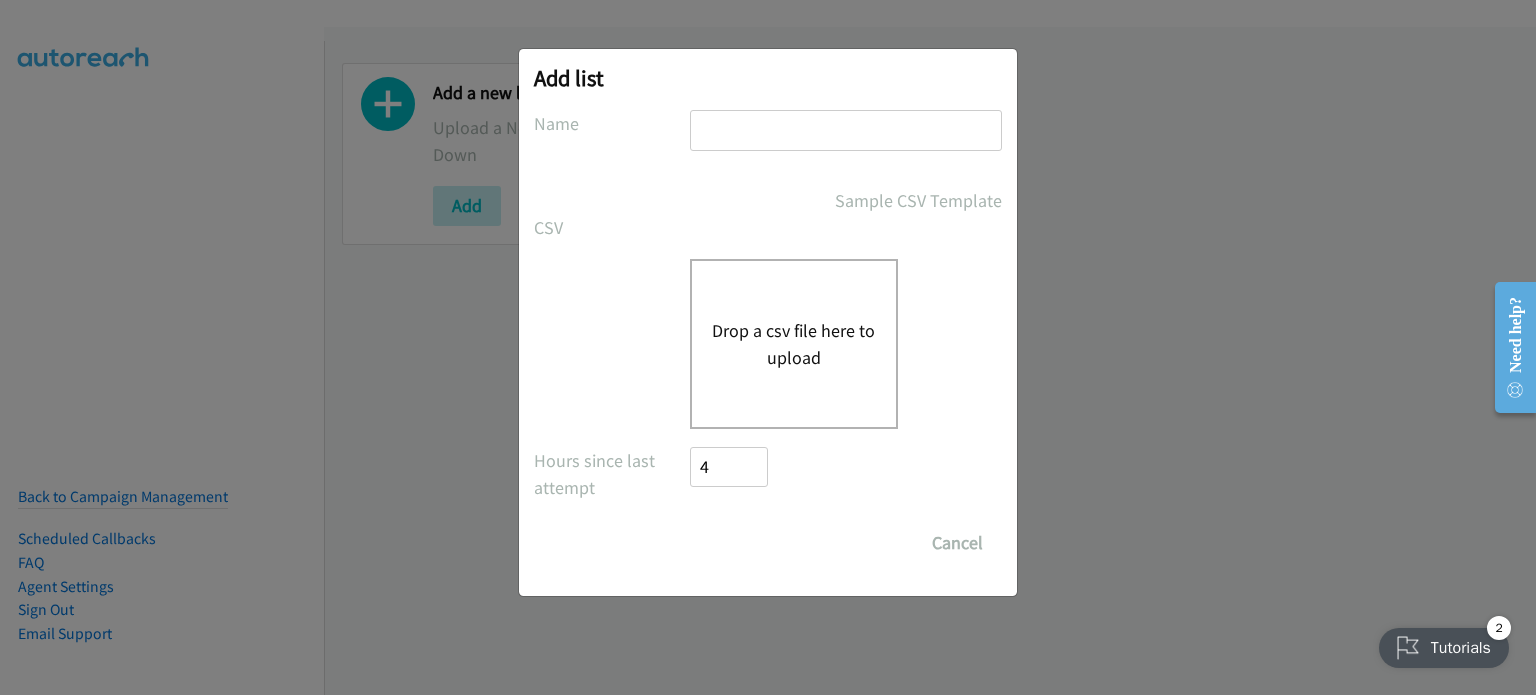click on "Drop a csv file here to upload" at bounding box center (794, 344) 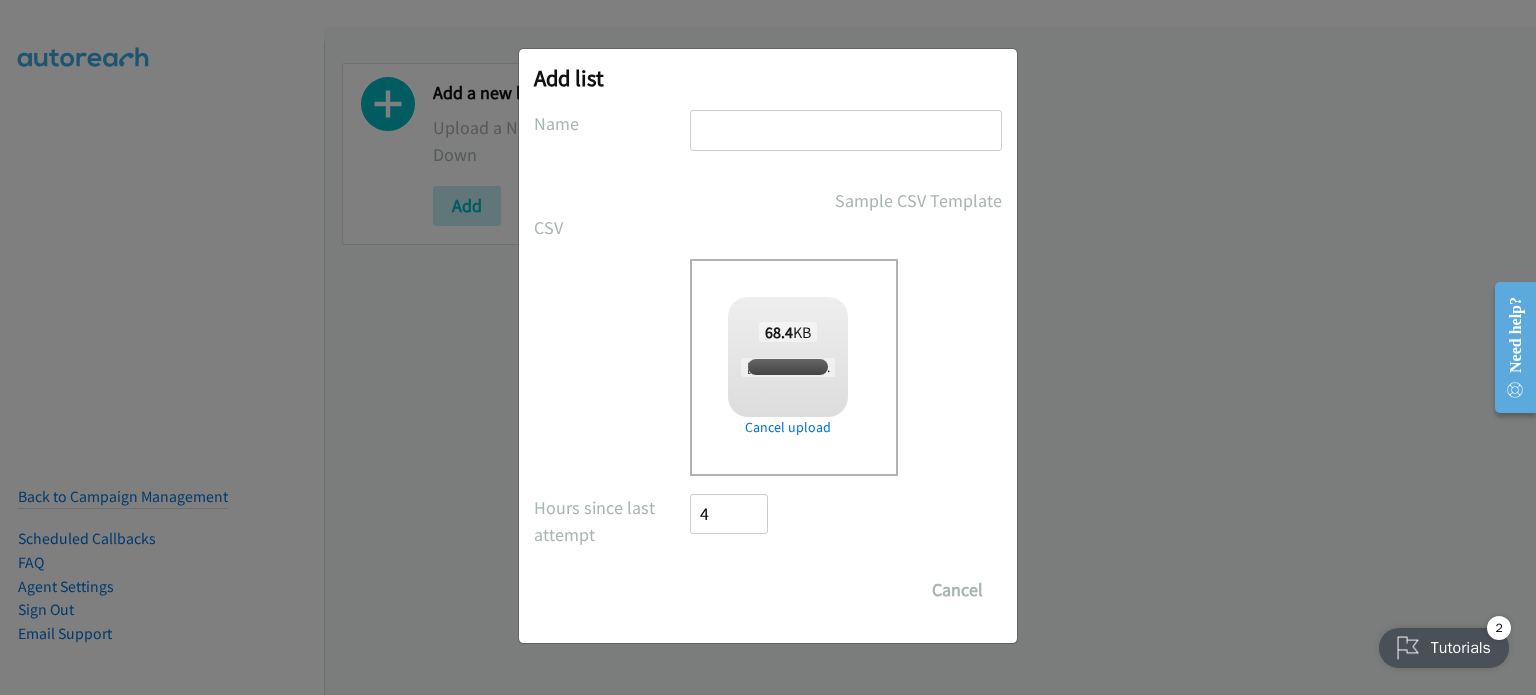 click at bounding box center [846, 130] 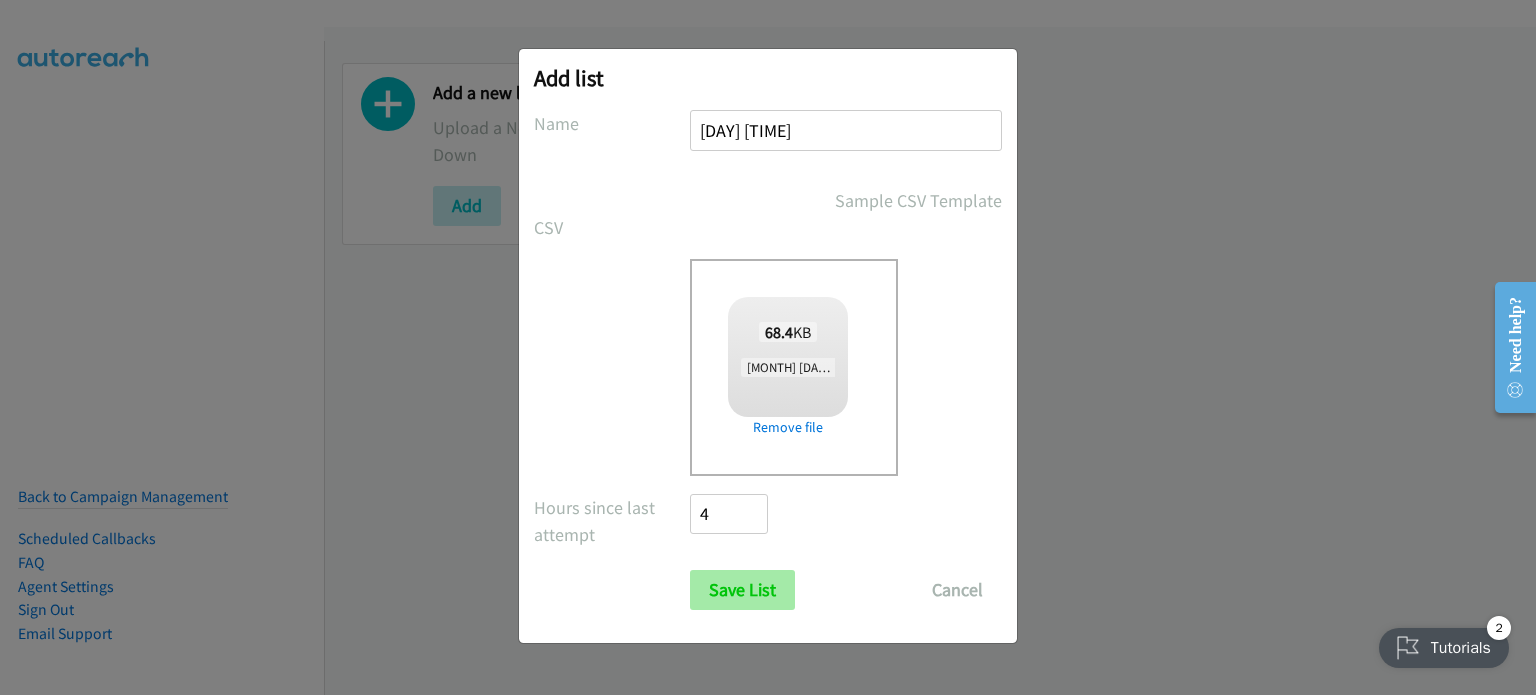 type on "7 am" 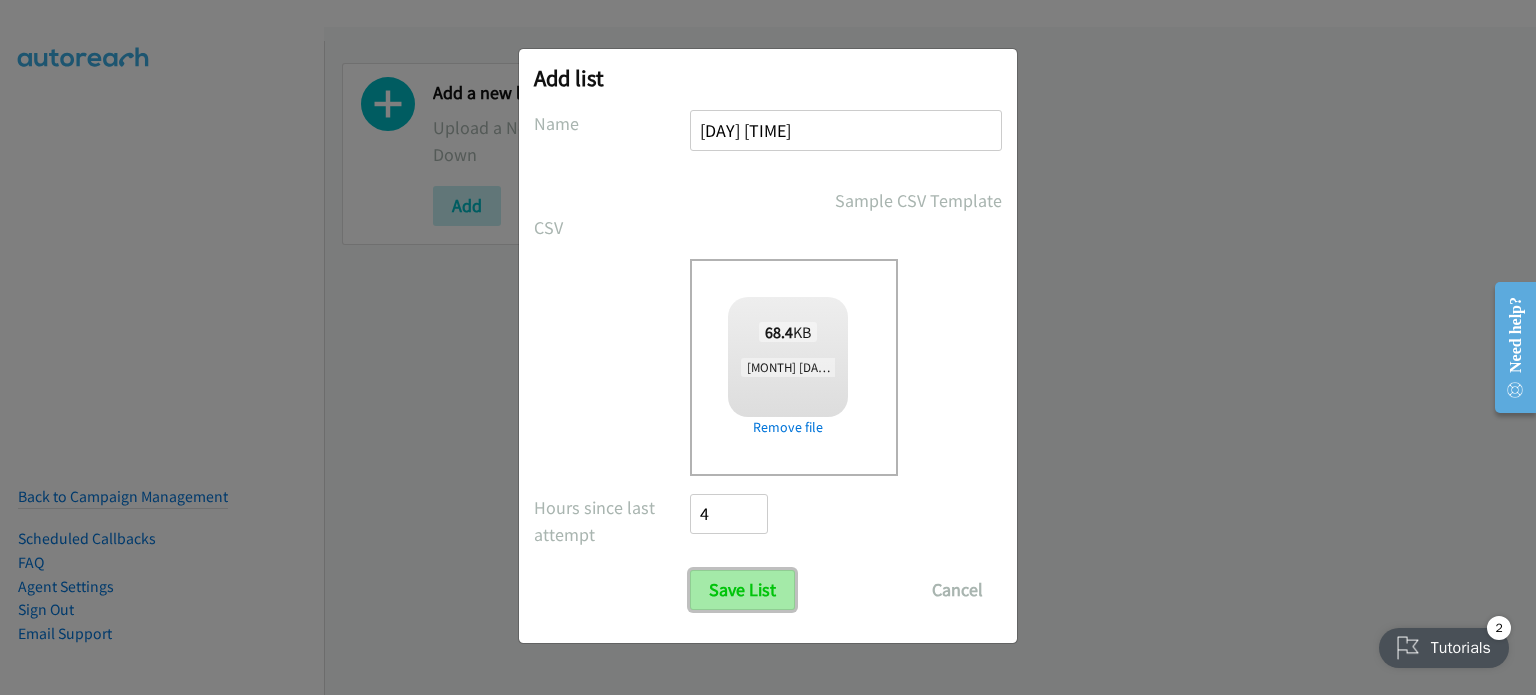 click on "Save List" at bounding box center [742, 590] 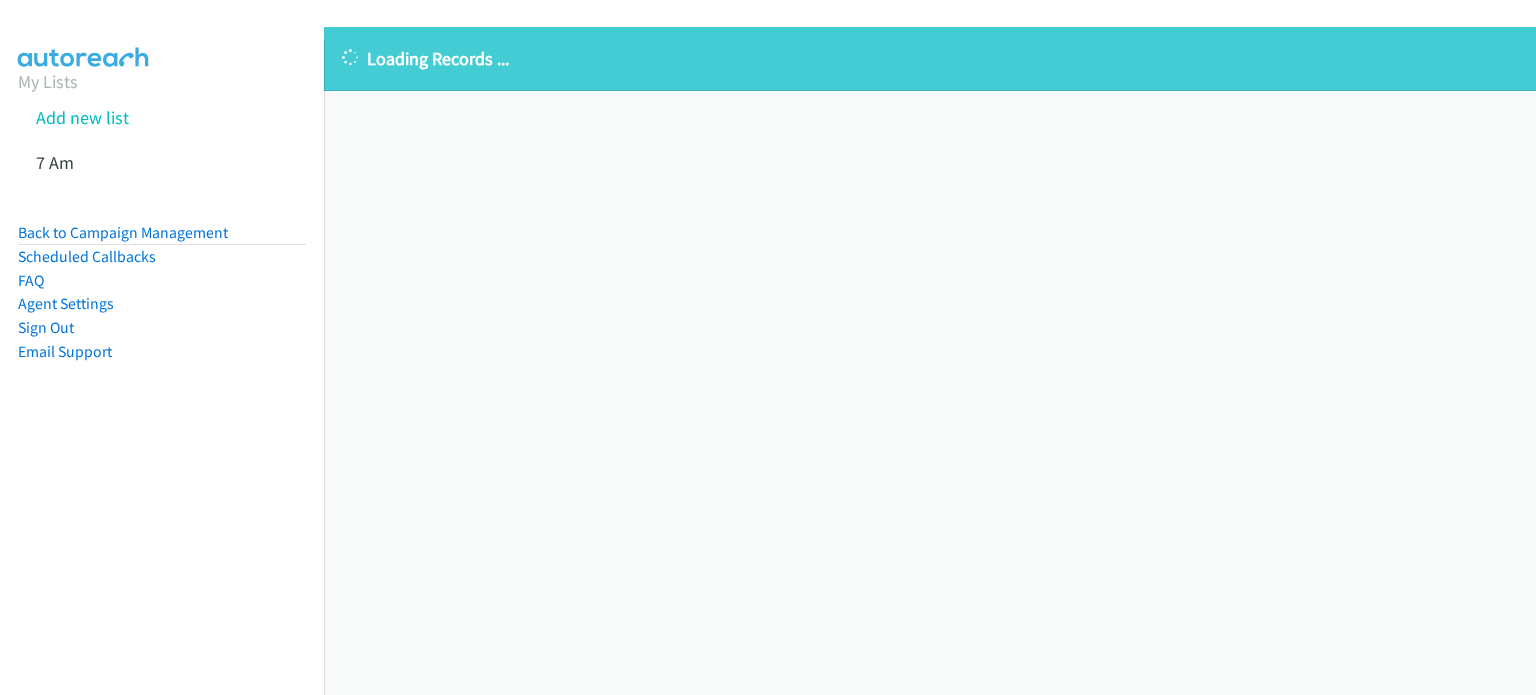 scroll, scrollTop: 0, scrollLeft: 0, axis: both 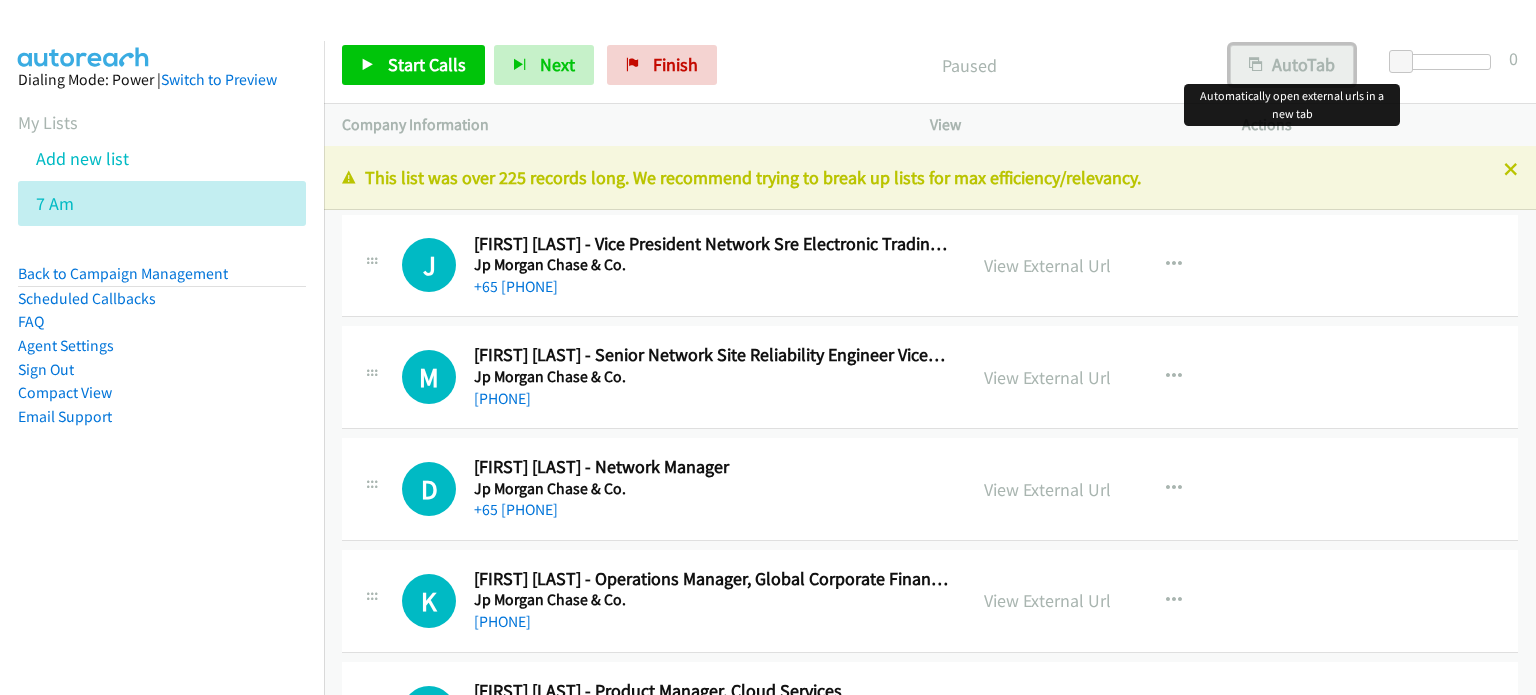 click on "AutoTab" at bounding box center [1292, 65] 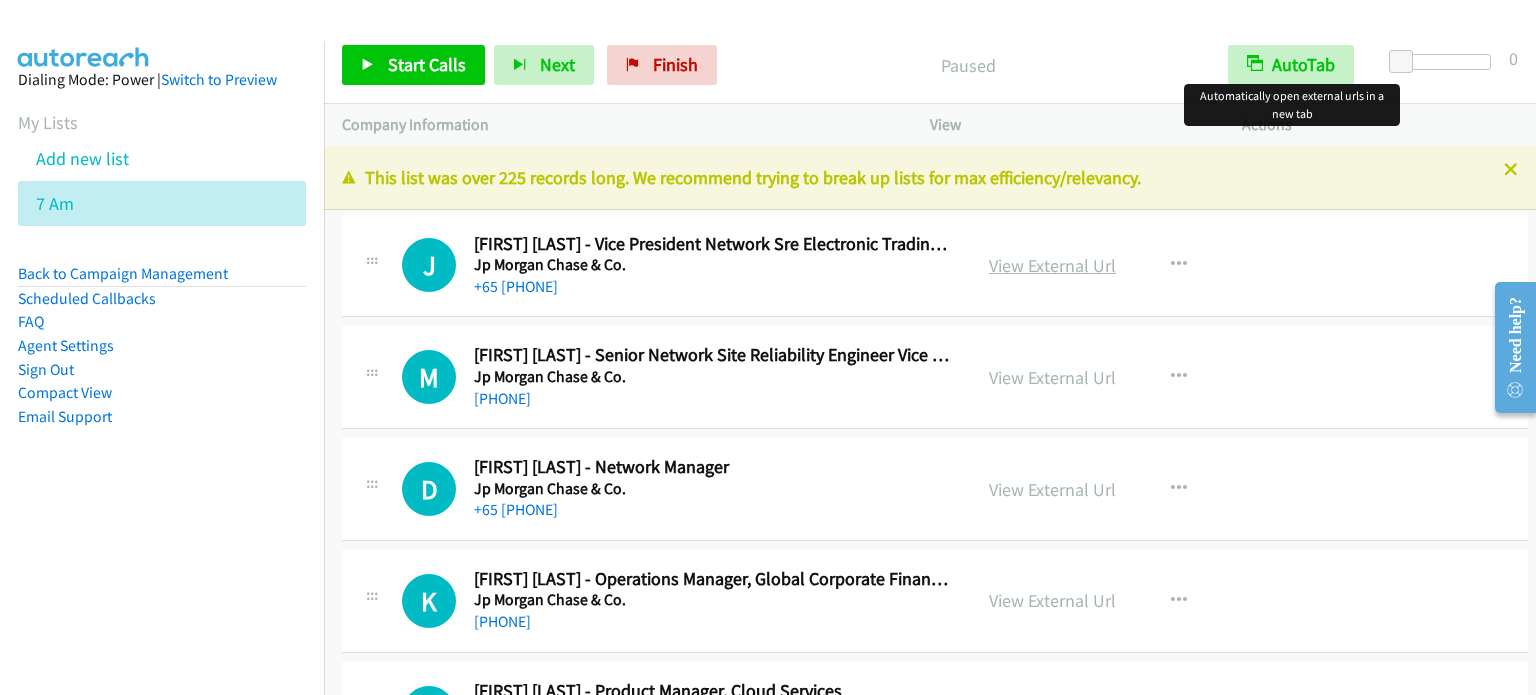 click on "View External Url" at bounding box center [1052, 265] 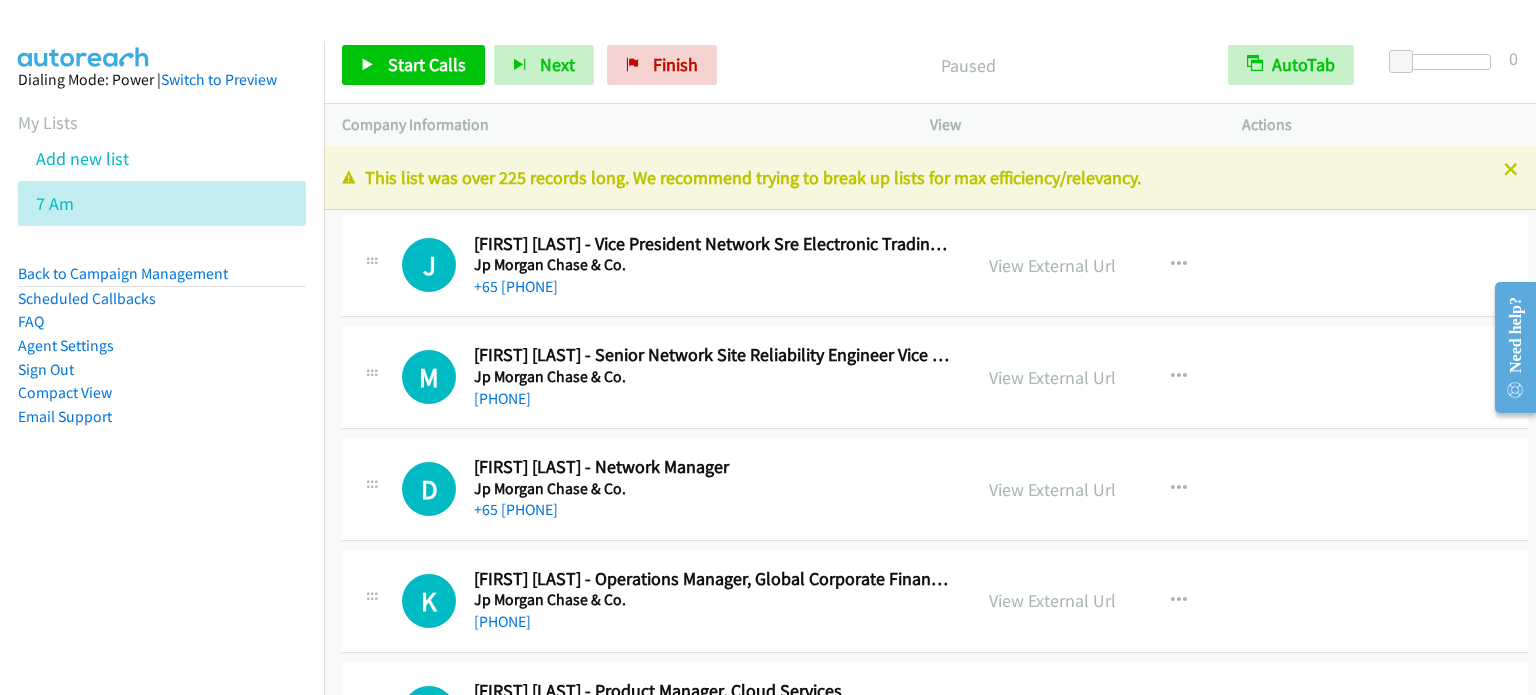 click on "Dialing Mode: Power
|
Switch to Preview
My Lists
Add new list
7 Am
Back to Campaign Management
Scheduled Callbacks
FAQ
Agent Settings
Sign Out
Compact View
Email Support" at bounding box center (162, 388) 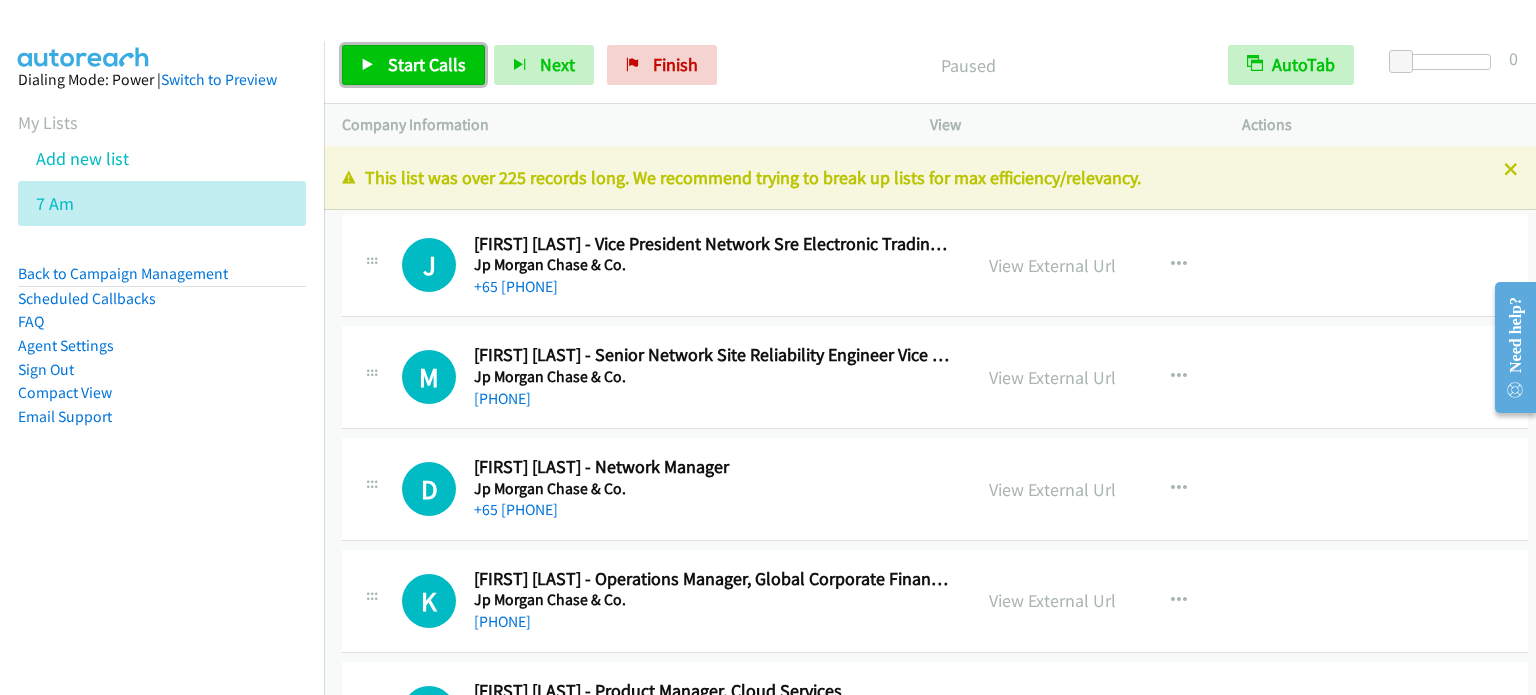 click on "Start Calls" at bounding box center [427, 64] 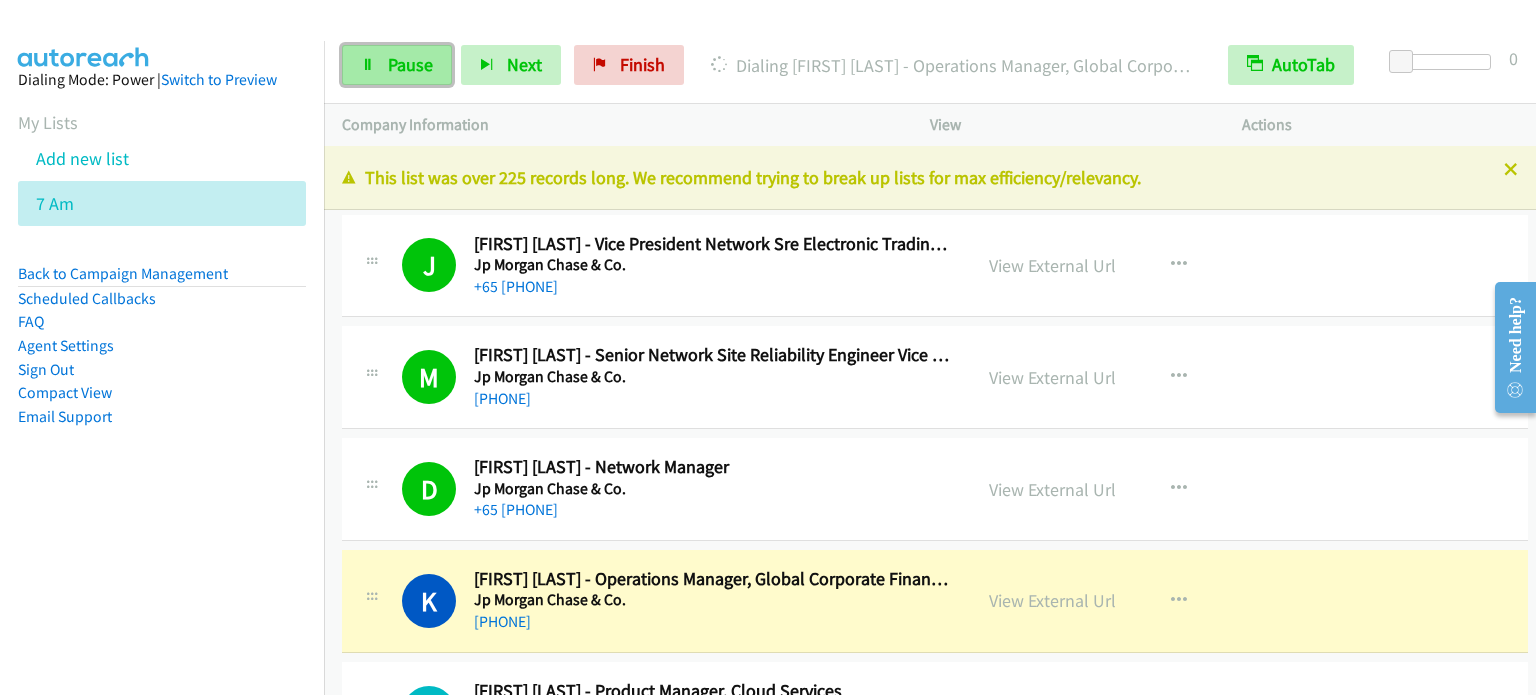 click on "Pause" at bounding box center [410, 64] 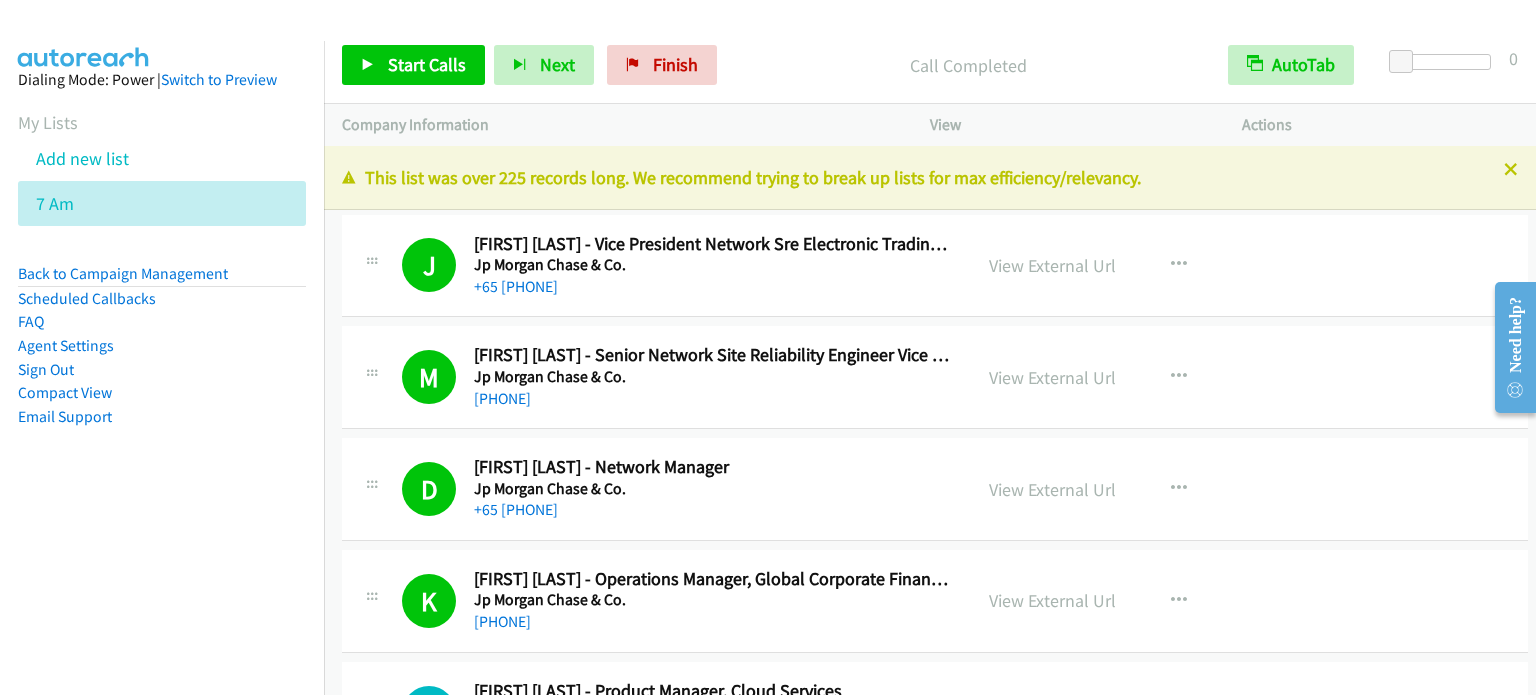 drag, startPoint x: 285, startPoint y: 355, endPoint x: 503, endPoint y: 19, distance: 400.52466 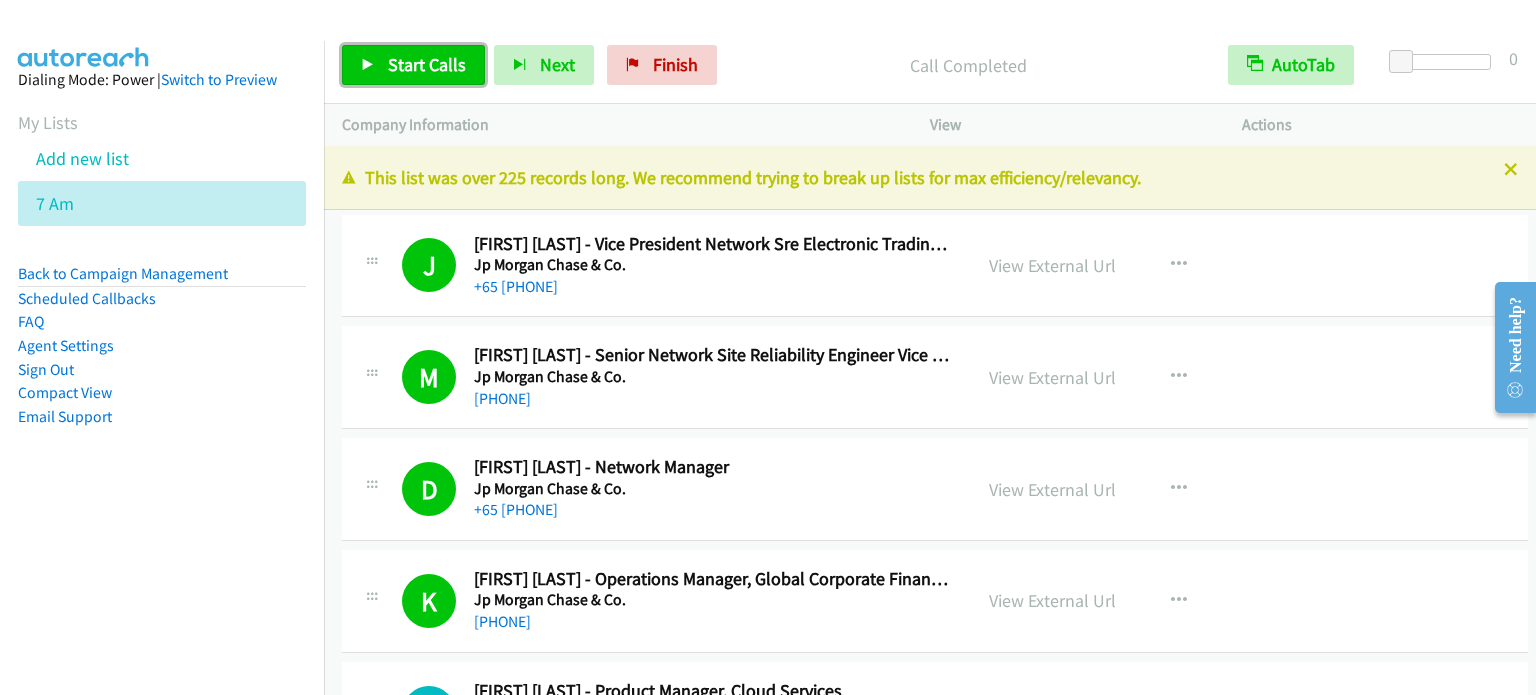 click on "Start Calls" at bounding box center [427, 64] 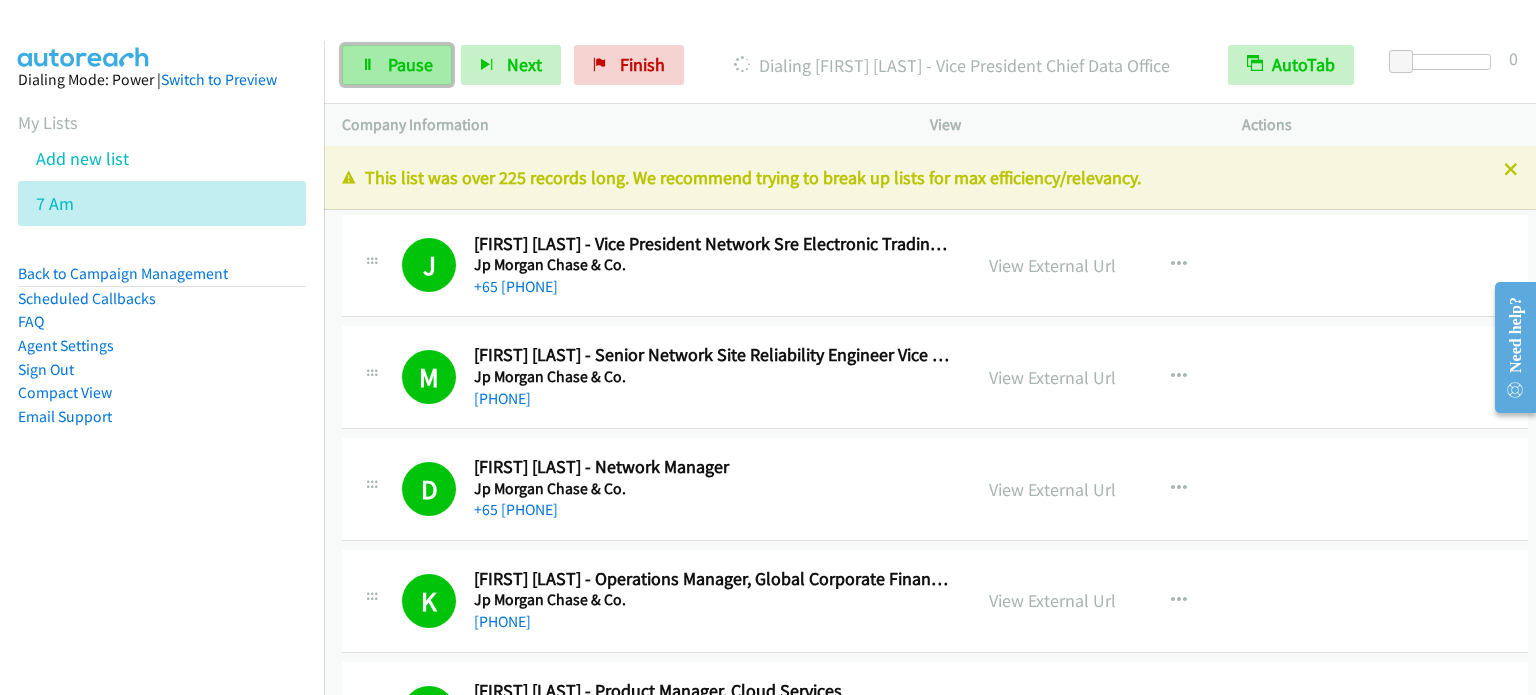 click on "Pause" at bounding box center (410, 64) 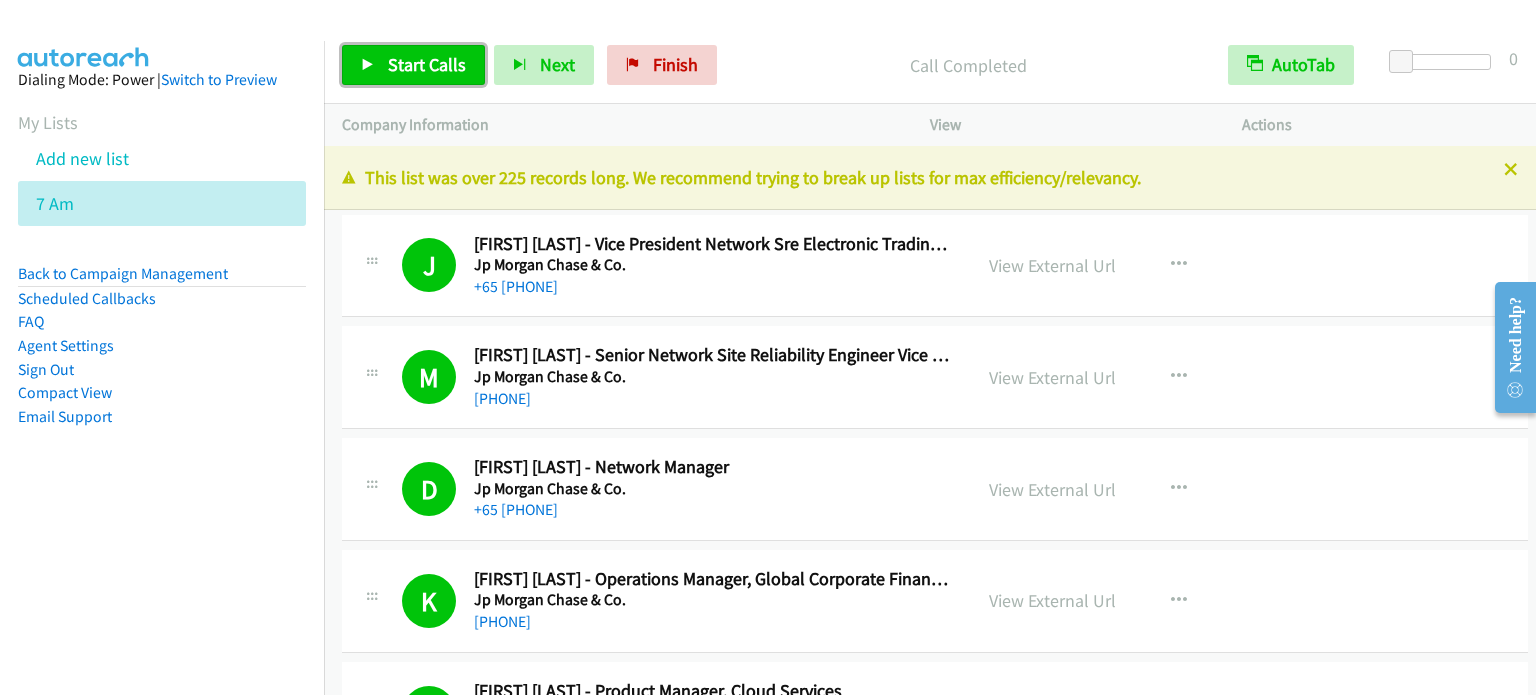 click on "Start Calls" at bounding box center (427, 64) 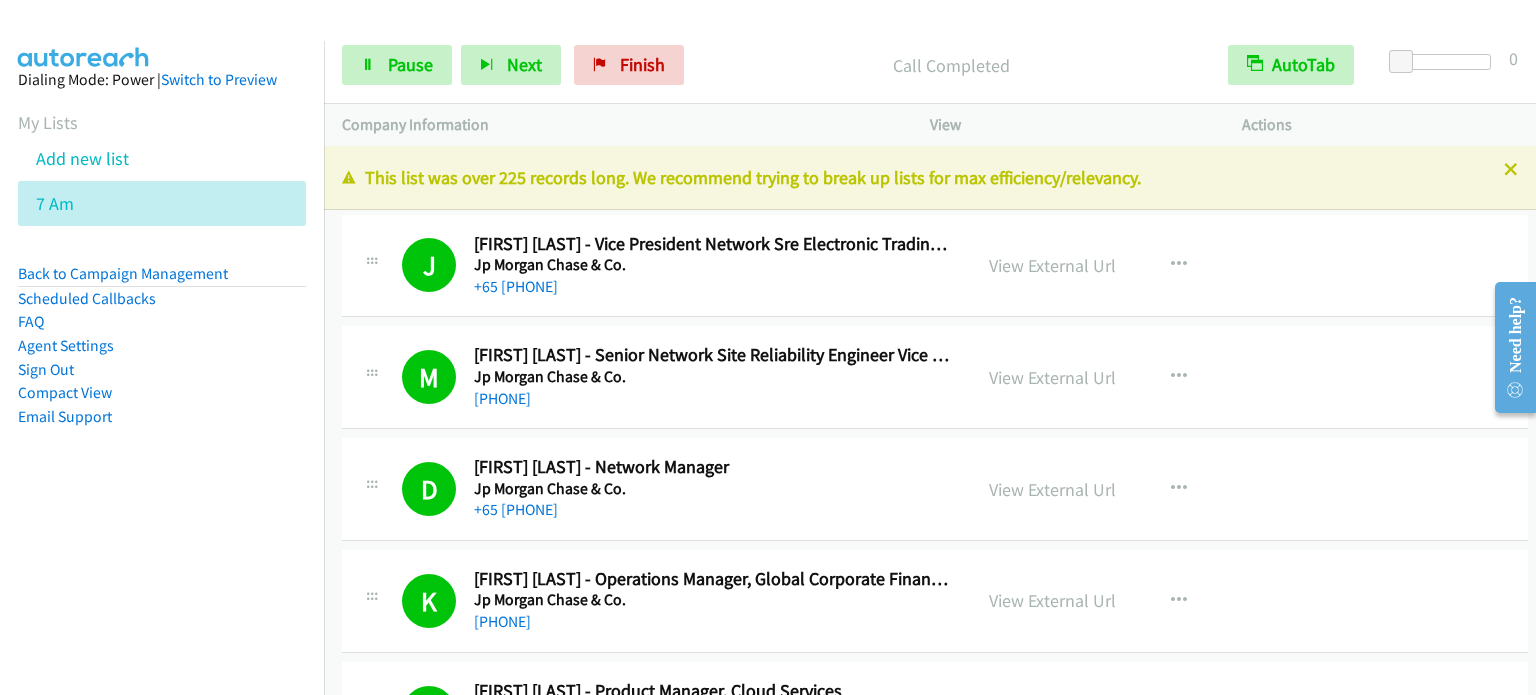 drag, startPoint x: 171, startPoint y: 464, endPoint x: 359, endPoint y: 217, distance: 310.4078 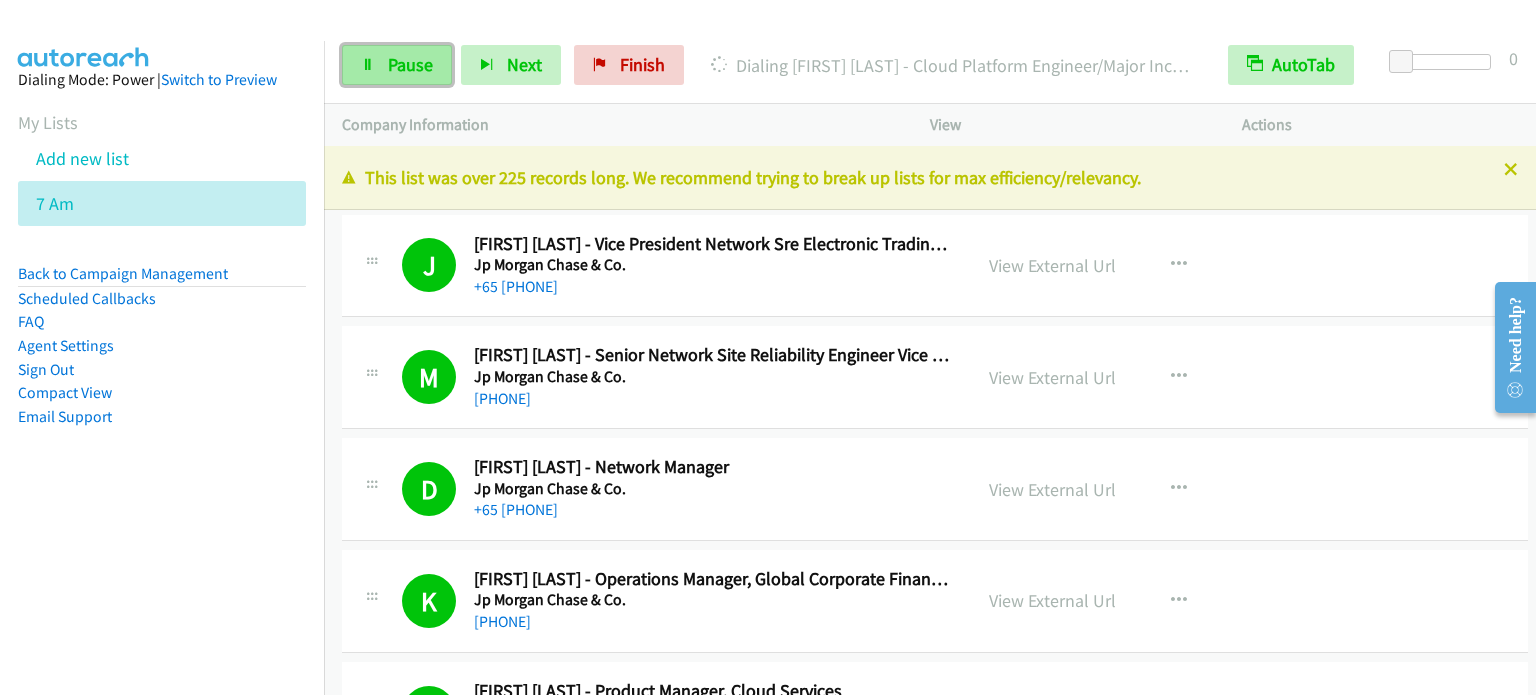 click on "Pause" at bounding box center (410, 64) 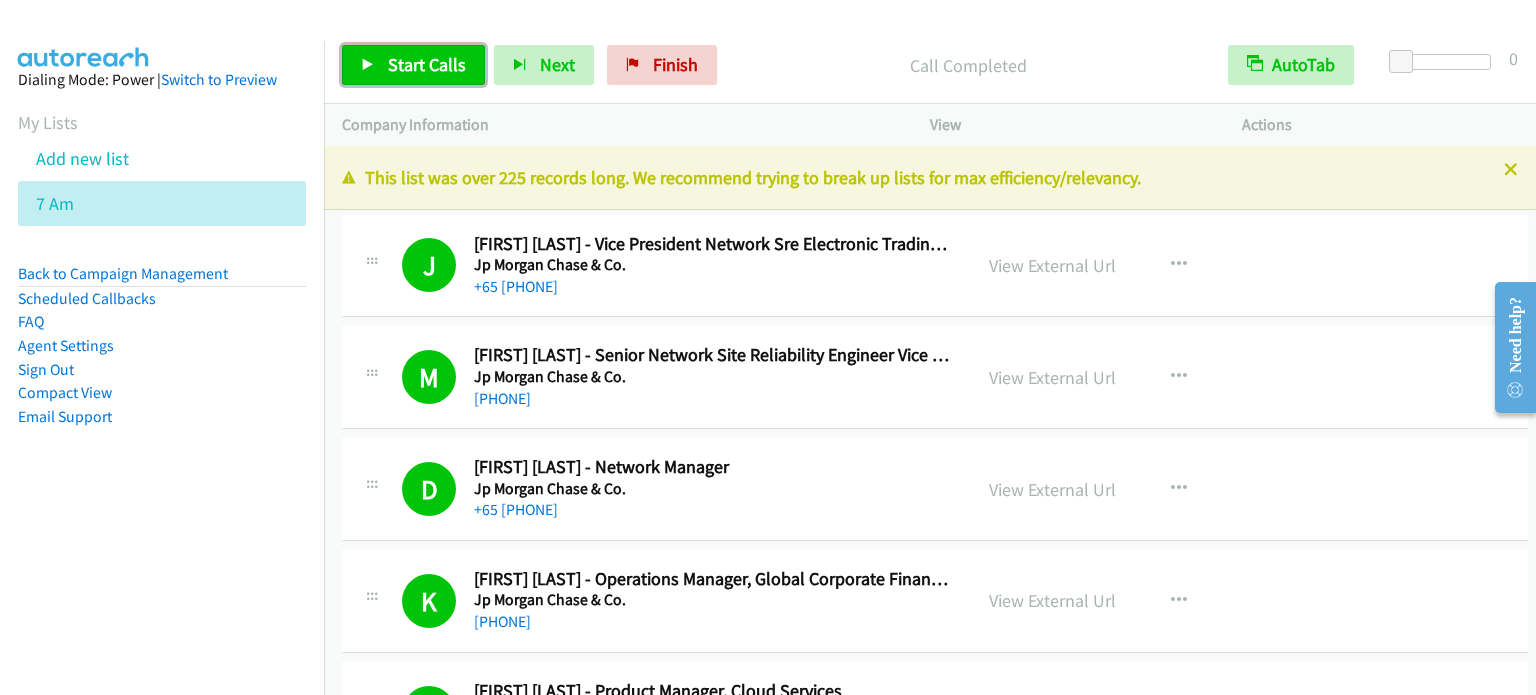 click on "Start Calls" at bounding box center [427, 64] 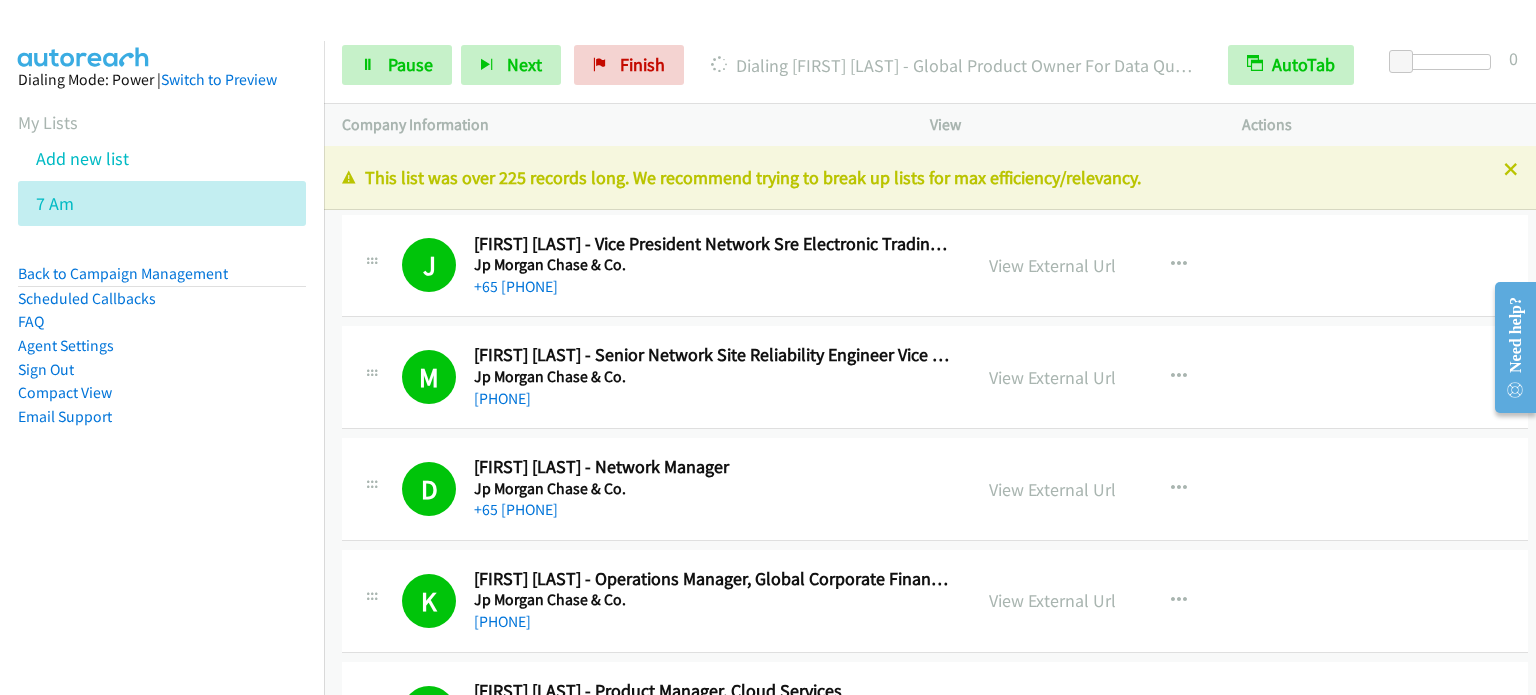 drag, startPoint x: 228, startPoint y: 447, endPoint x: 461, endPoint y: 31, distance: 476.8071 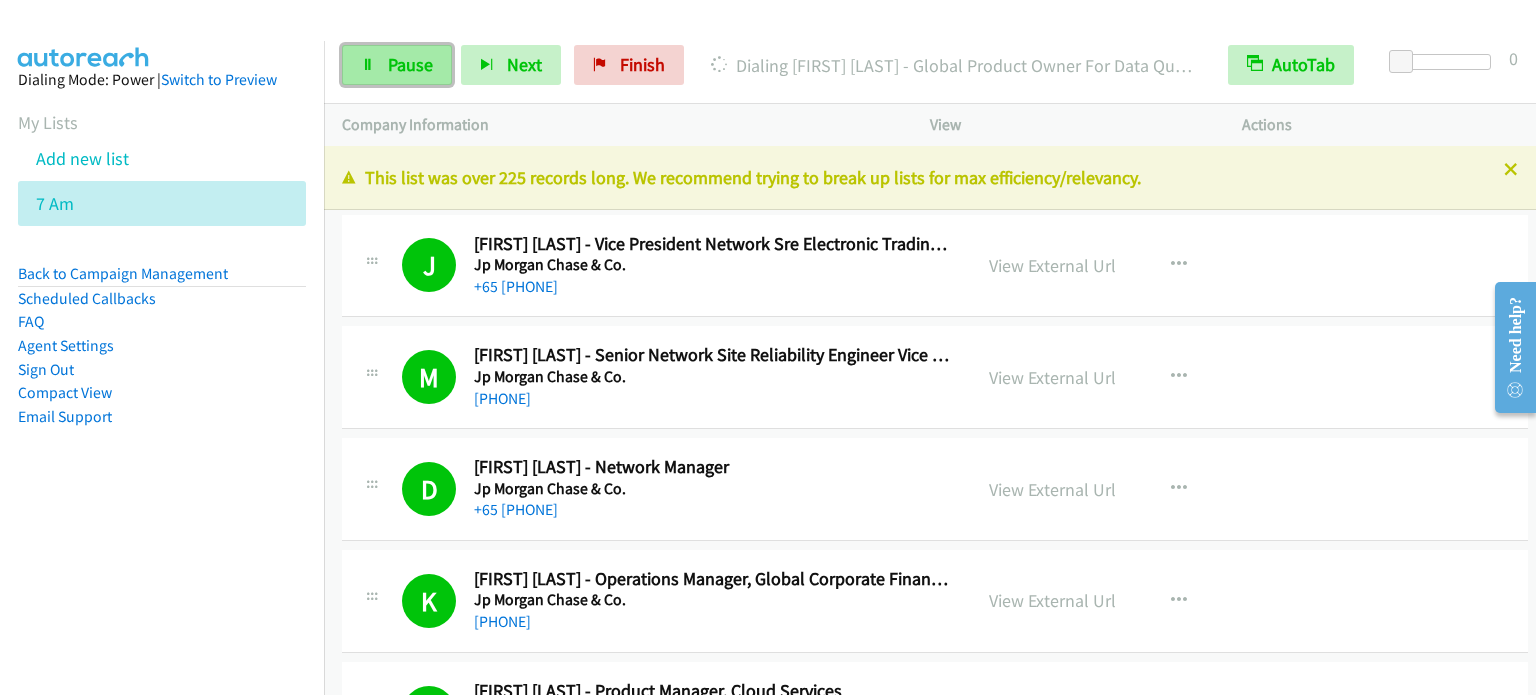 click on "Pause" at bounding box center (397, 65) 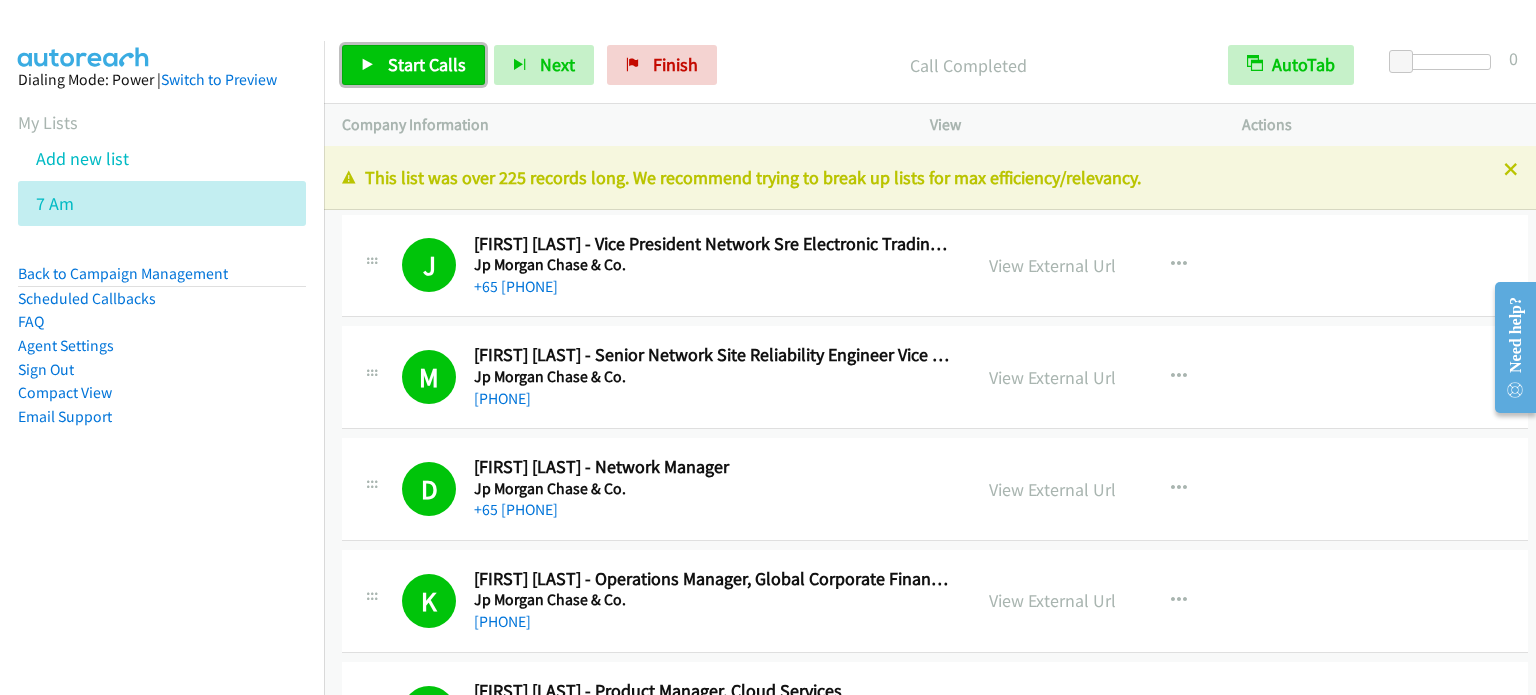 click on "Start Calls" at bounding box center (427, 64) 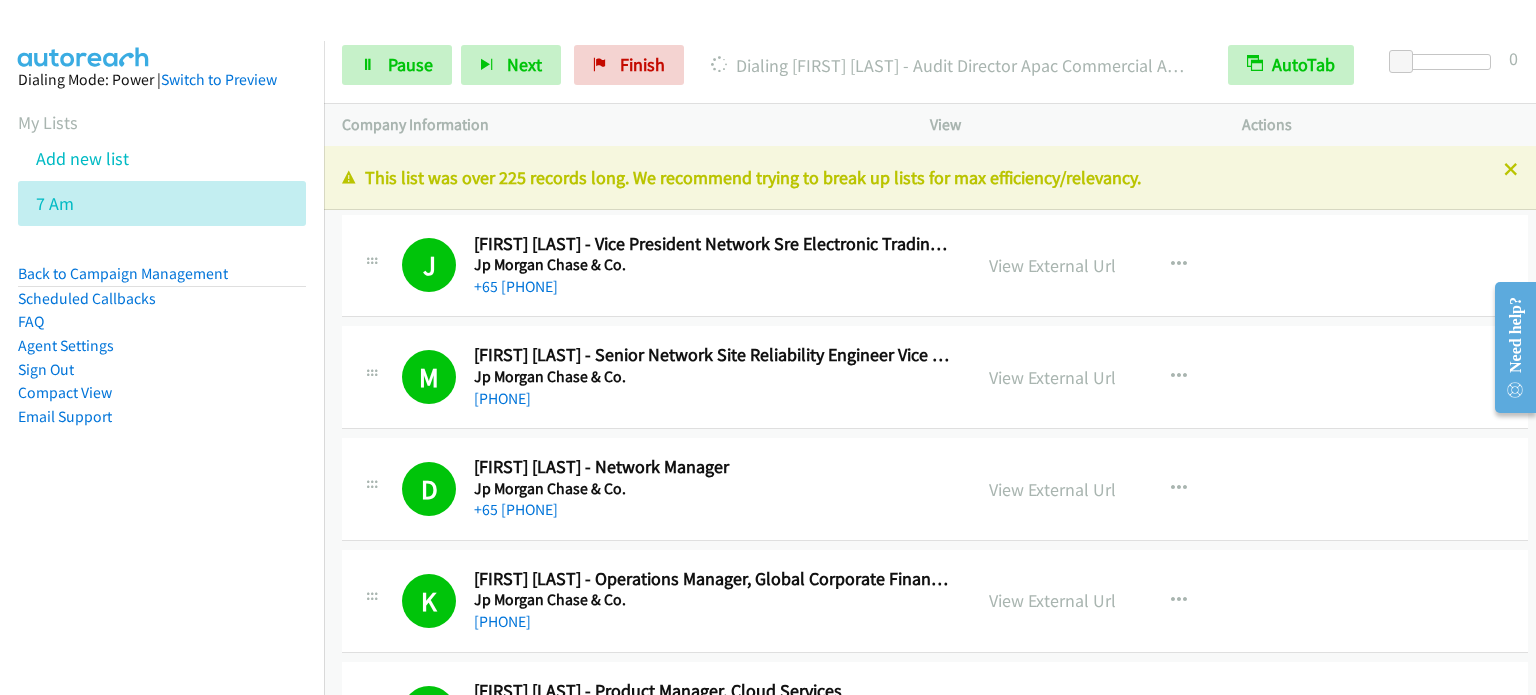 click on "Dialing Mode: Power
|
Switch to Preview
My Lists
Add new list
7 Am
Back to Campaign Management
Scheduled Callbacks
FAQ
Agent Settings
Sign Out
Compact View
Email Support" at bounding box center [162, 388] 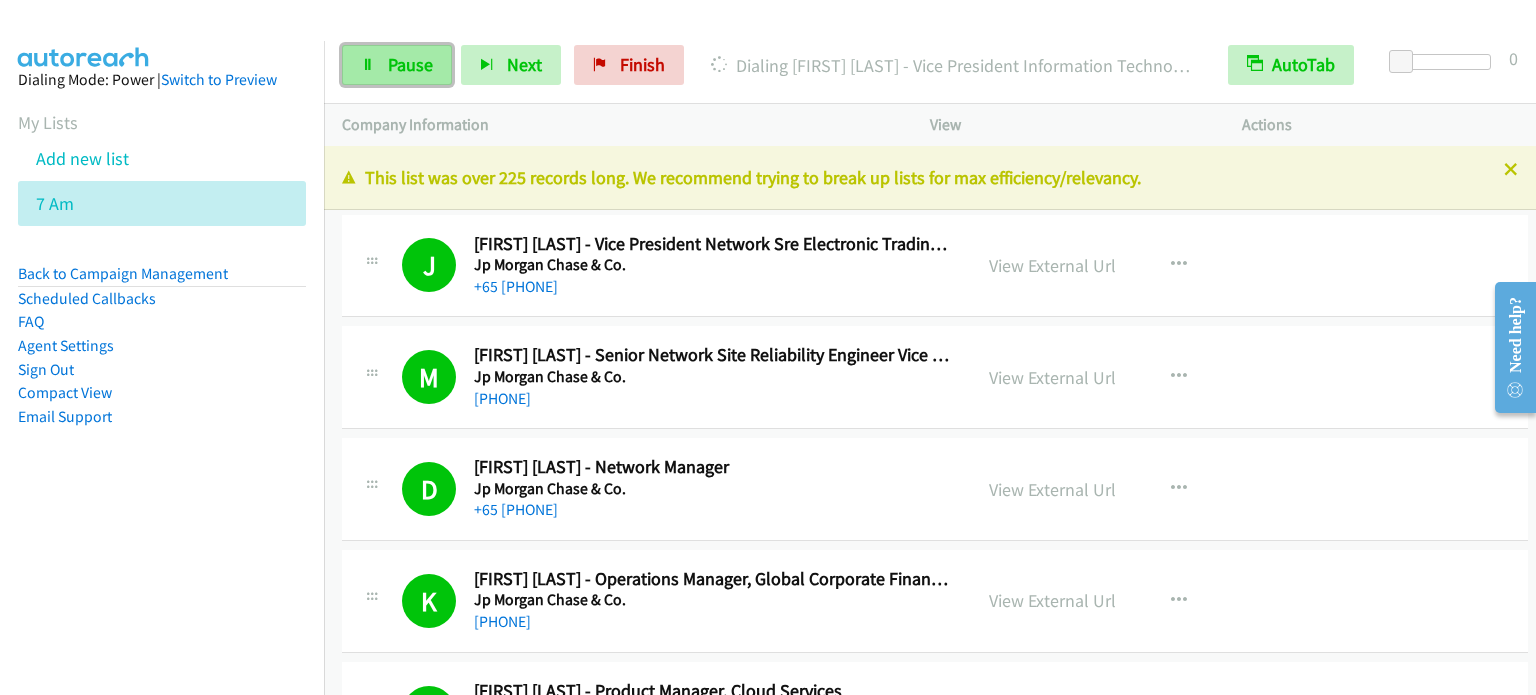 click on "Pause" at bounding box center (410, 64) 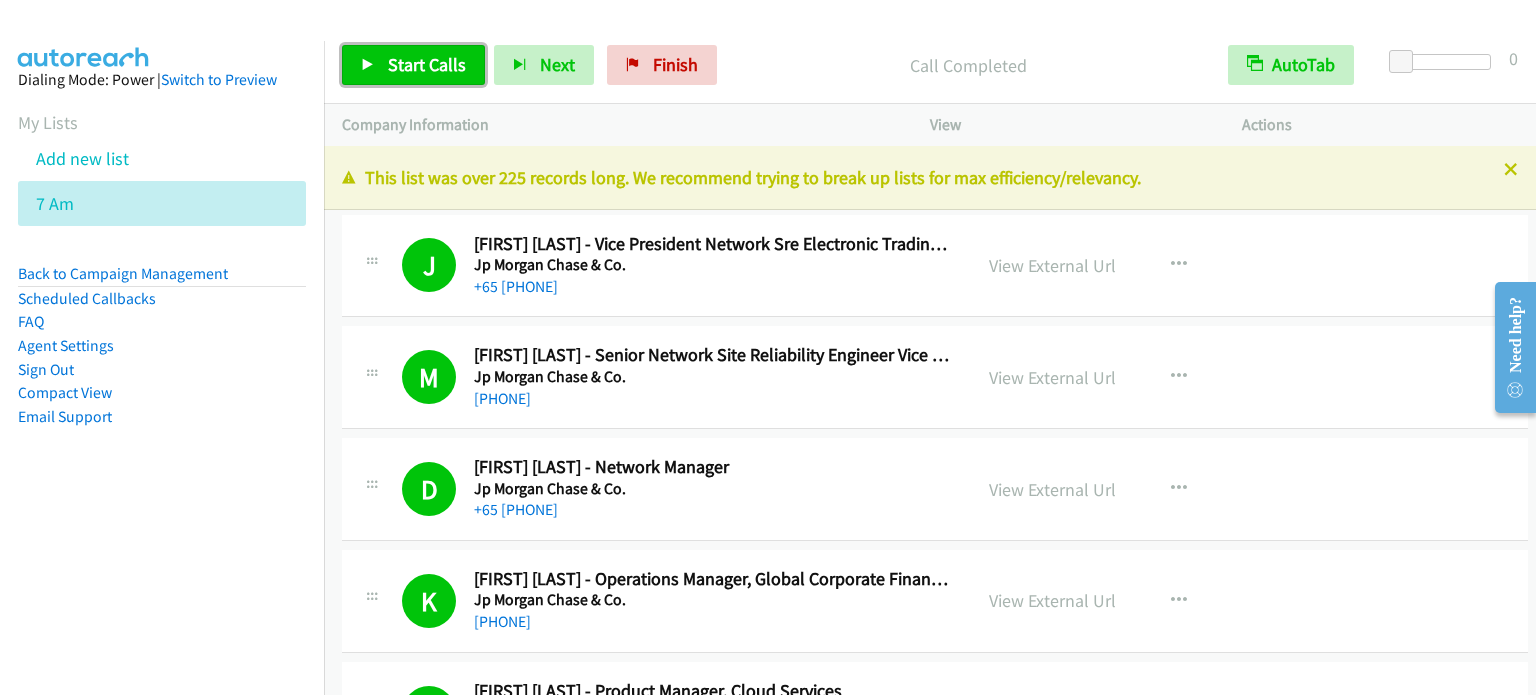 click on "Start Calls" at bounding box center [413, 65] 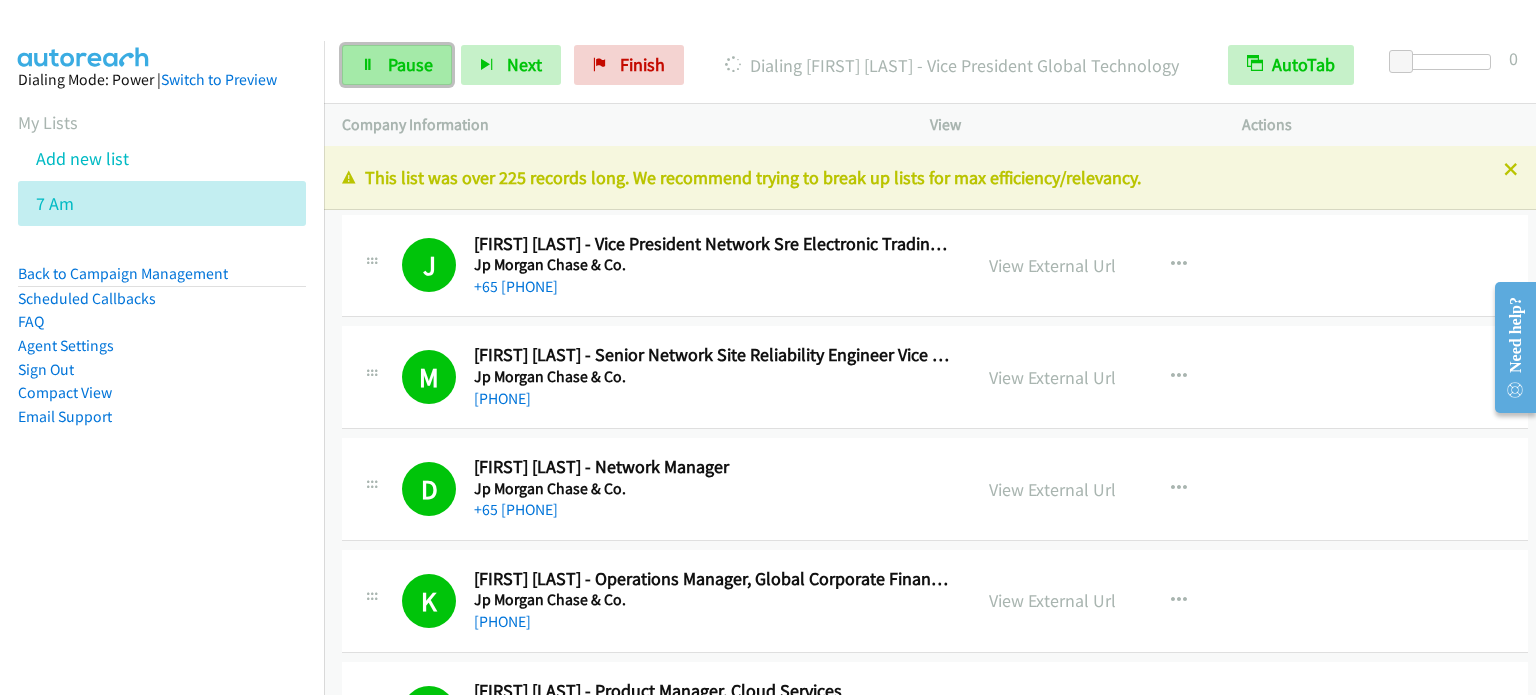 click on "Pause" at bounding box center (410, 64) 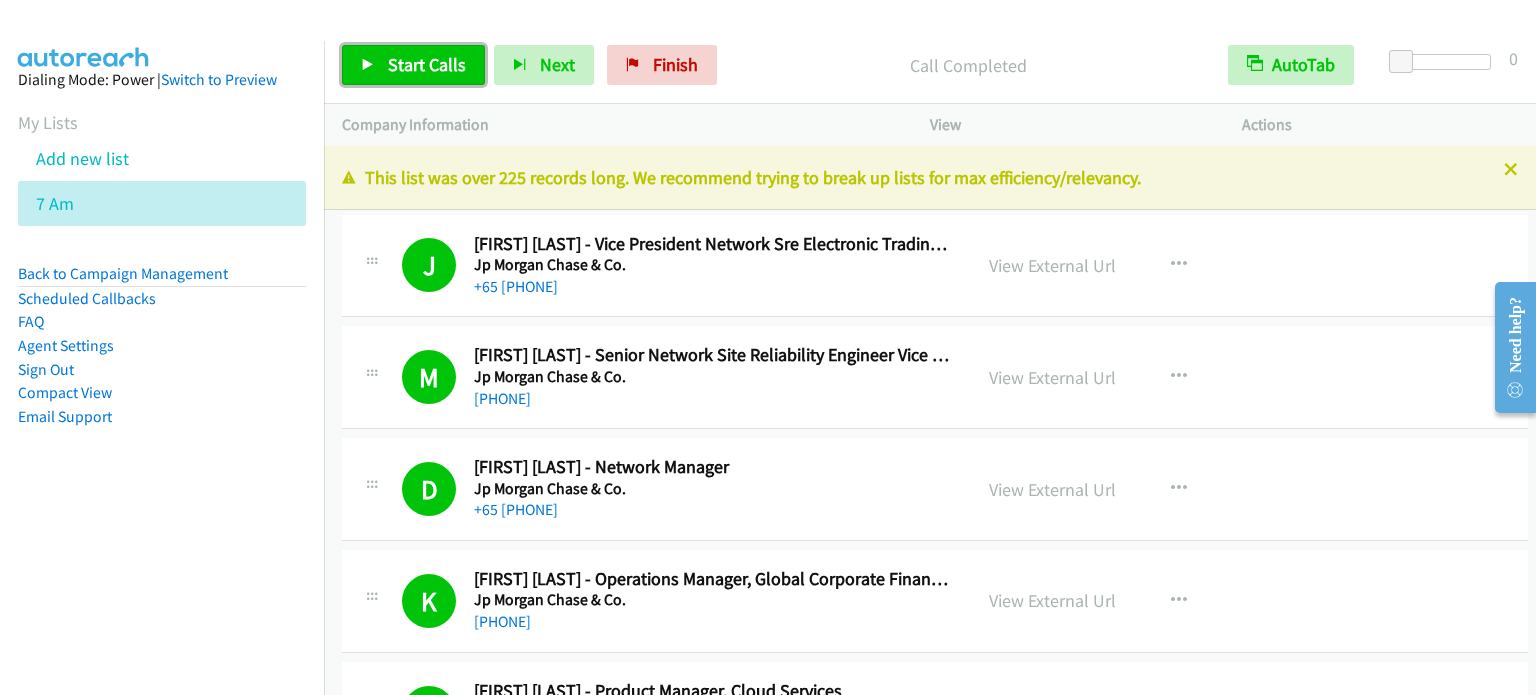 click on "Start Calls" at bounding box center [427, 64] 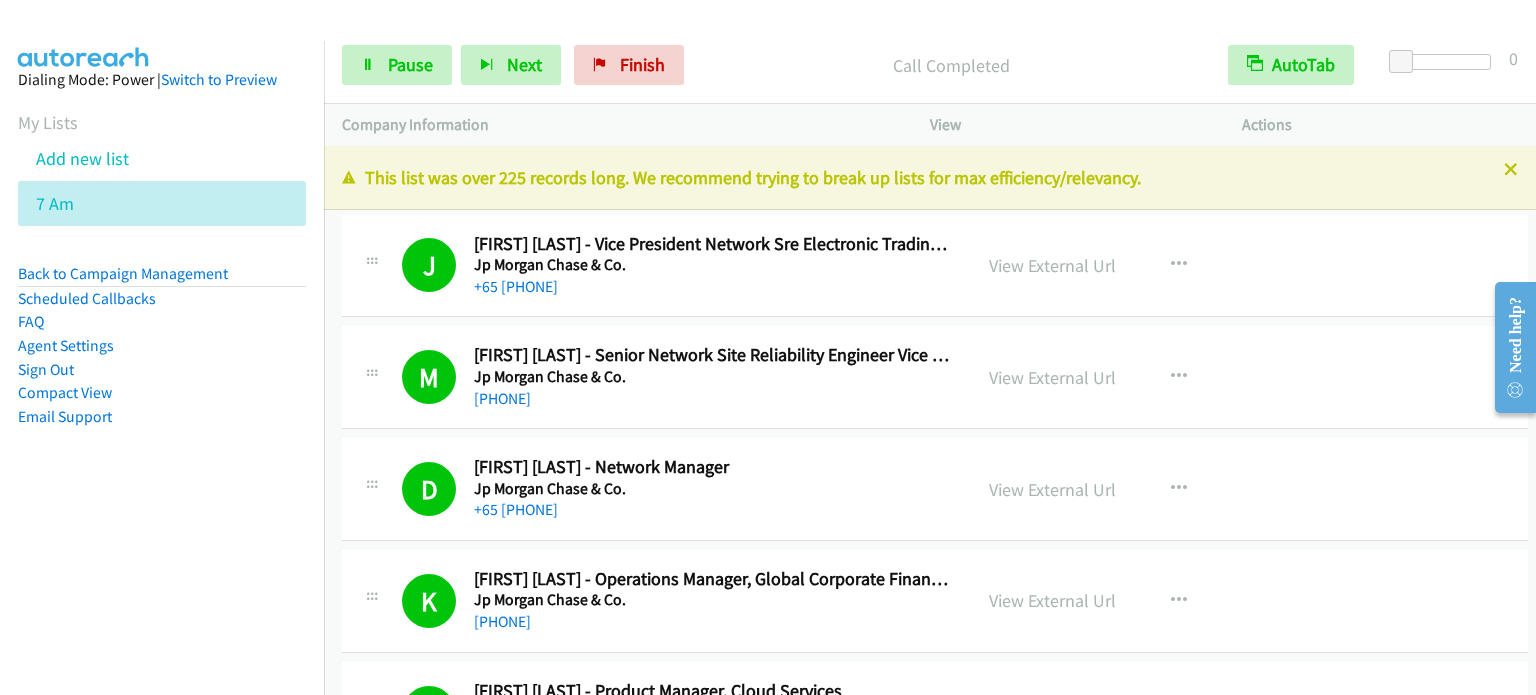click on "Dialing Mode: Power
|
Switch to Preview
My Lists
Add new list
7 Am
Back to Campaign Management
Scheduled Callbacks
FAQ
Agent Settings
Sign Out
Compact View
Email Support" at bounding box center (162, 280) 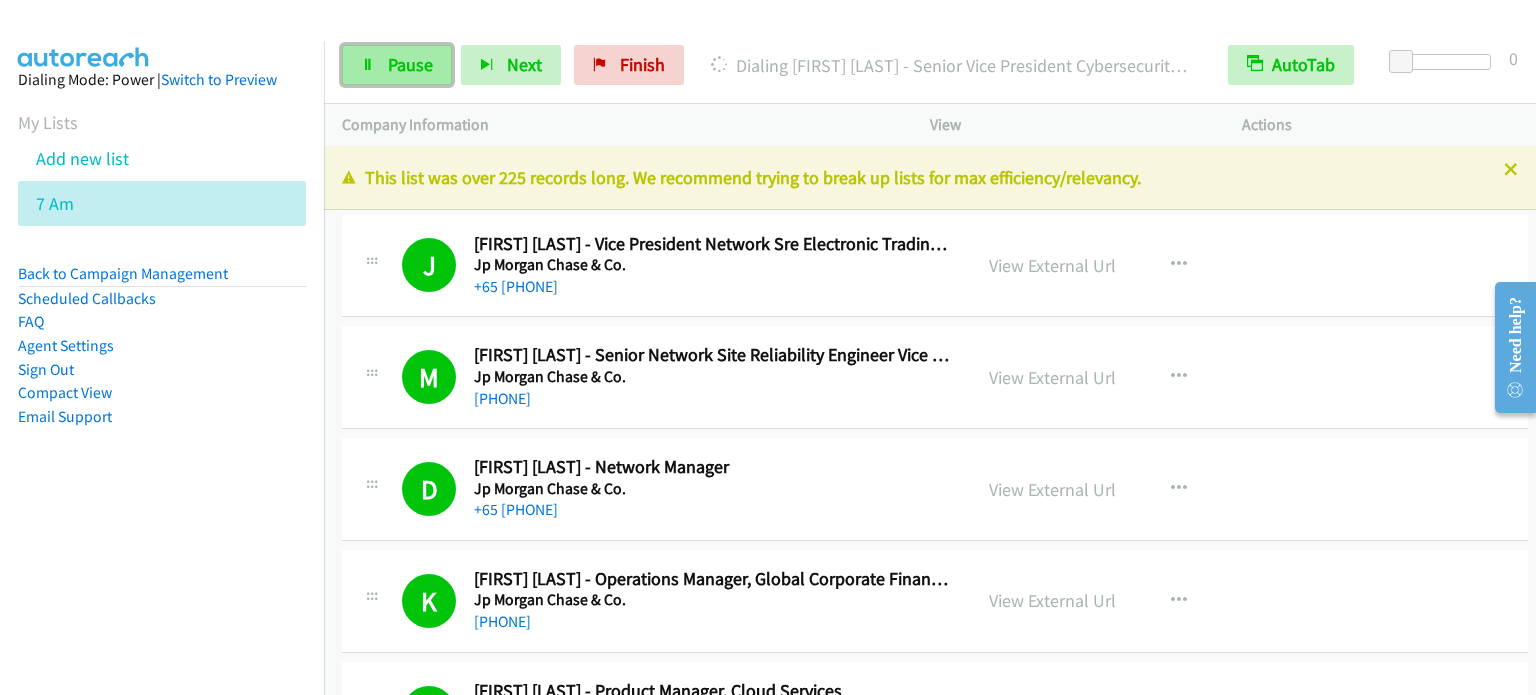 click on "Pause" at bounding box center (397, 65) 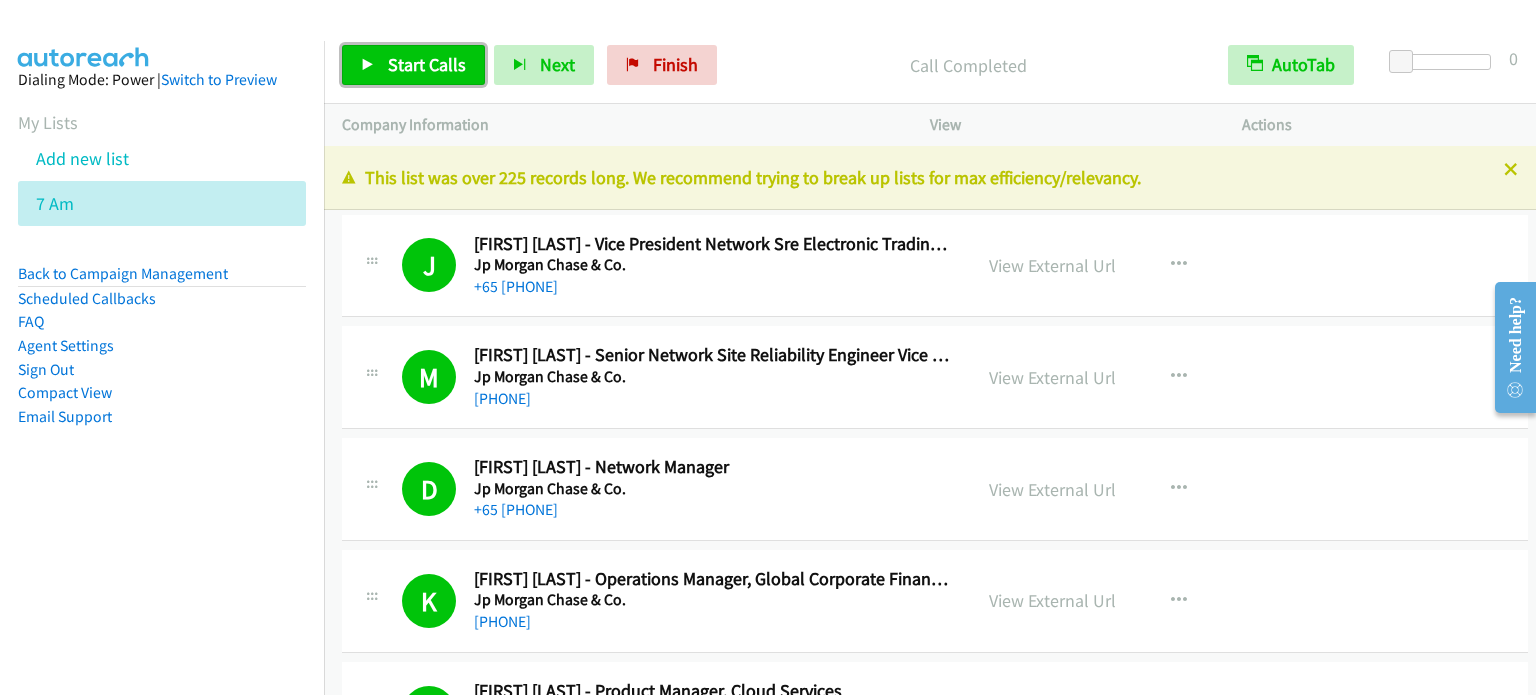 click on "Start Calls" at bounding box center [427, 64] 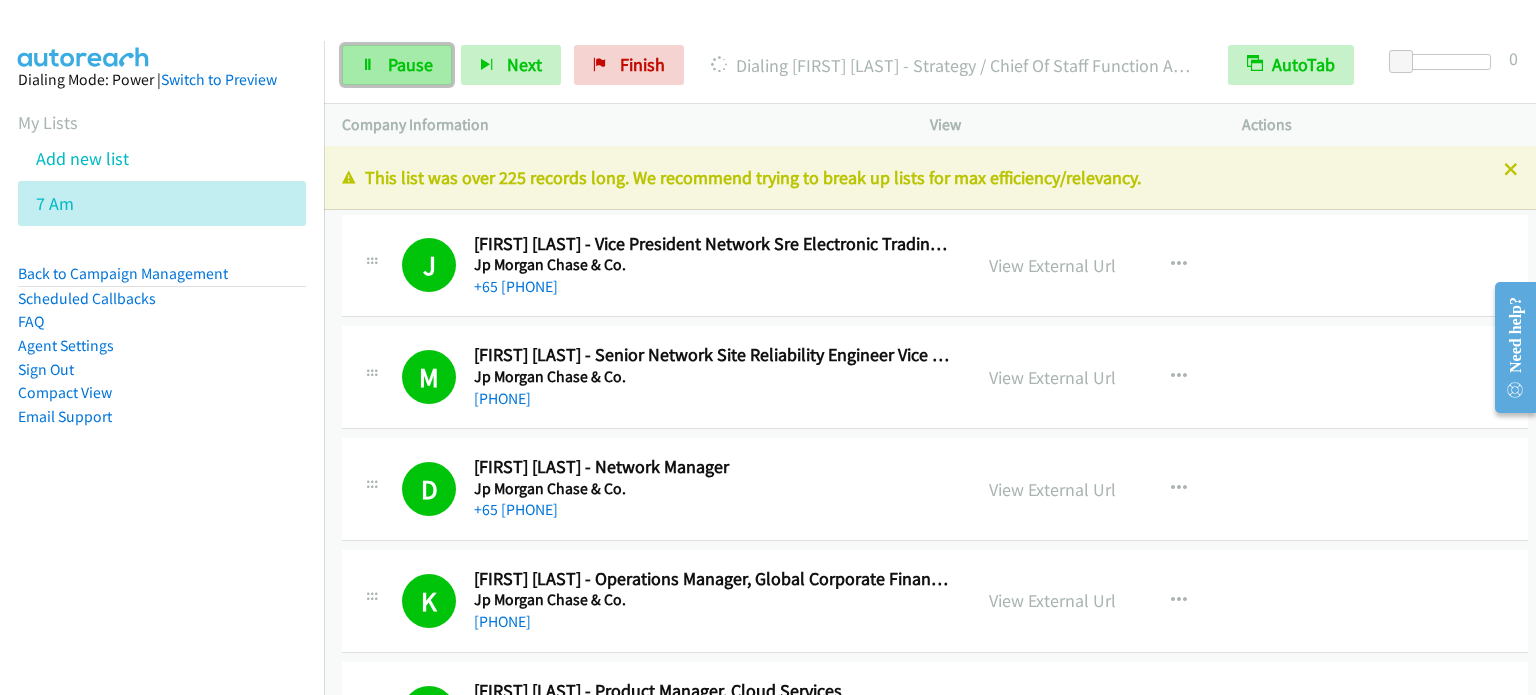click on "Pause" at bounding box center (397, 65) 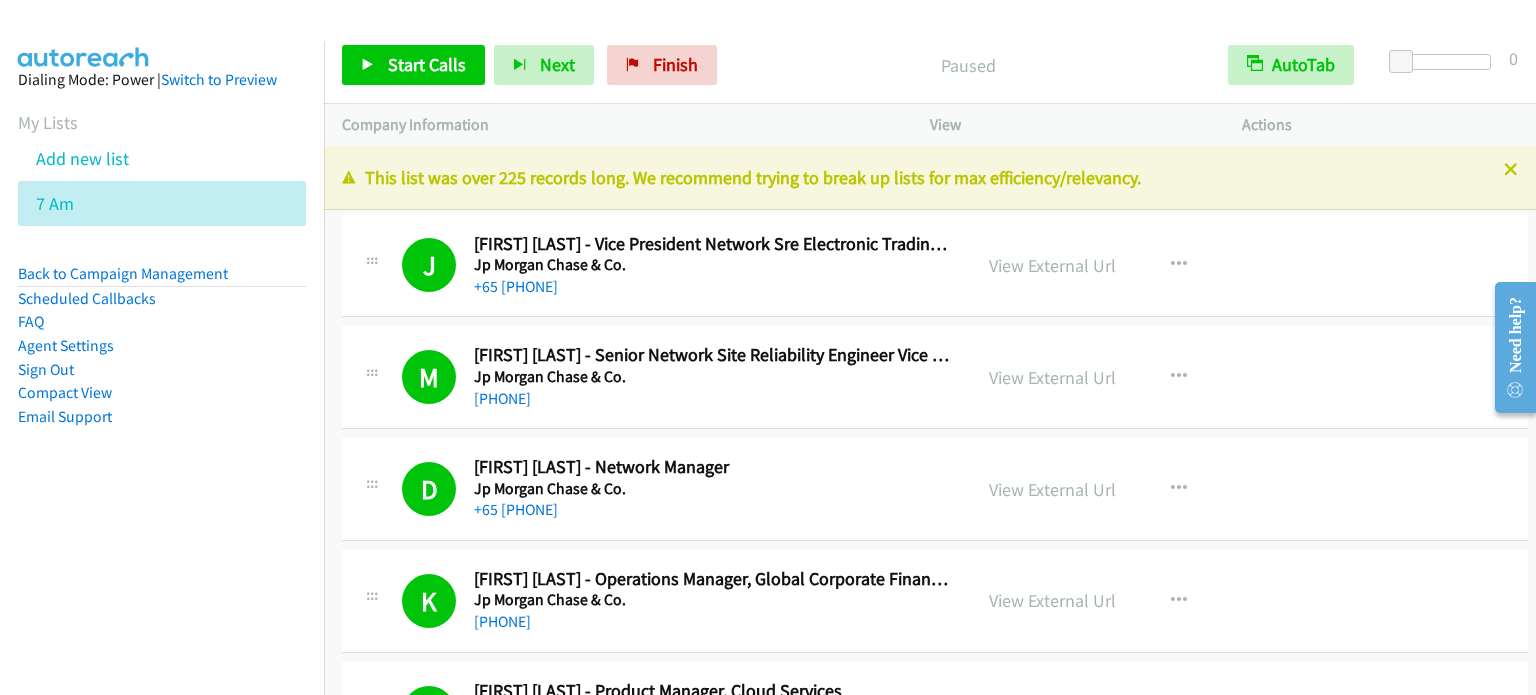 drag, startPoint x: 0, startPoint y: 491, endPoint x: 476, endPoint y: 12, distance: 675.2903 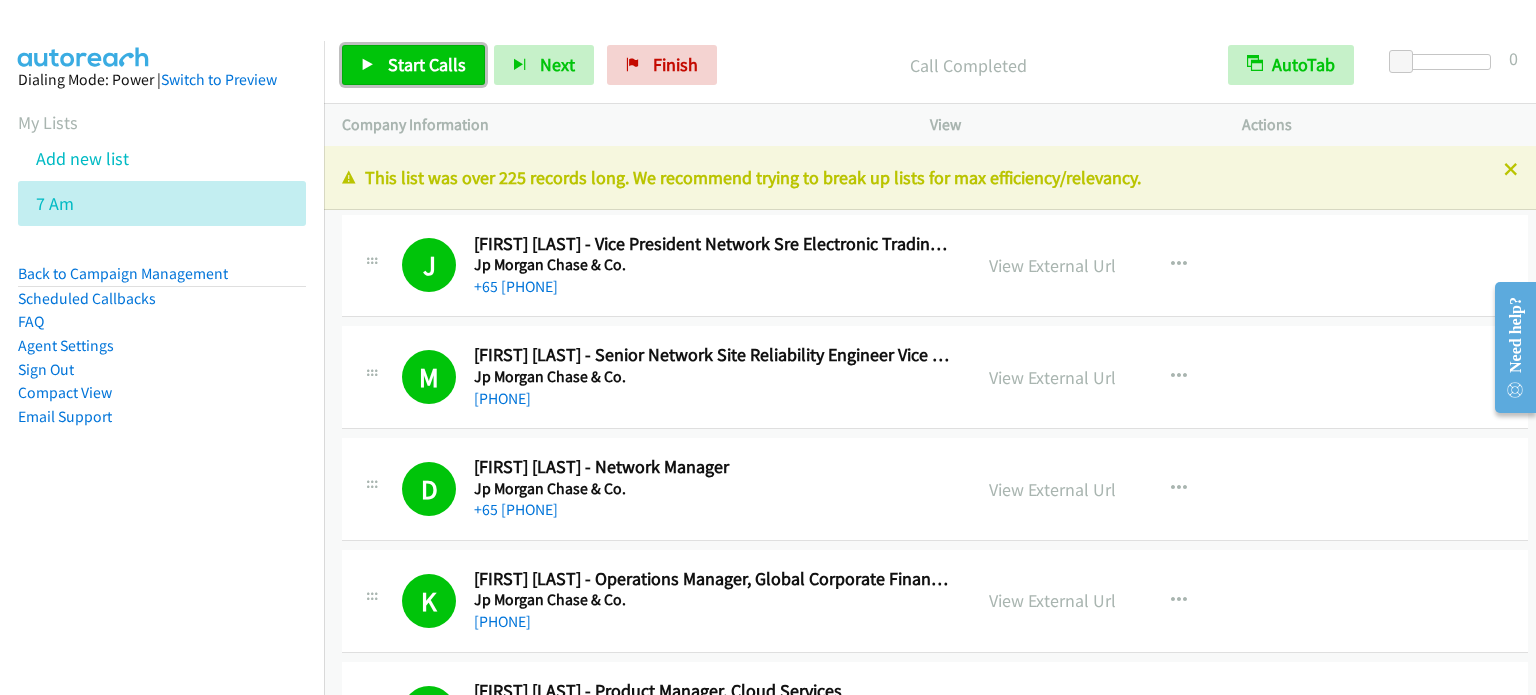 click on "Start Calls" at bounding box center [427, 64] 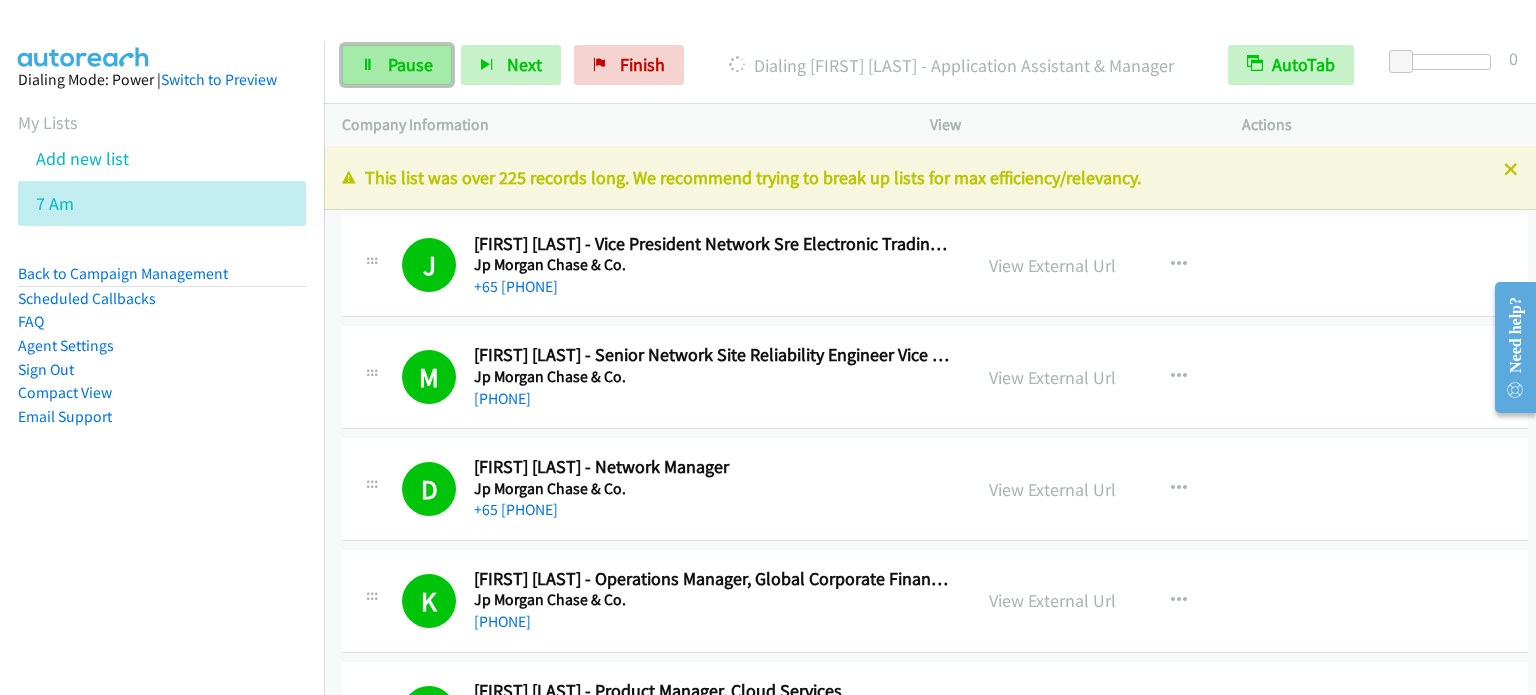 click on "Pause" at bounding box center (410, 64) 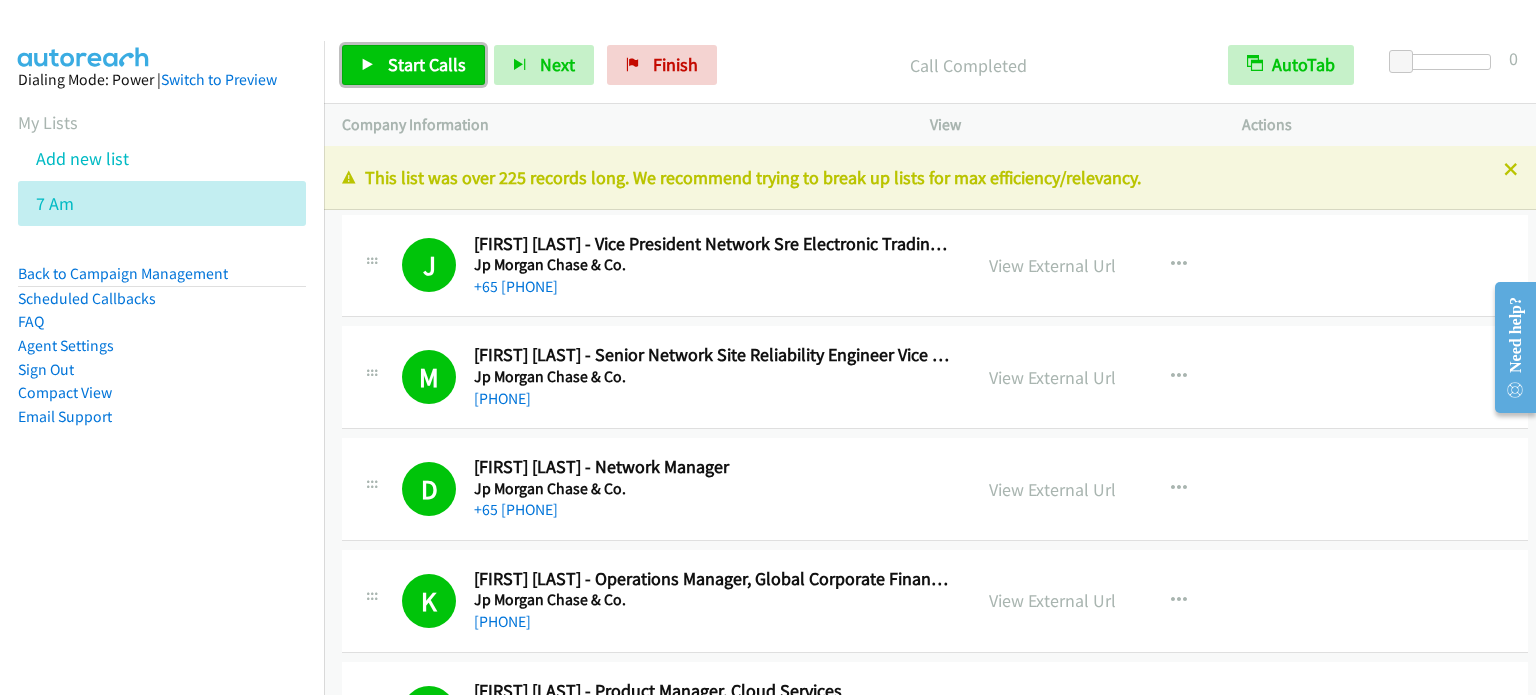 click on "Start Calls" at bounding box center (427, 64) 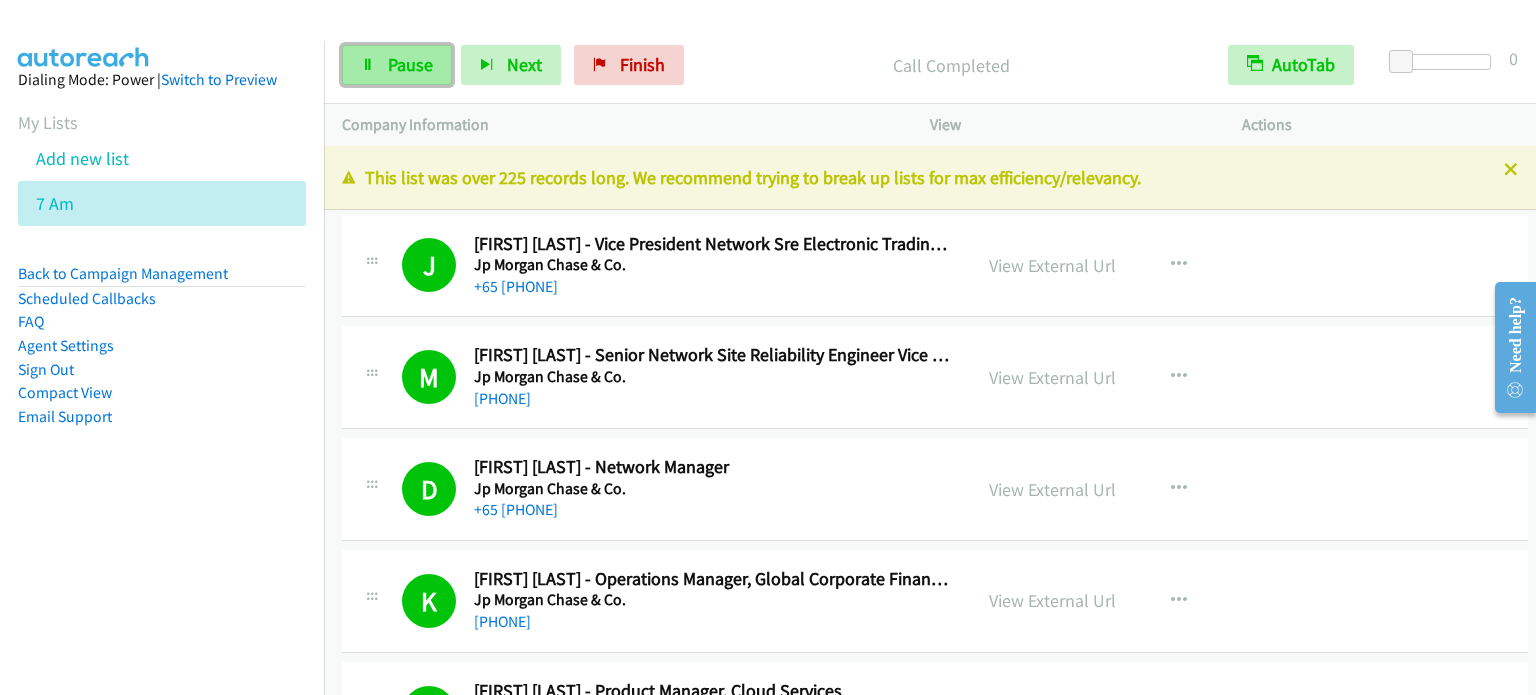 click on "Pause" at bounding box center (410, 64) 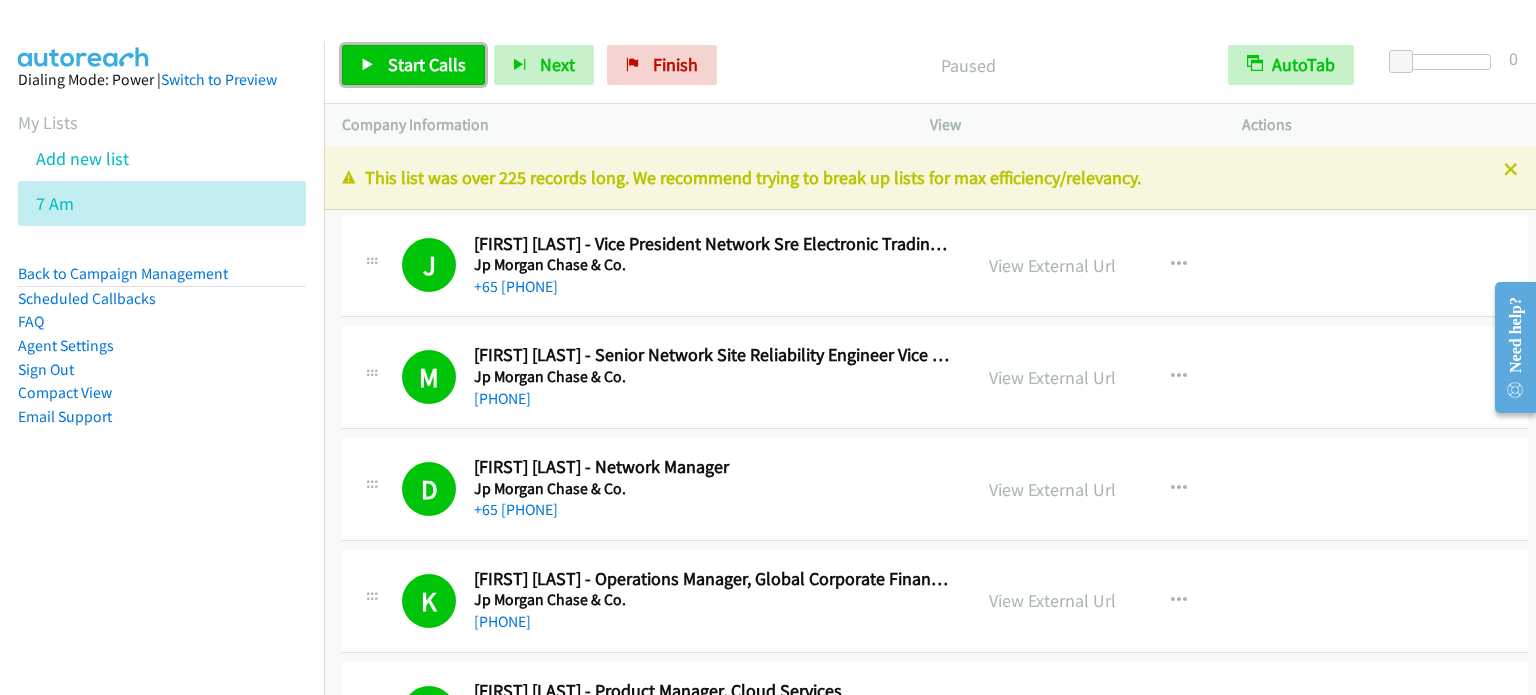 click on "Start Calls" at bounding box center (427, 64) 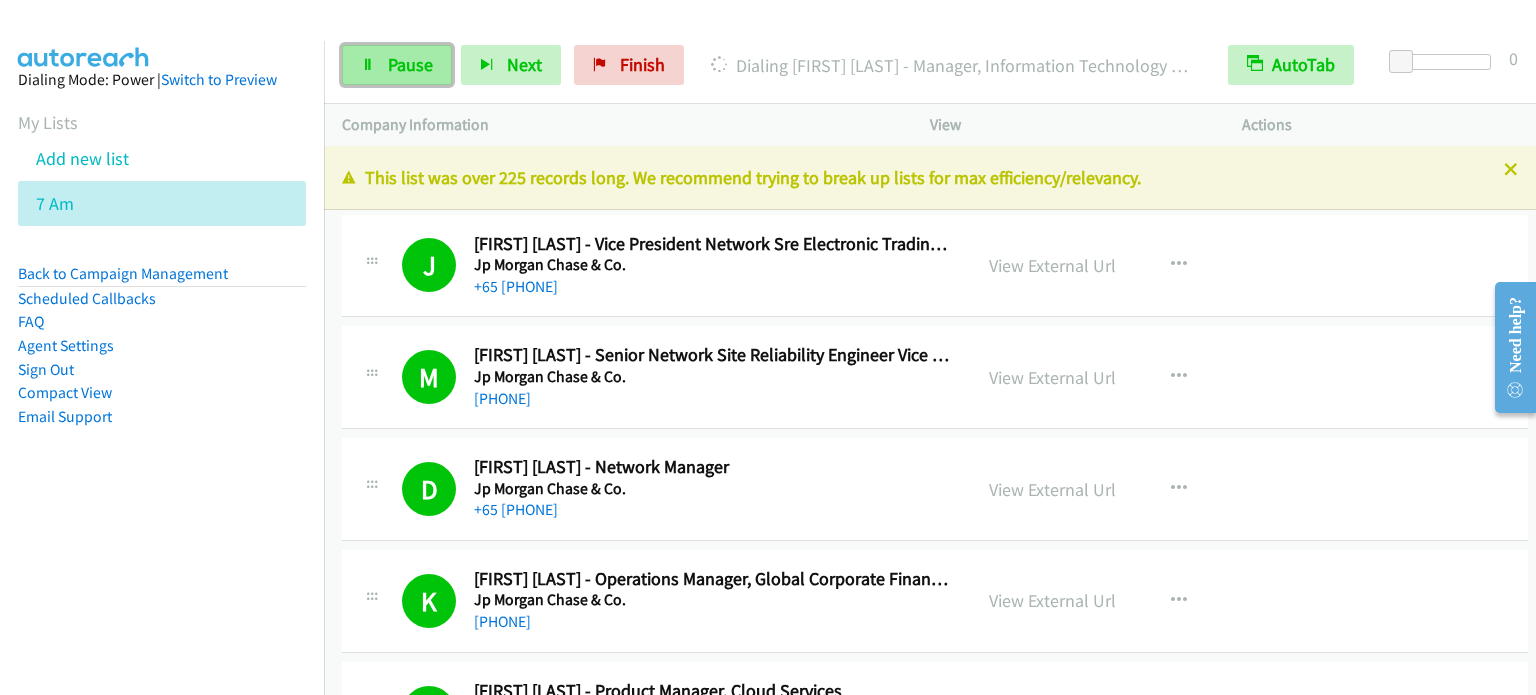 click on "Pause" at bounding box center (397, 65) 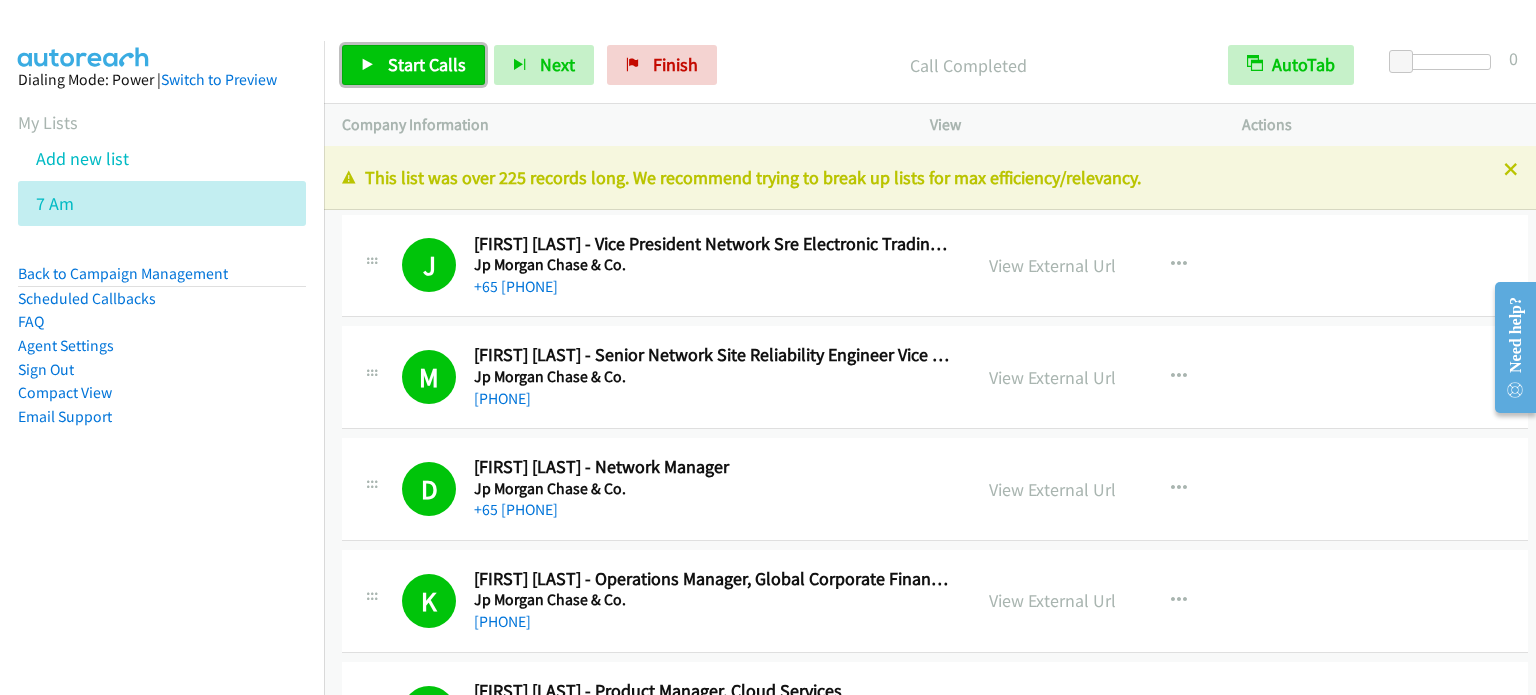 click on "Start Calls" at bounding box center (427, 64) 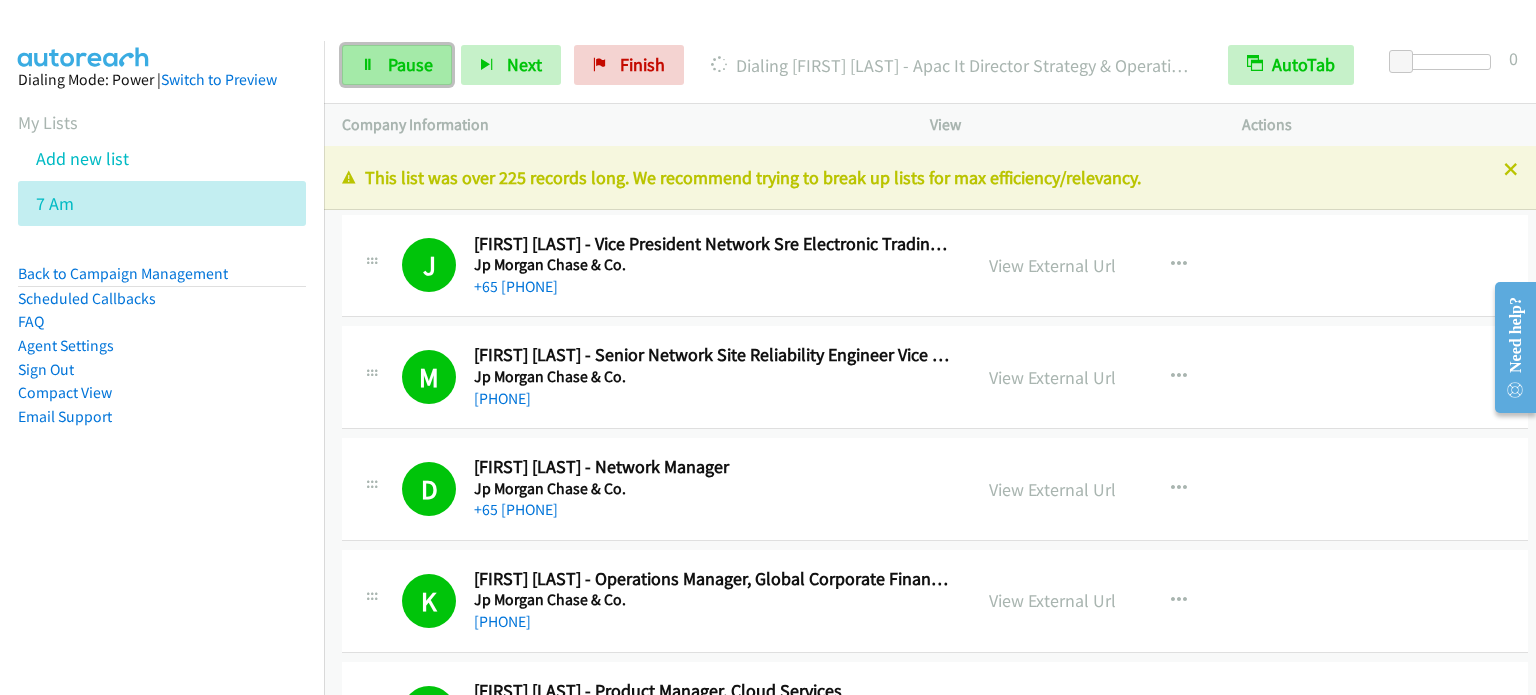 click on "Pause" at bounding box center (410, 64) 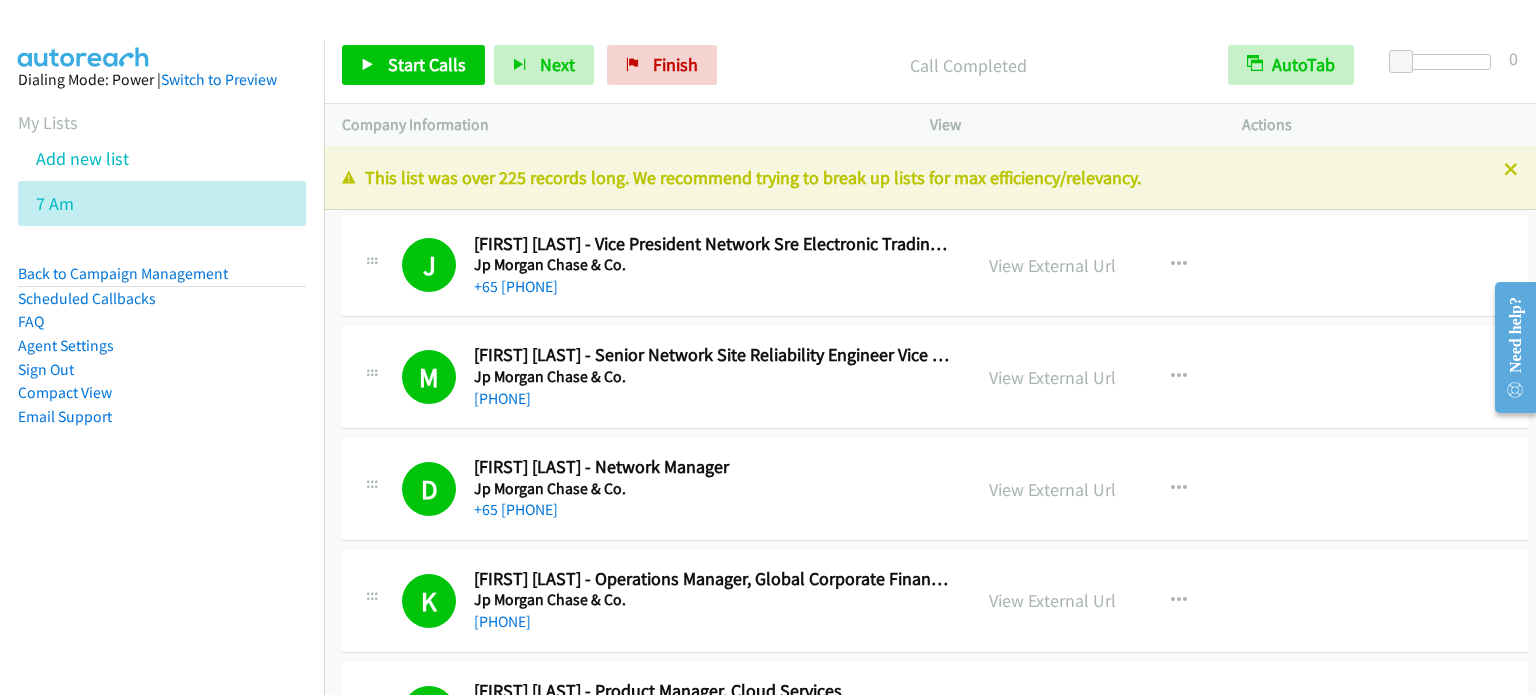 drag, startPoint x: 226, startPoint y: 524, endPoint x: 514, endPoint y: 95, distance: 516.70593 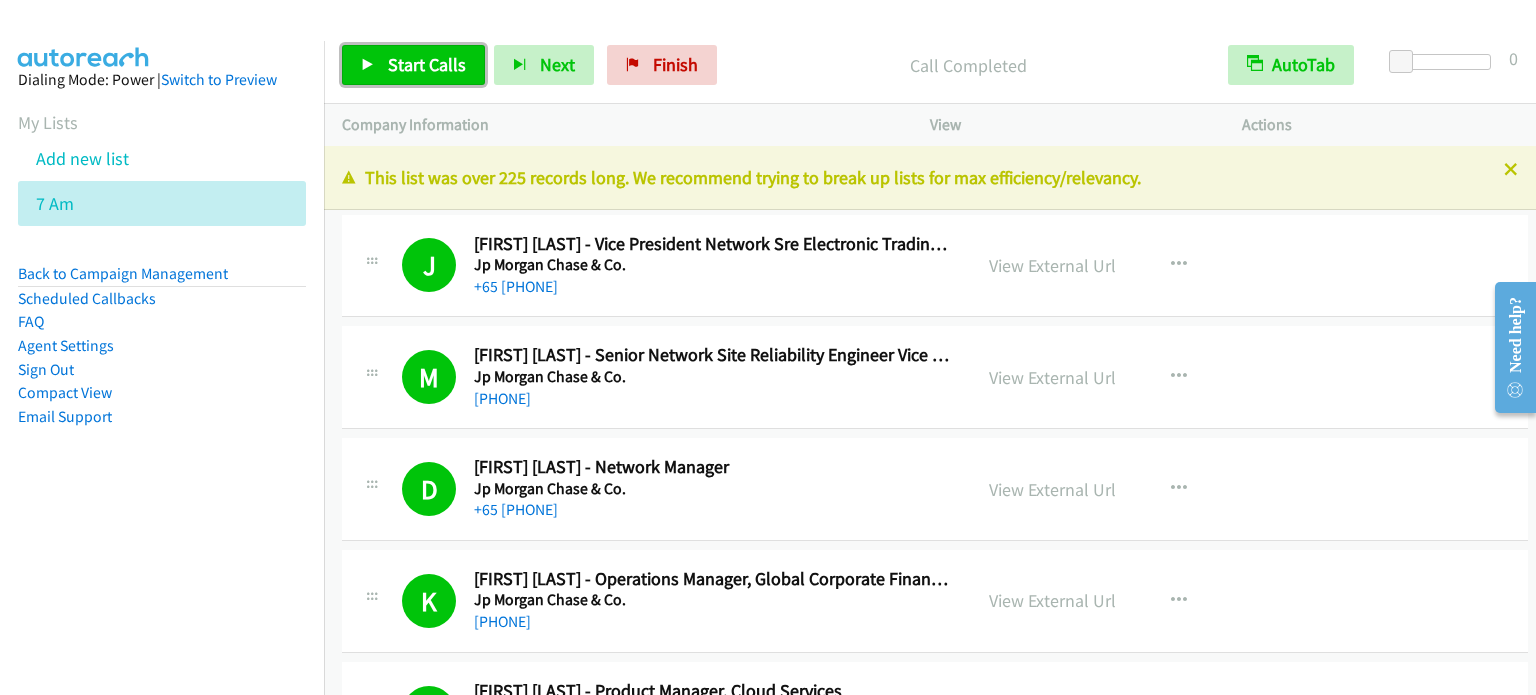 click on "Start Calls" at bounding box center [427, 64] 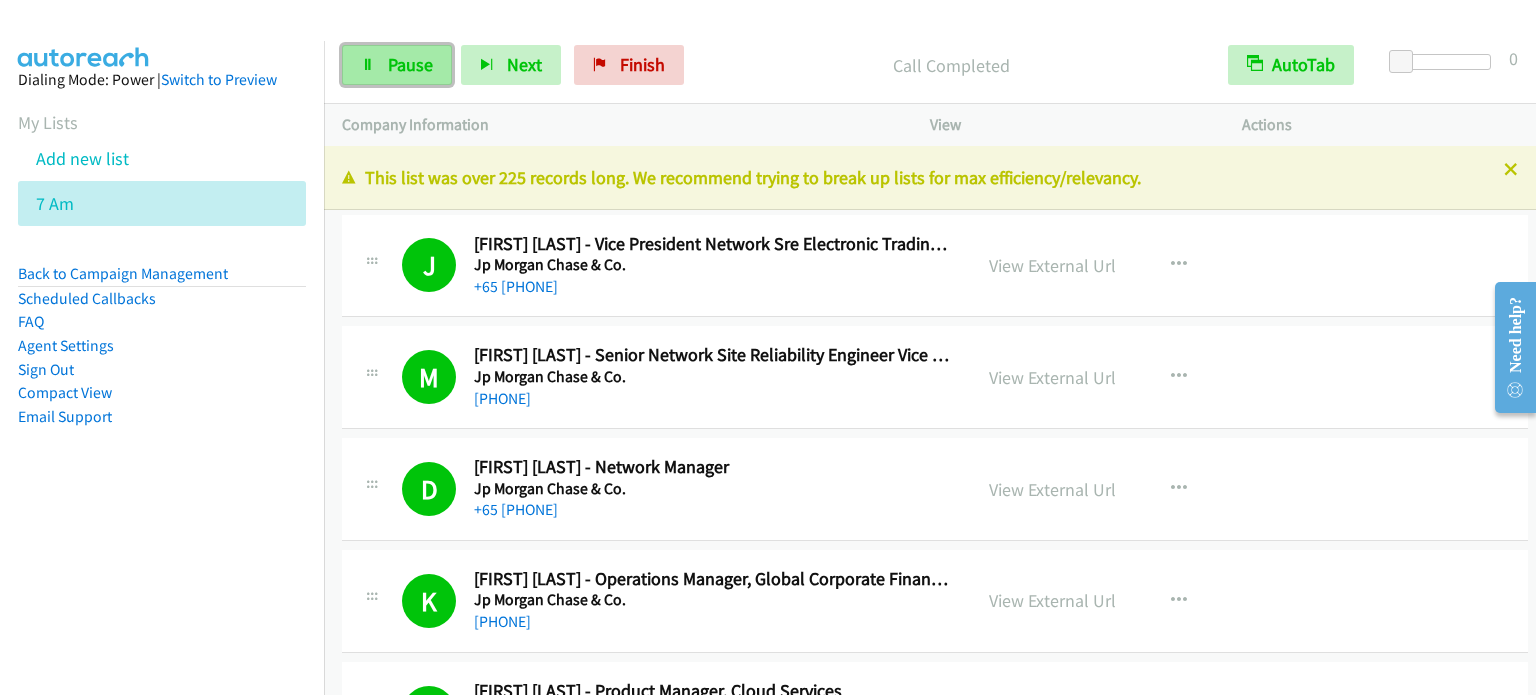 click on "Pause" at bounding box center [410, 64] 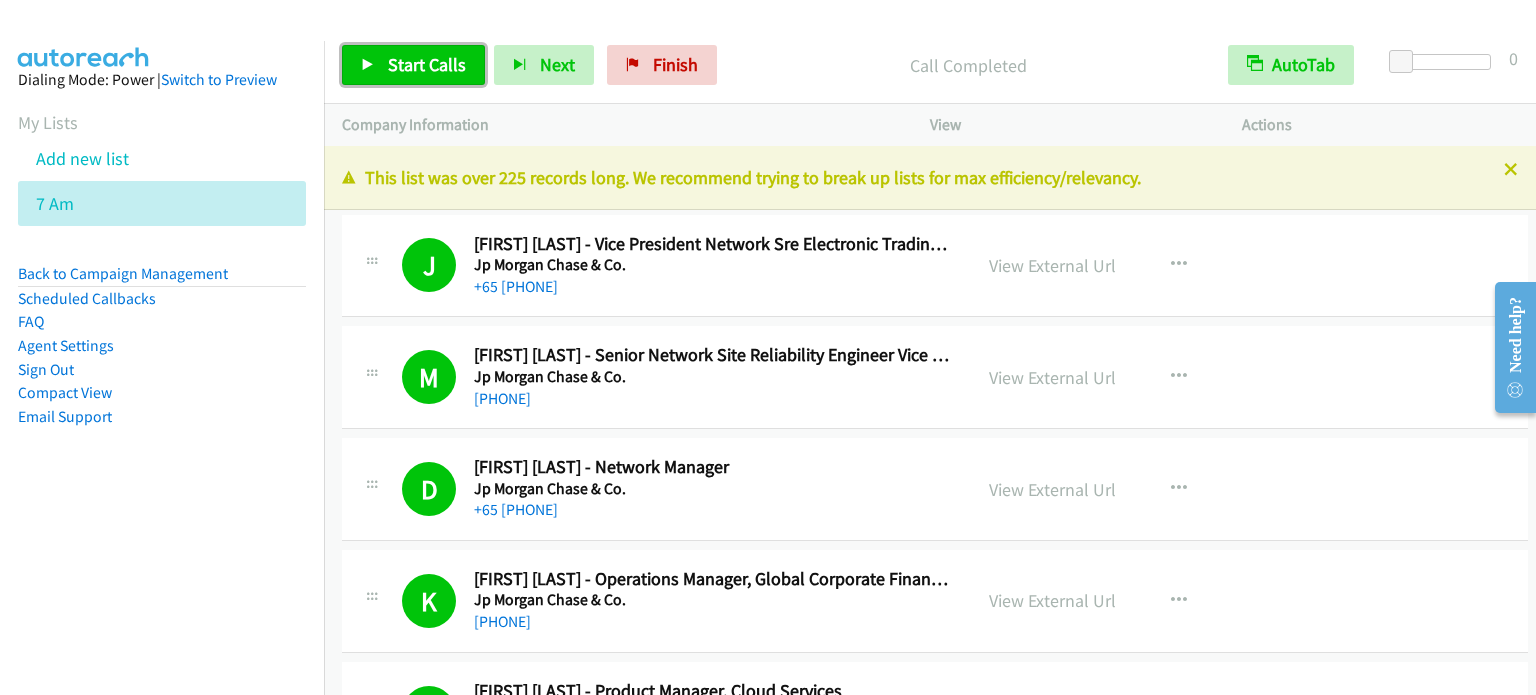 click on "Start Calls" at bounding box center [427, 64] 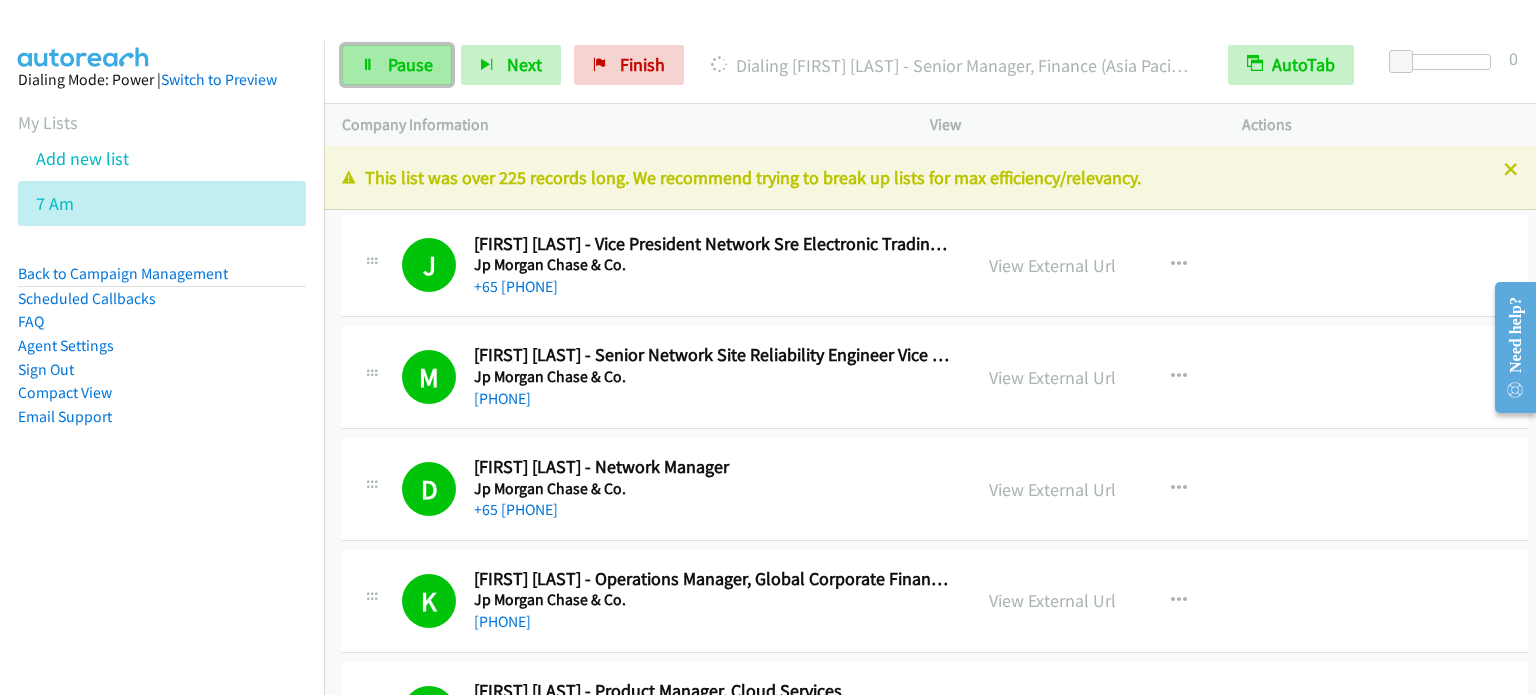 click on "Pause" at bounding box center [410, 64] 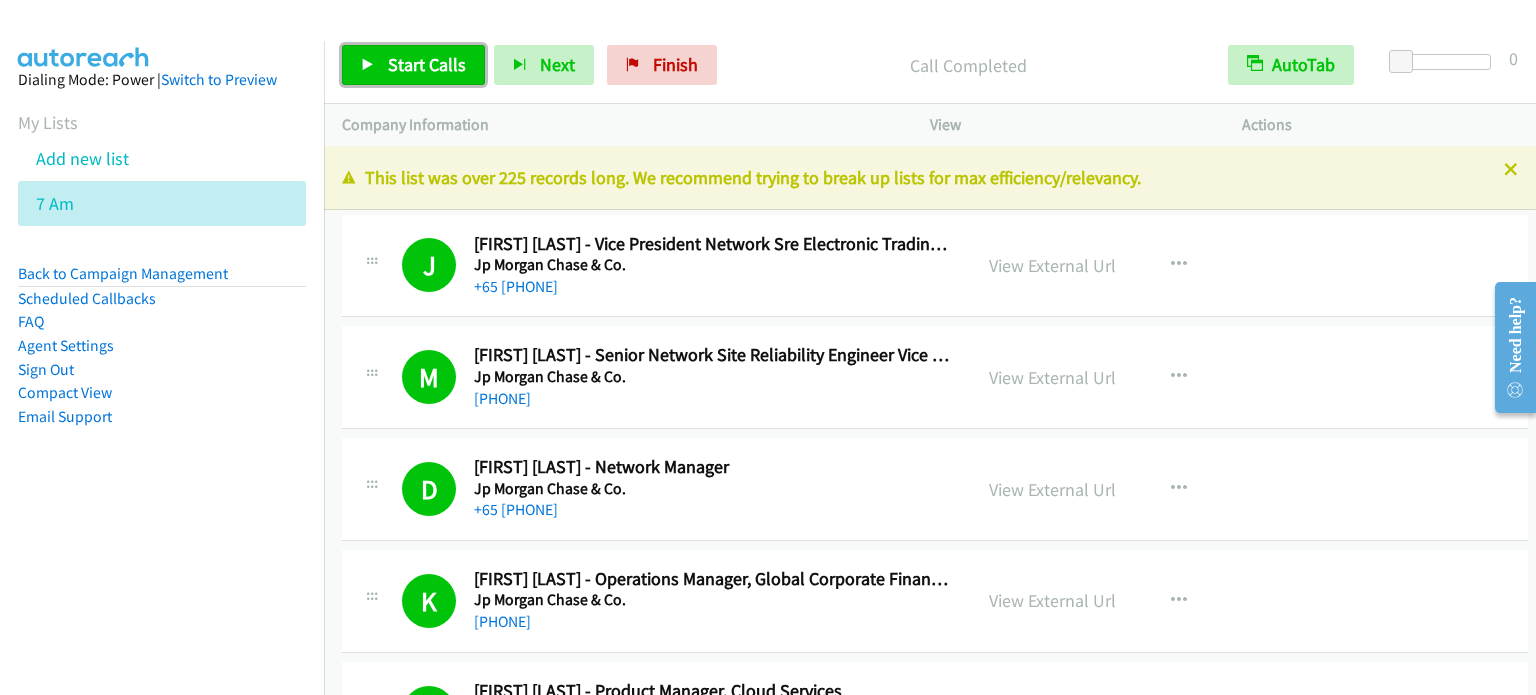 click on "Start Calls" at bounding box center [413, 65] 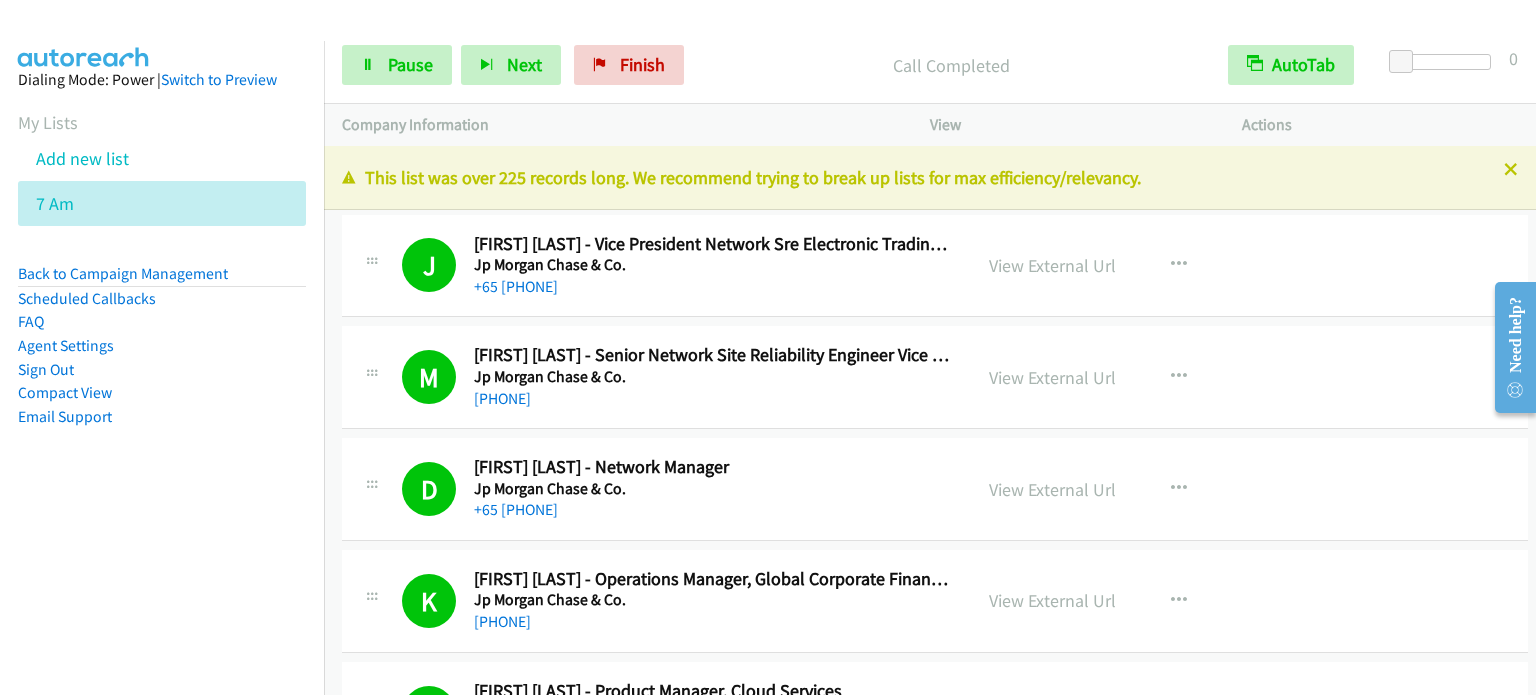 drag, startPoint x: 268, startPoint y: 479, endPoint x: 948, endPoint y: 350, distance: 692.12787 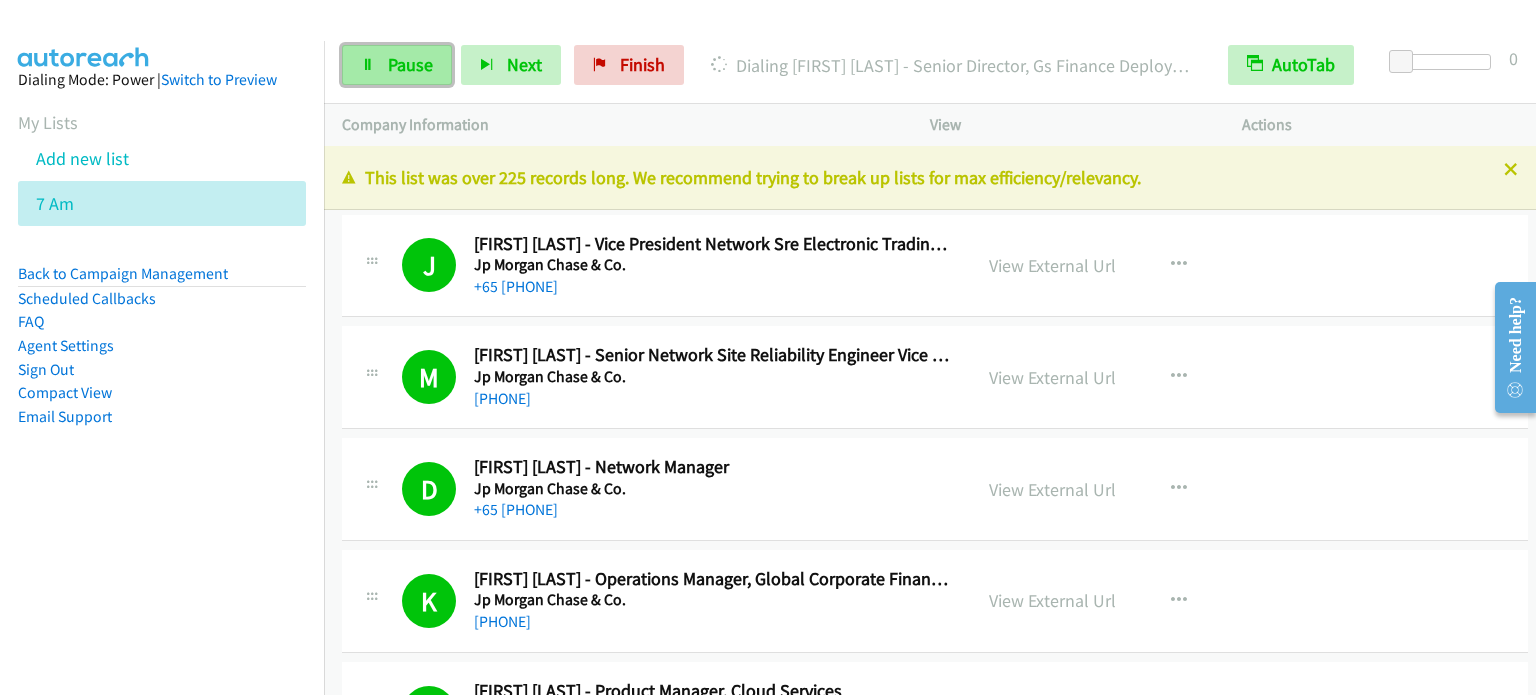 click on "Pause" at bounding box center [397, 65] 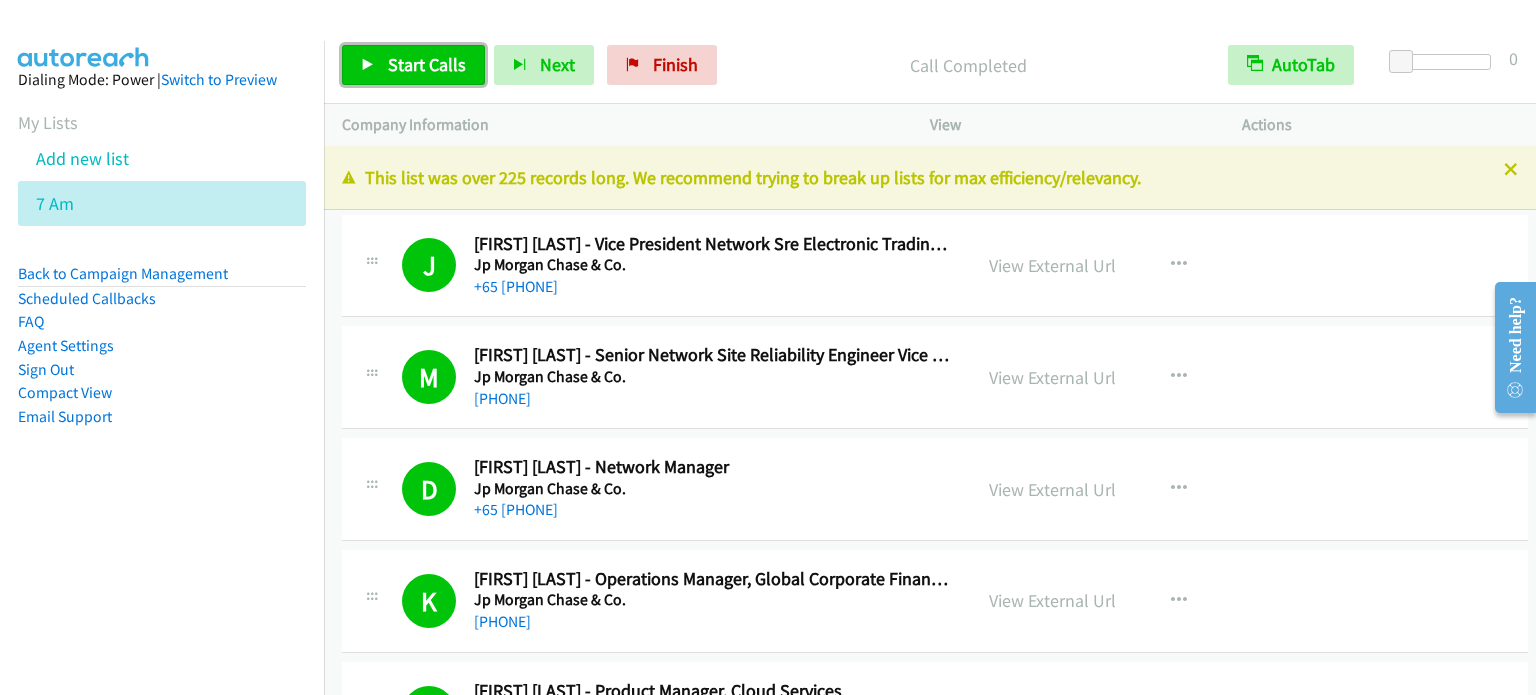 click on "Start Calls" at bounding box center (427, 64) 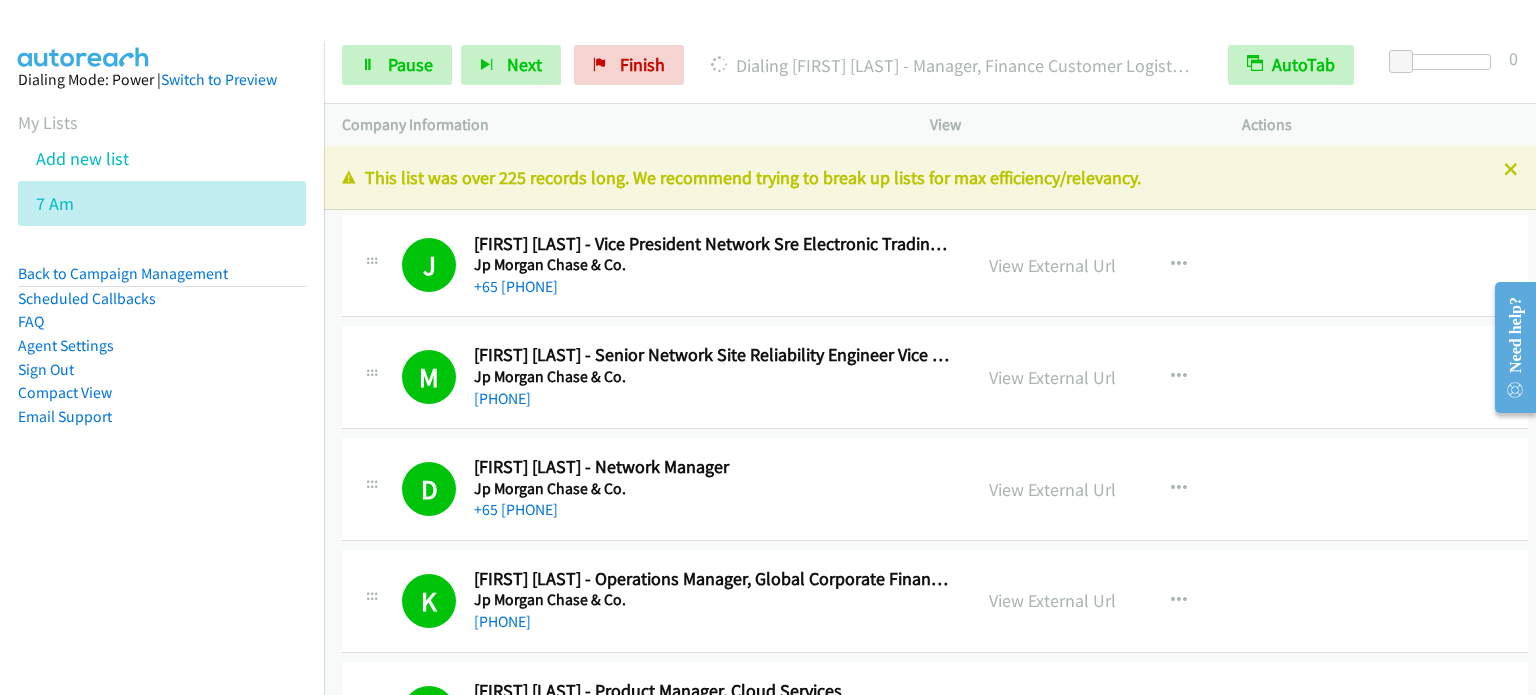 click on "Dialing Mode: Power
|
Switch to Preview
My Lists
Add new list
7 Am
Back to Campaign Management
Scheduled Callbacks
FAQ
Agent Settings
Sign Out
Compact View
Email Support" at bounding box center [162, 388] 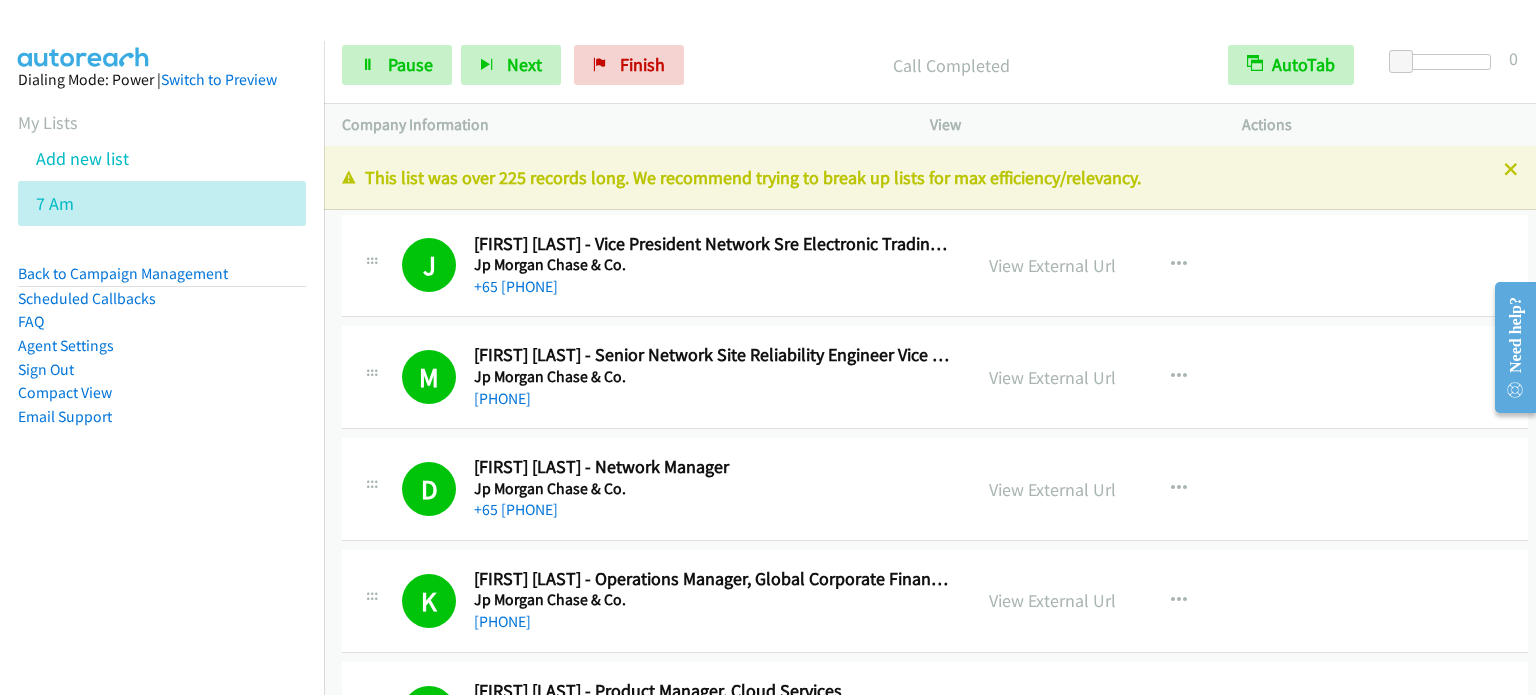 click on "Dialing Mode: Power
|
Switch to Preview
My Lists
Add new list
7 Am
Back to Campaign Management
Scheduled Callbacks
FAQ
Agent Settings
Sign Out
Compact View
Email Support" at bounding box center [162, 280] 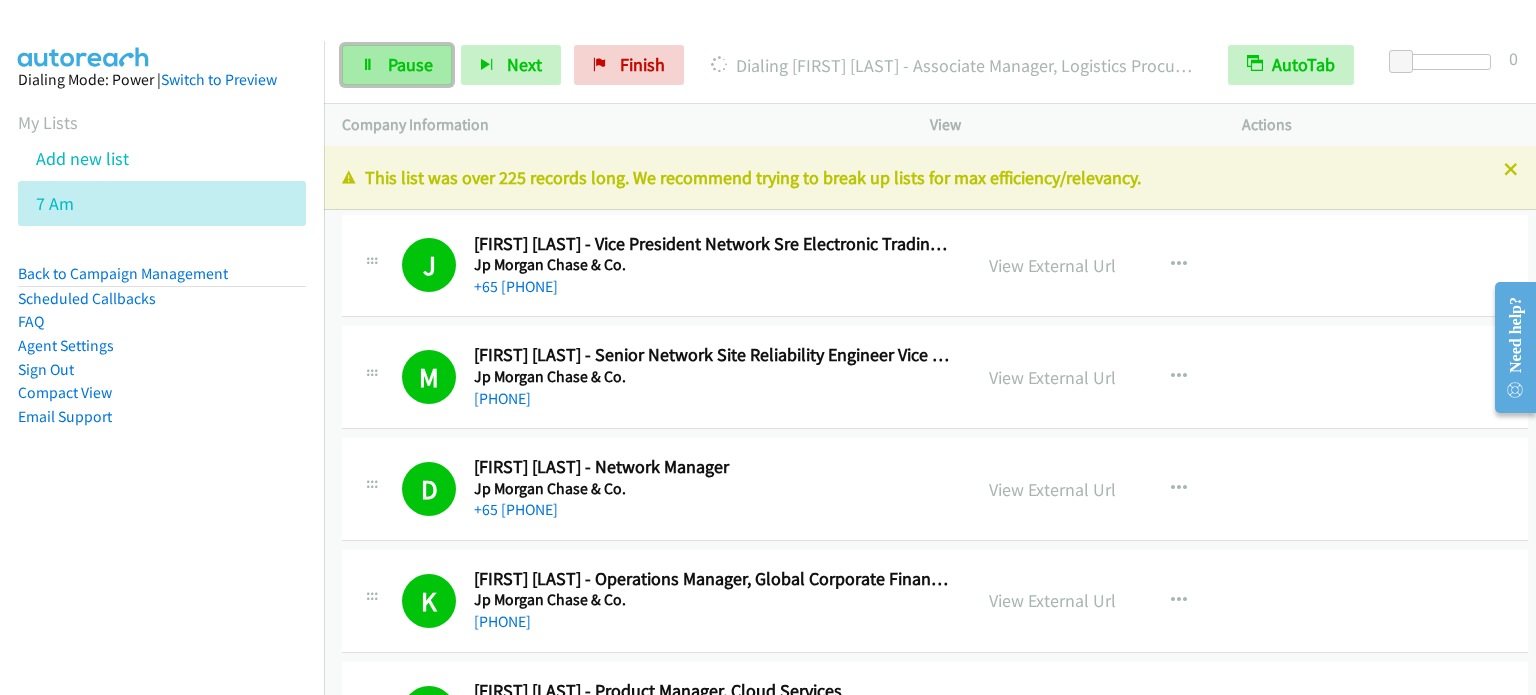 click on "Pause" at bounding box center [410, 64] 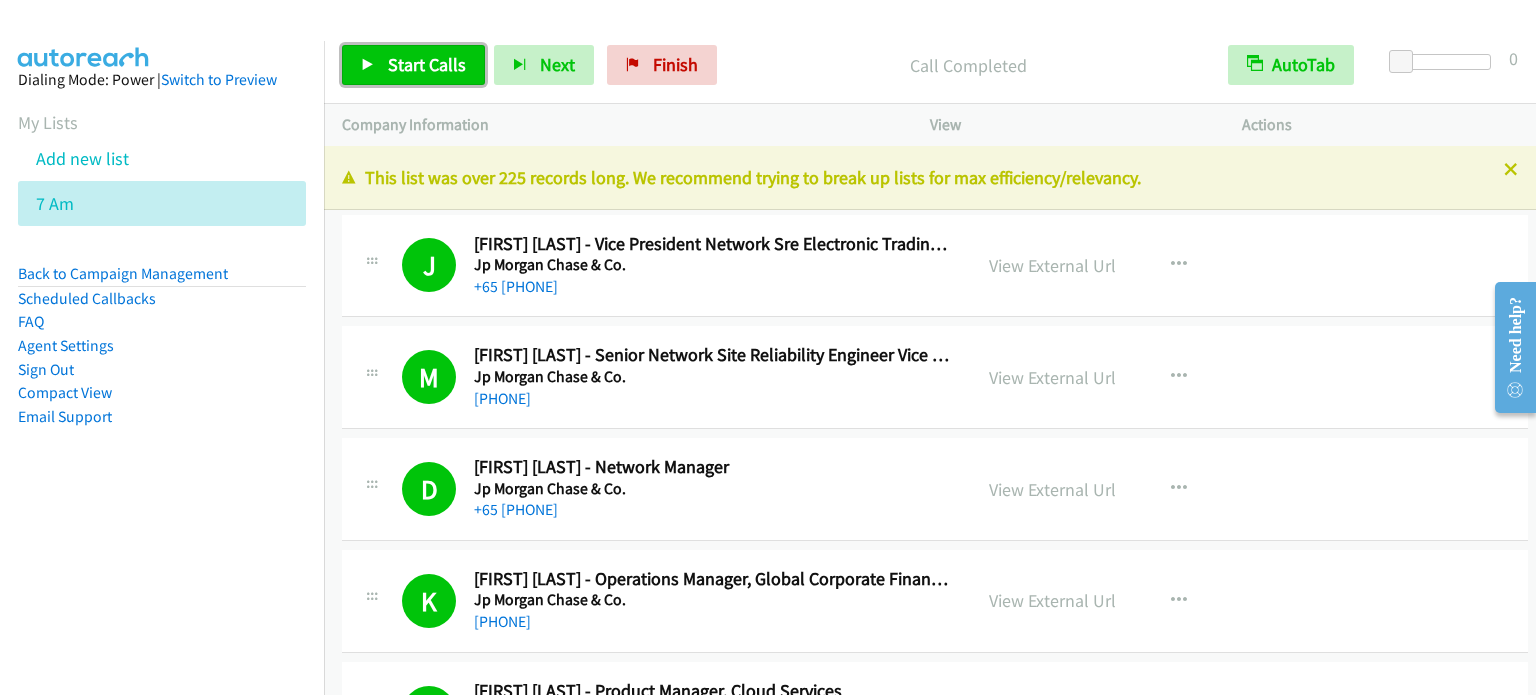 click on "Start Calls" at bounding box center (427, 64) 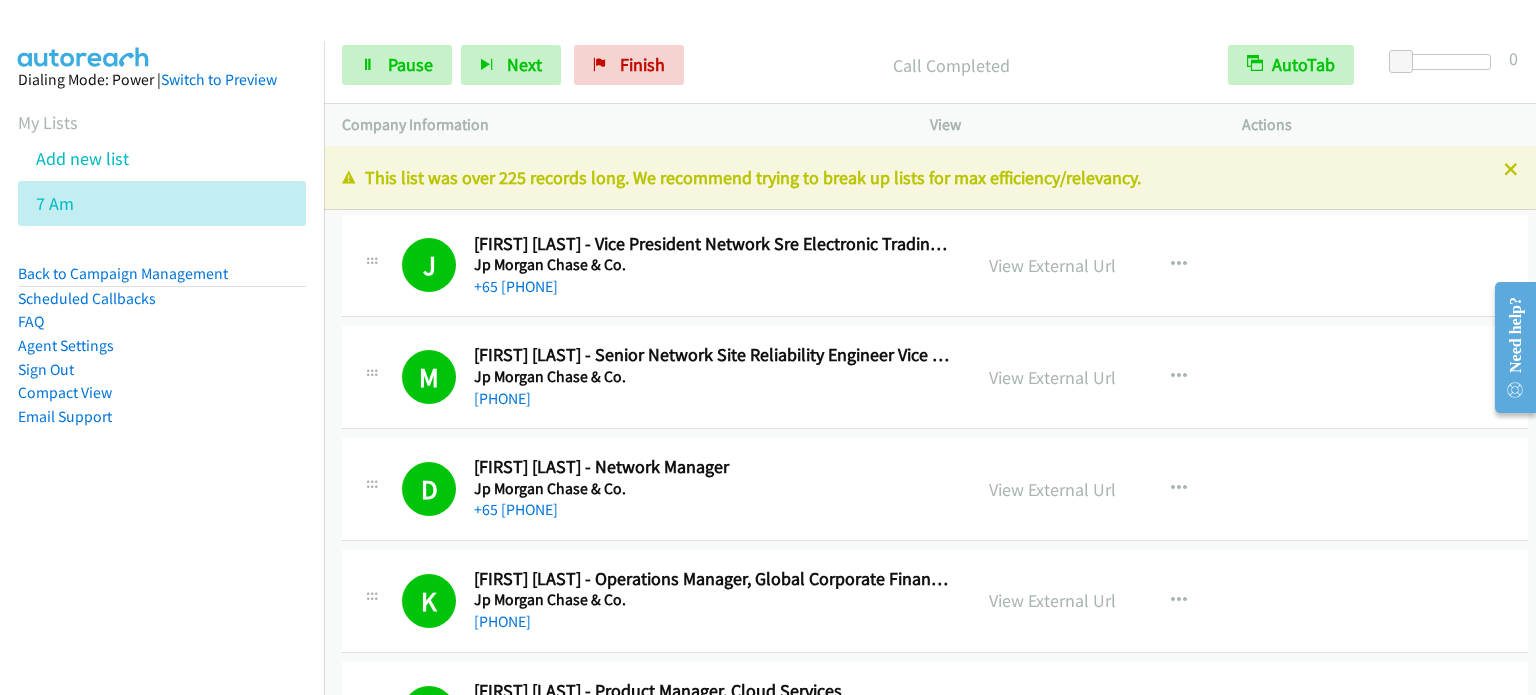 drag, startPoint x: 286, startPoint y: 467, endPoint x: 302, endPoint y: 470, distance: 16.27882 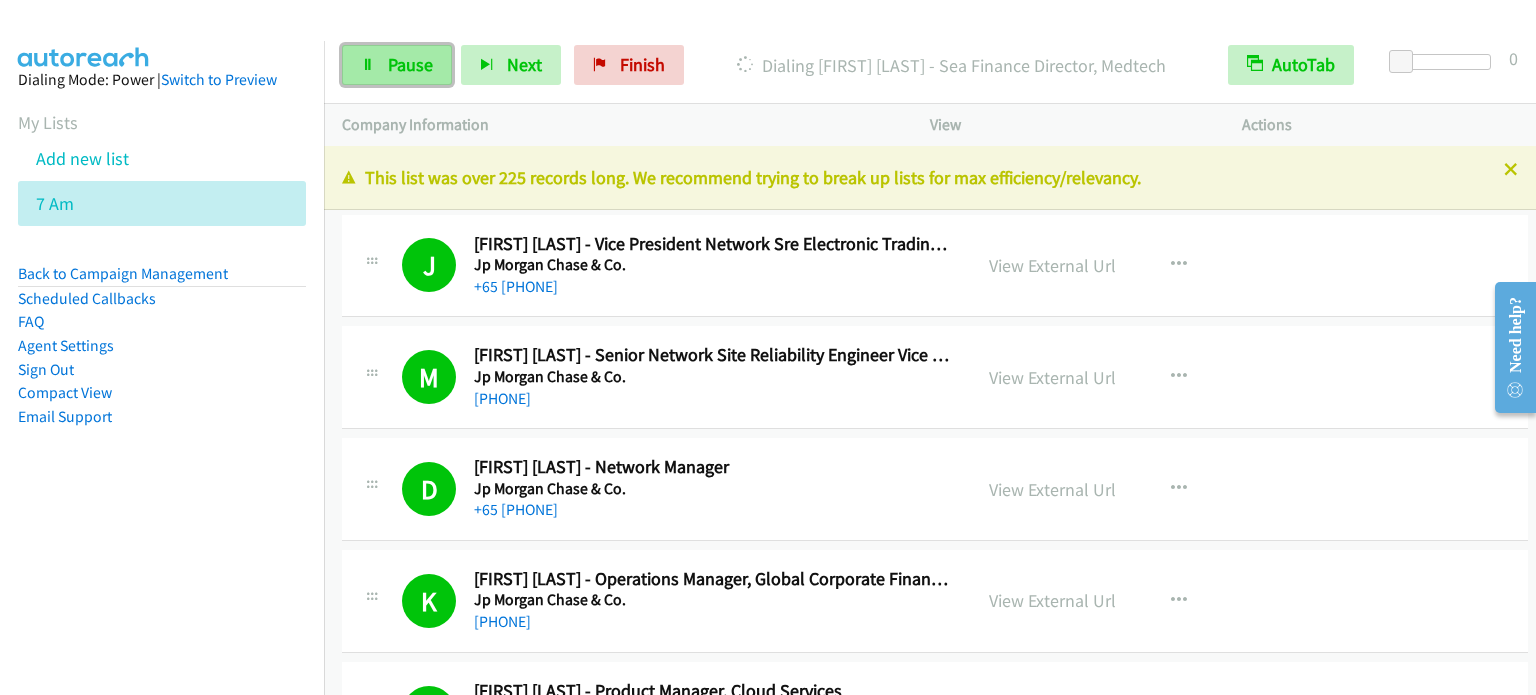 click on "Pause" at bounding box center (410, 64) 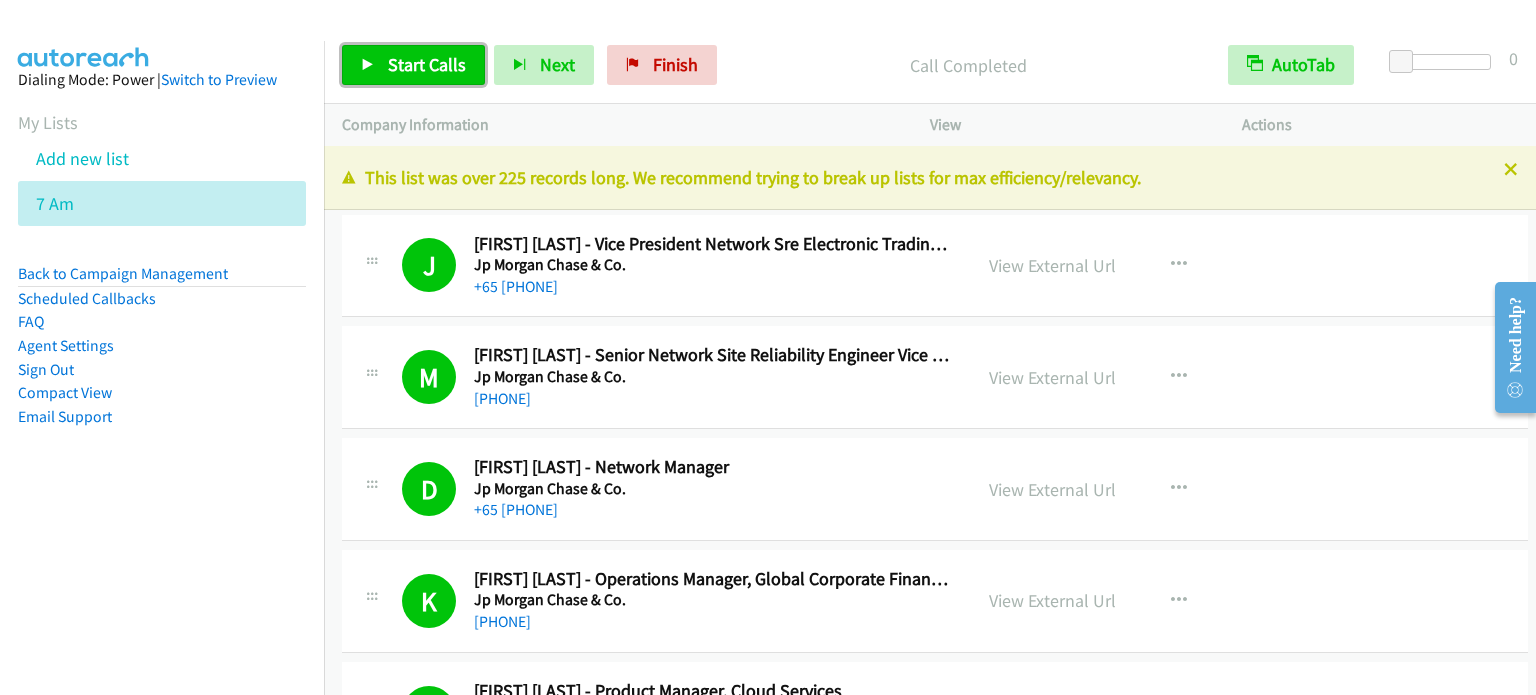 click on "Start Calls" at bounding box center [427, 64] 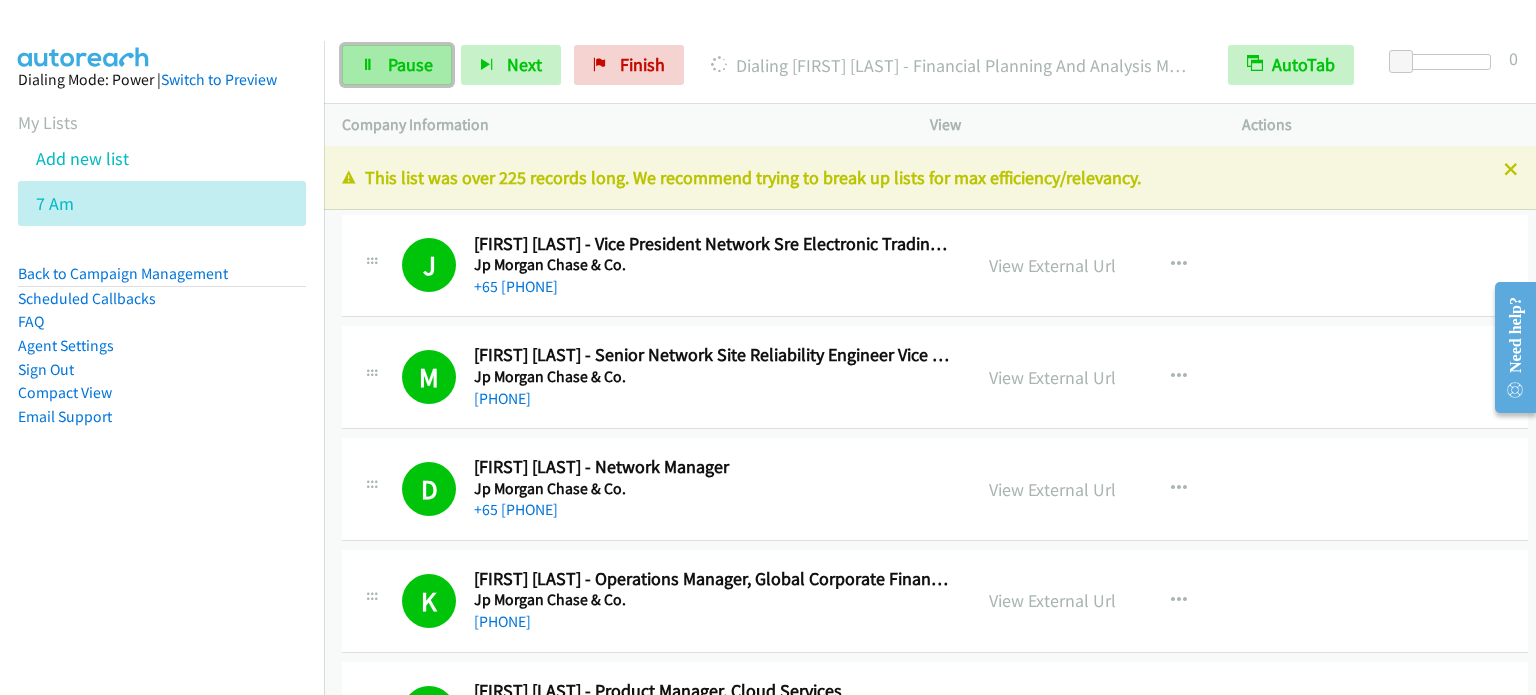 click on "Pause" at bounding box center [397, 65] 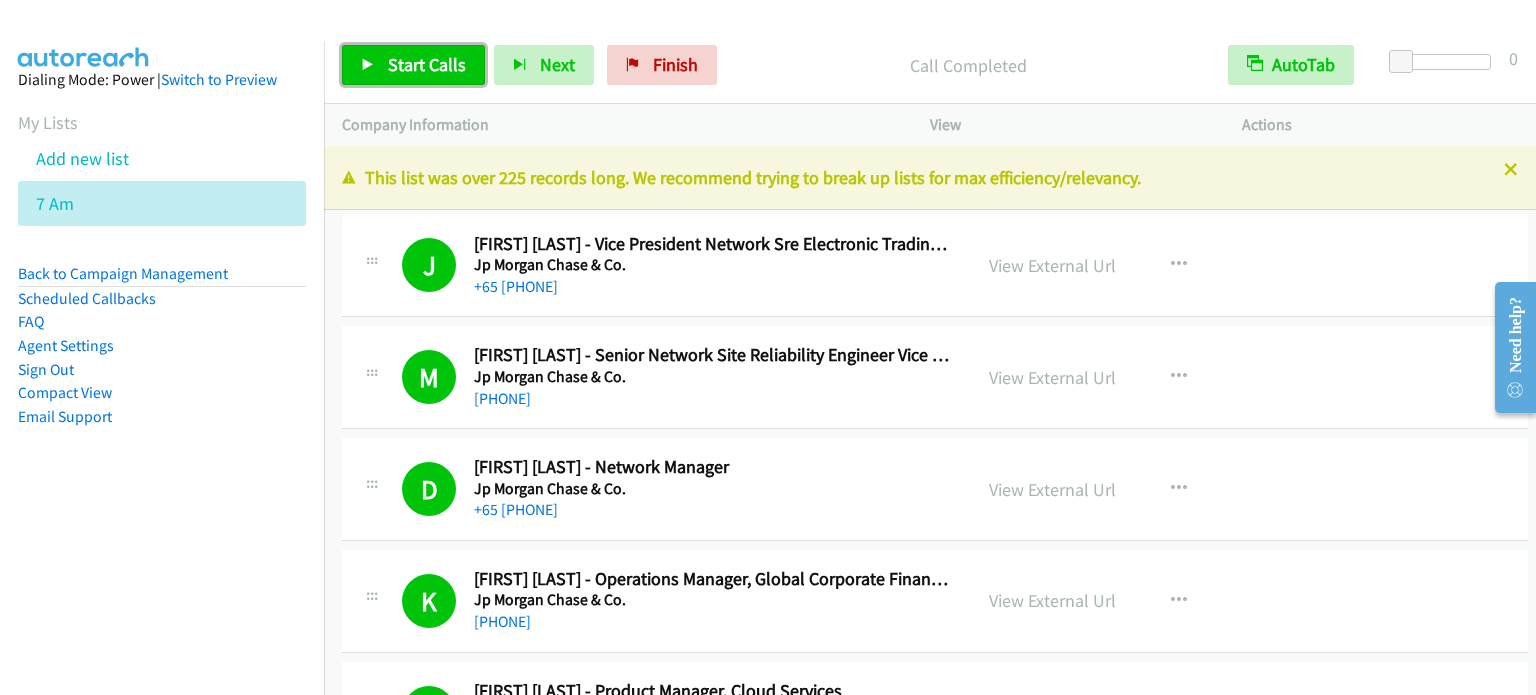 click on "Start Calls" at bounding box center (427, 64) 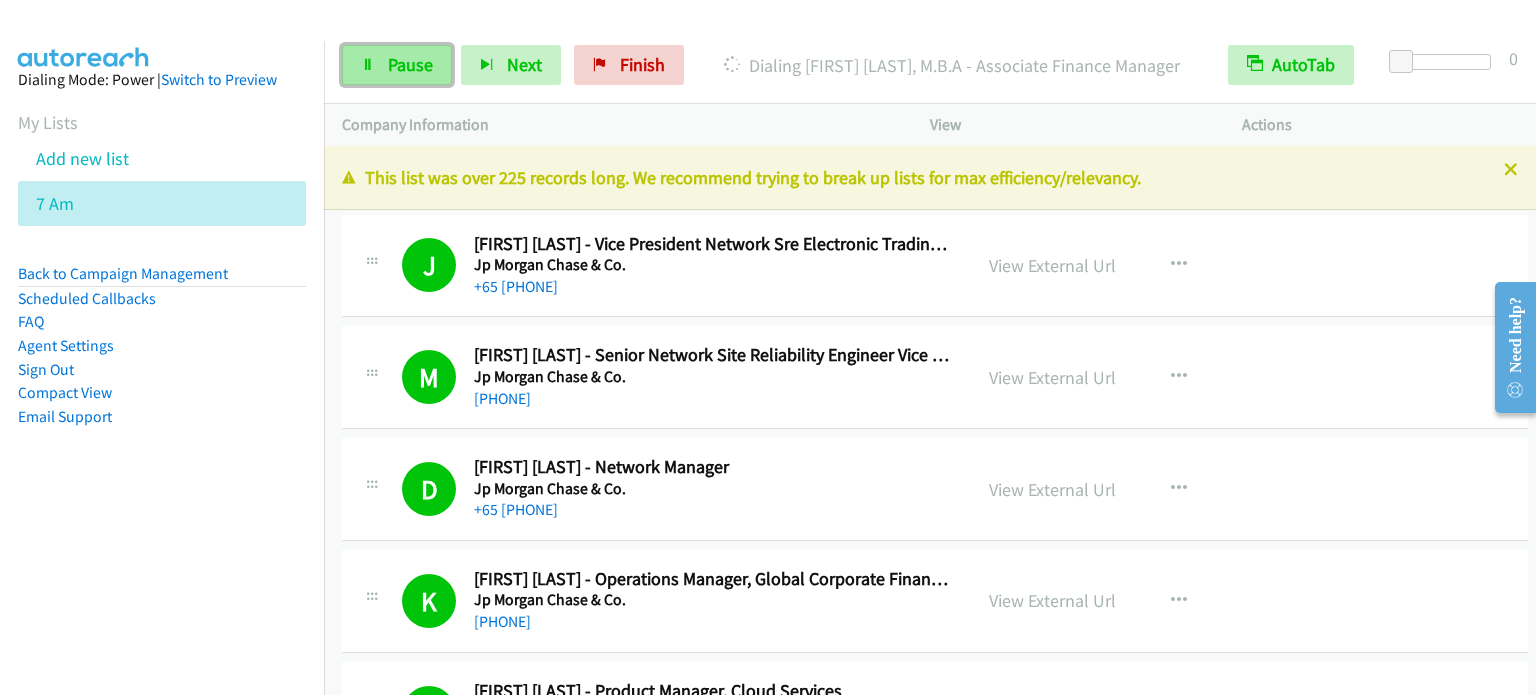 click on "Pause" at bounding box center [410, 64] 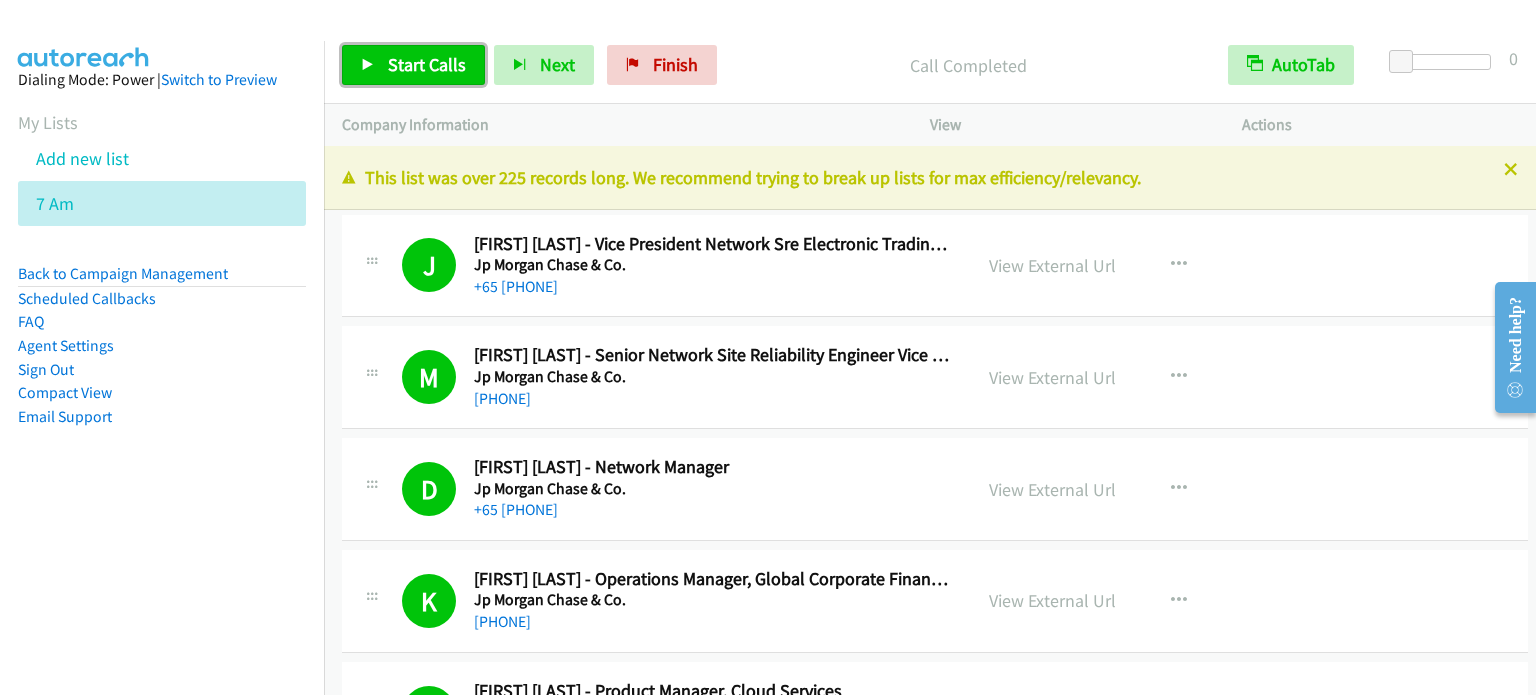 click on "Start Calls" at bounding box center (427, 64) 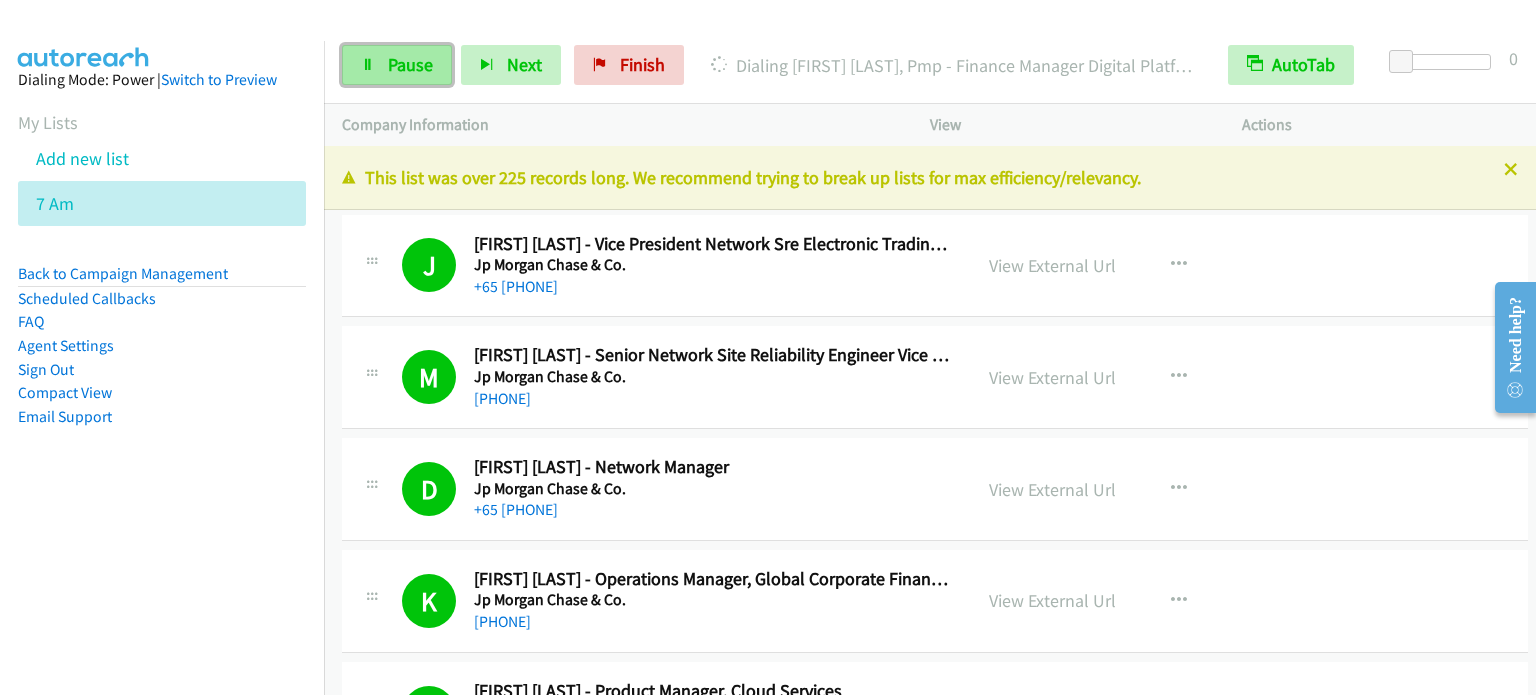 click on "Pause" at bounding box center (397, 65) 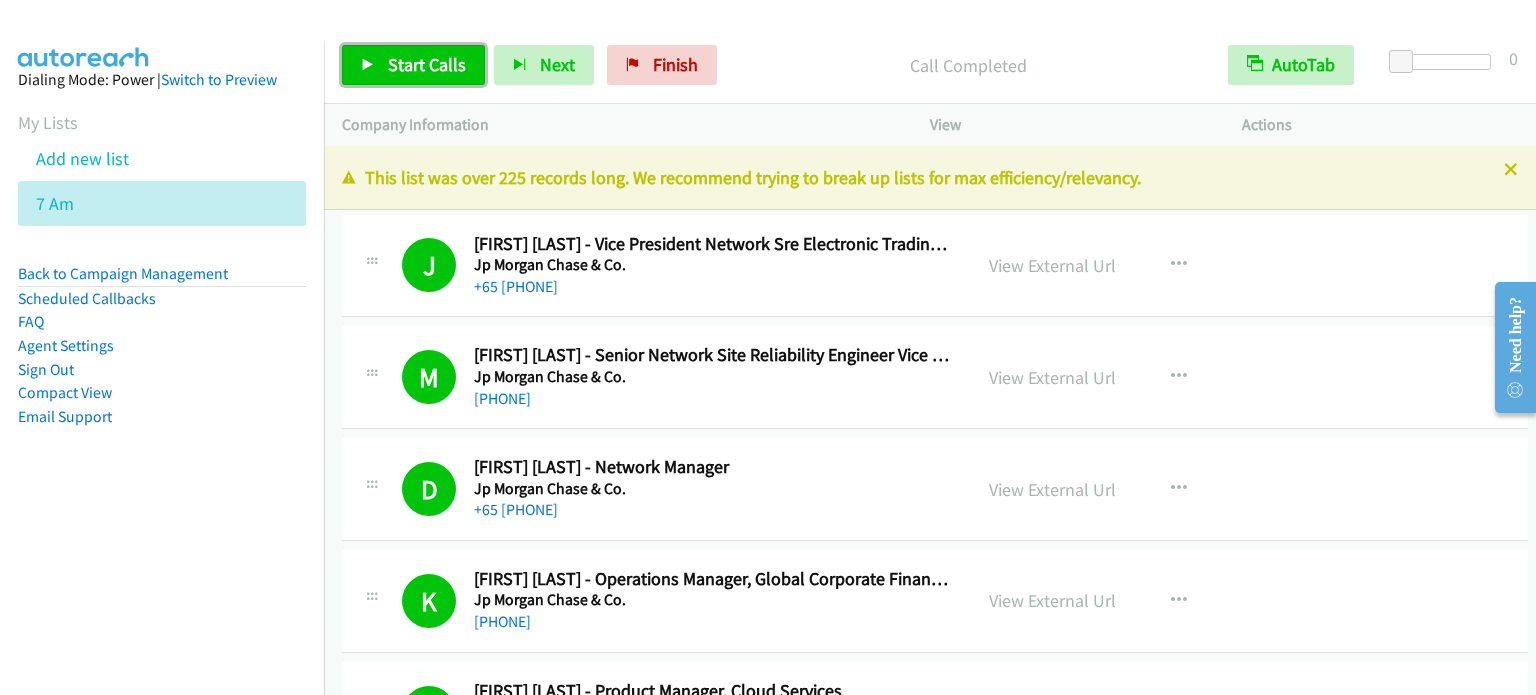 click on "Start Calls" at bounding box center [413, 65] 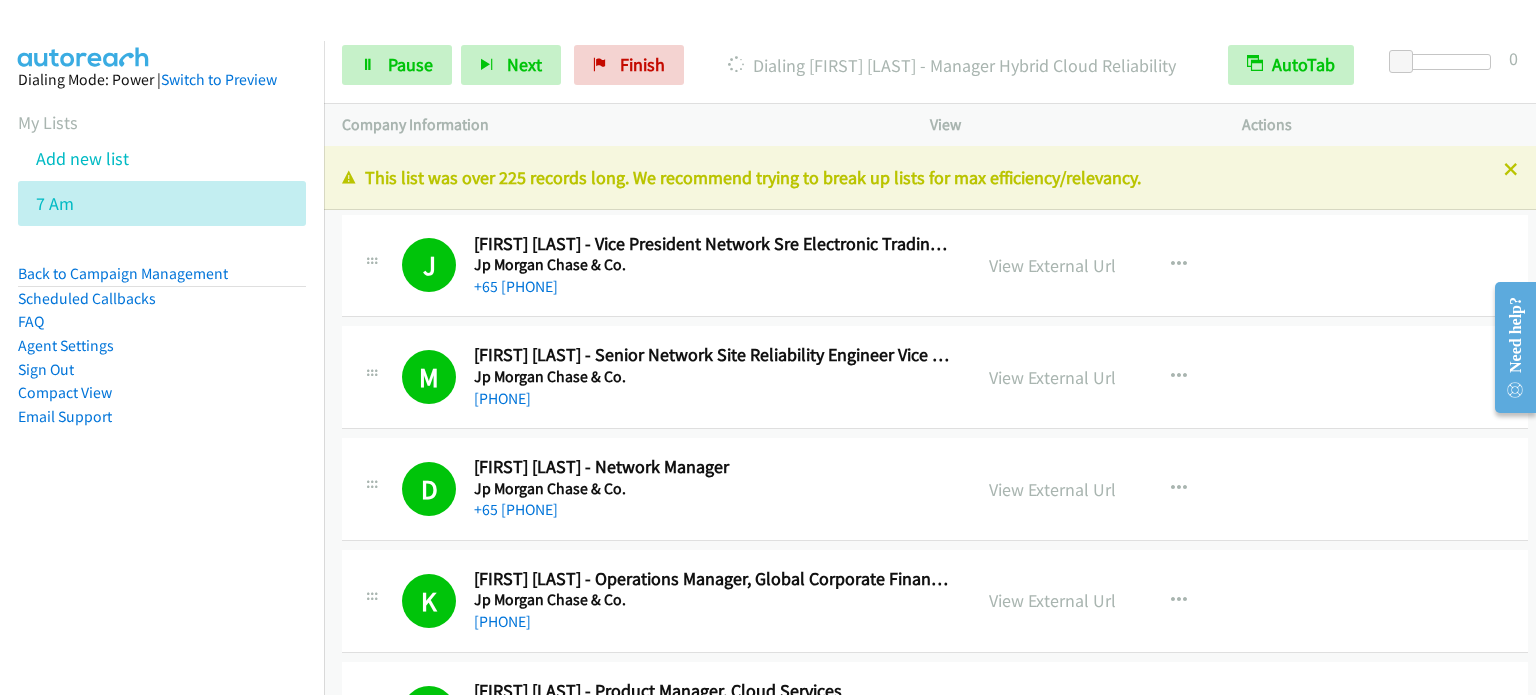 click on "Dialing Mode: Power
|
Switch to Preview
My Lists
Add new list
7 Am
Back to Campaign Management
Scheduled Callbacks
FAQ
Agent Settings
Sign Out
Compact View
Email Support" at bounding box center (162, 388) 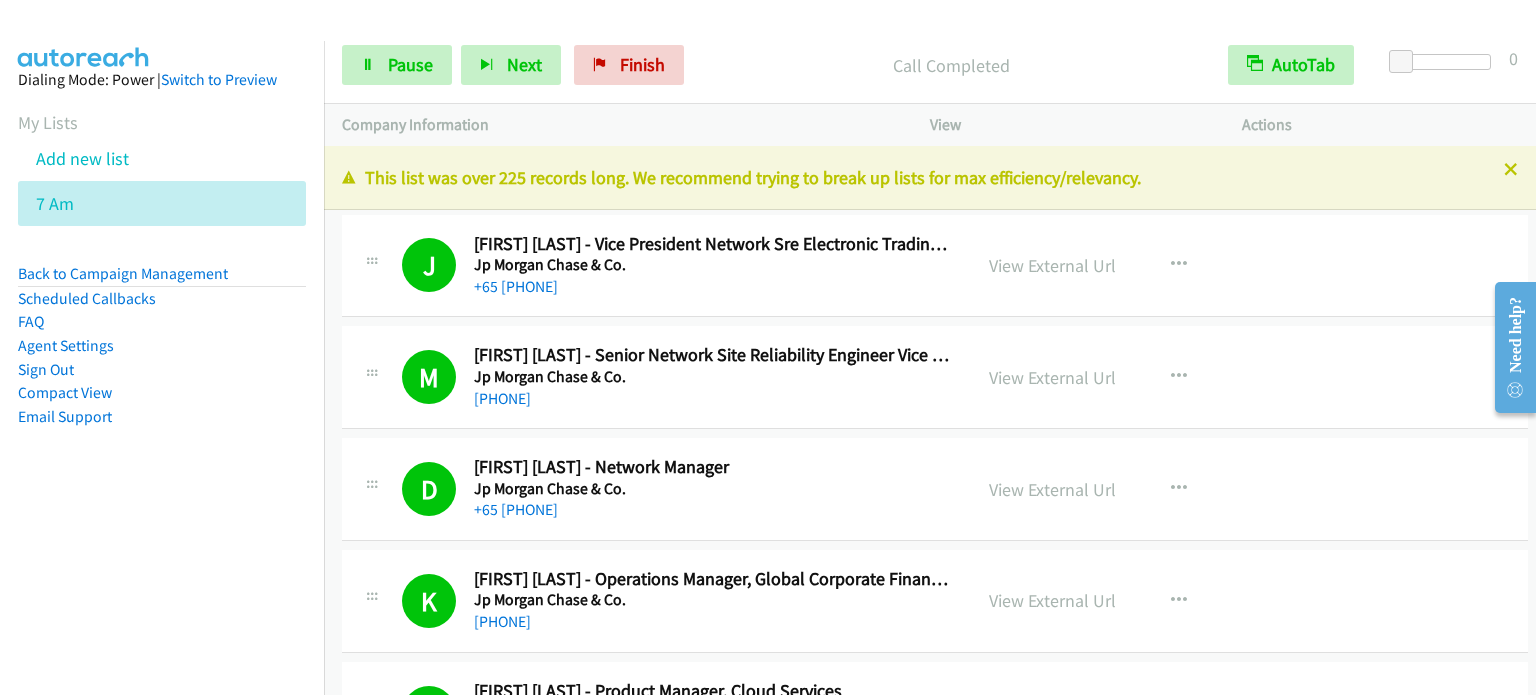 click on "Dialing Mode: Power
|
Switch to Preview
My Lists
Add new list
7 Am
Back to Campaign Management
Scheduled Callbacks
FAQ
Agent Settings
Sign Out
Compact View
Email Support" at bounding box center (162, 388) 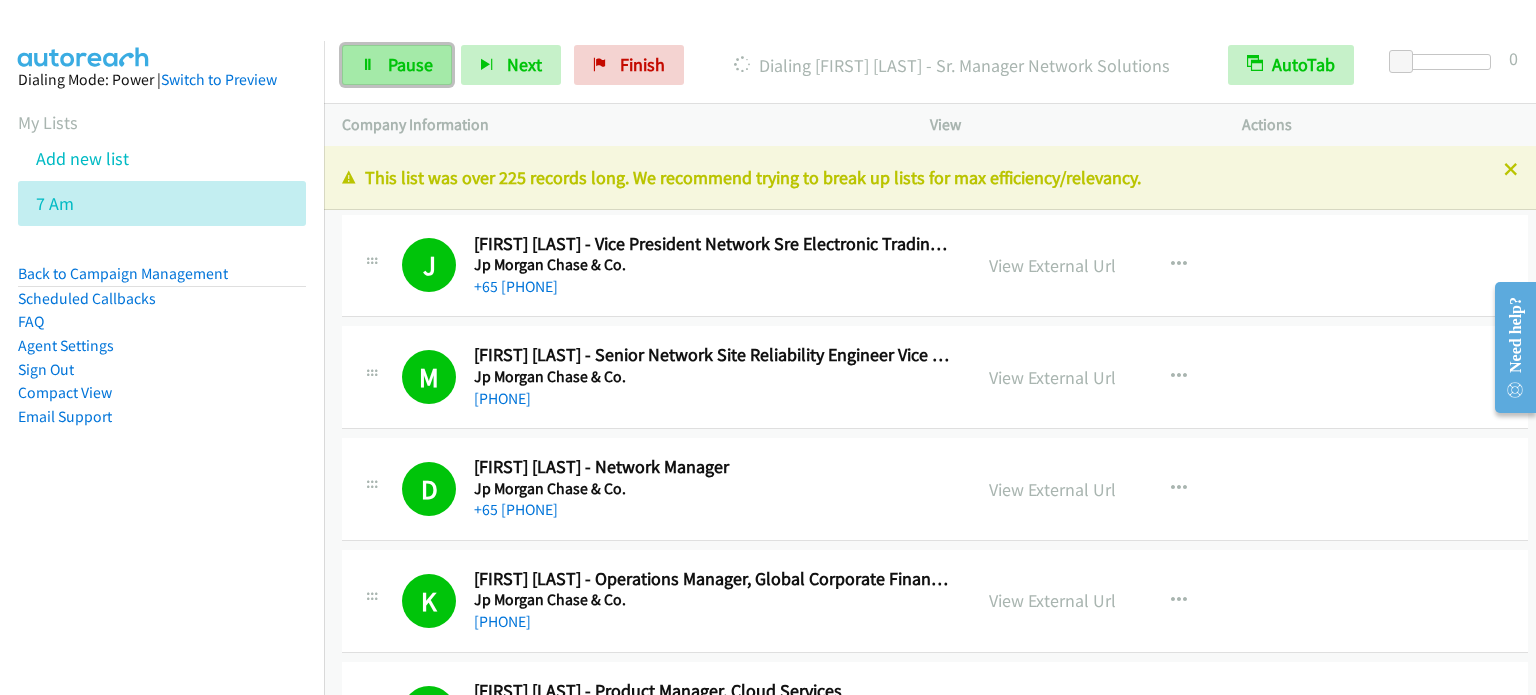 click on "Pause" at bounding box center (410, 64) 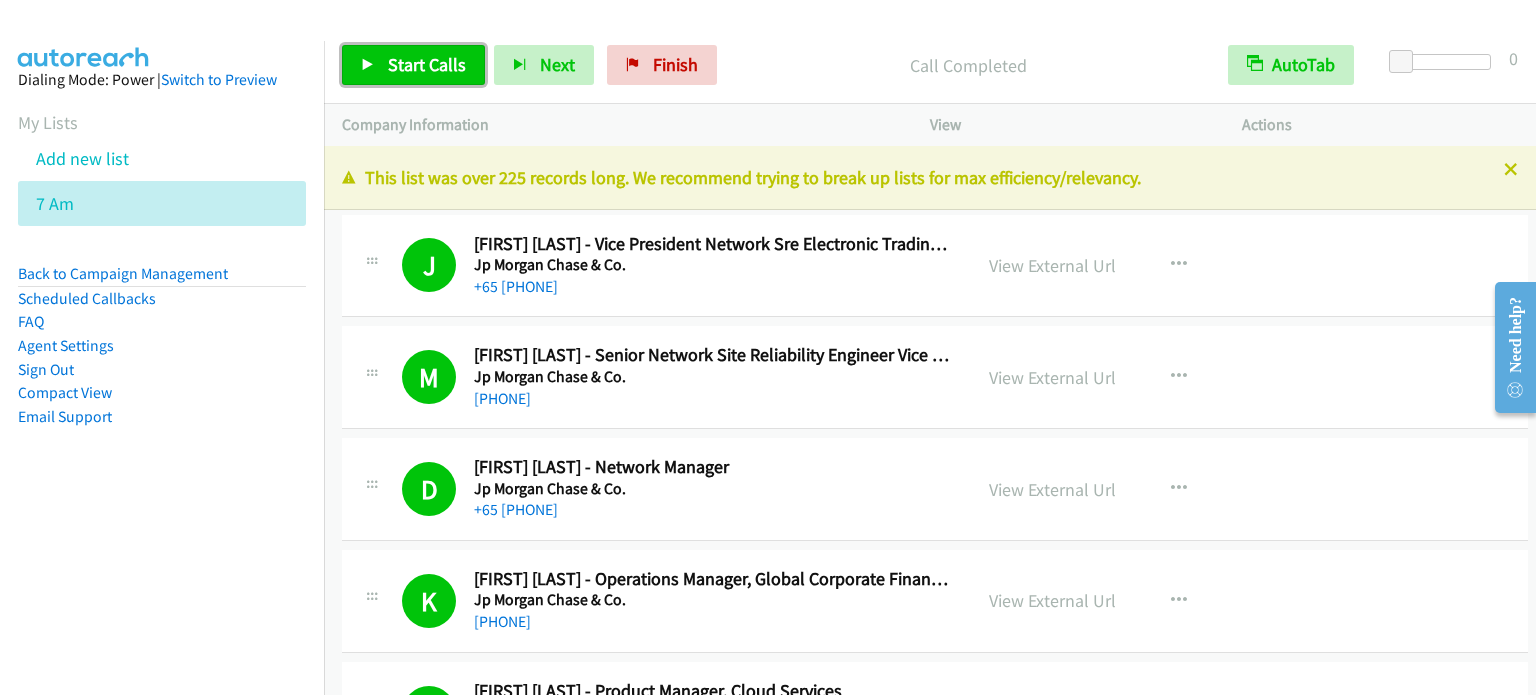 click on "Start Calls" at bounding box center [413, 65] 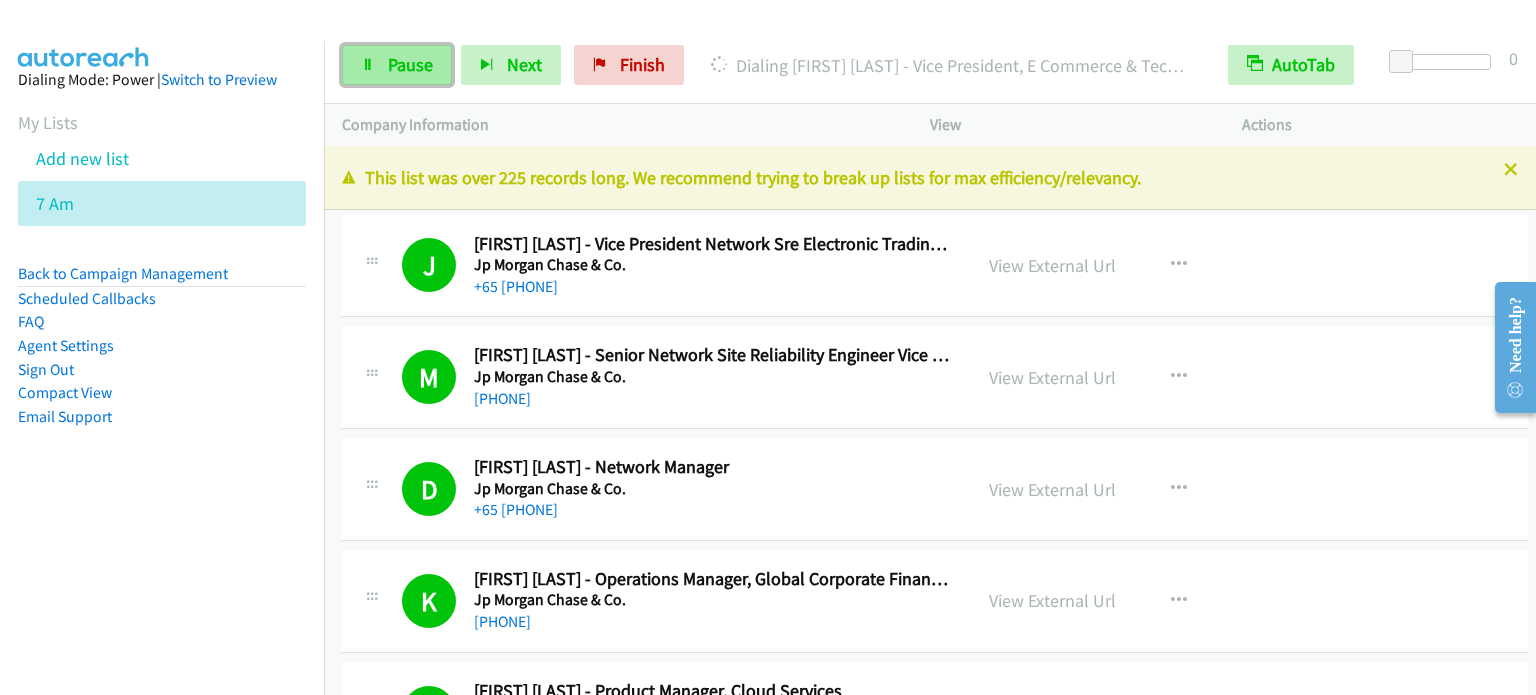 click on "Pause" at bounding box center [410, 64] 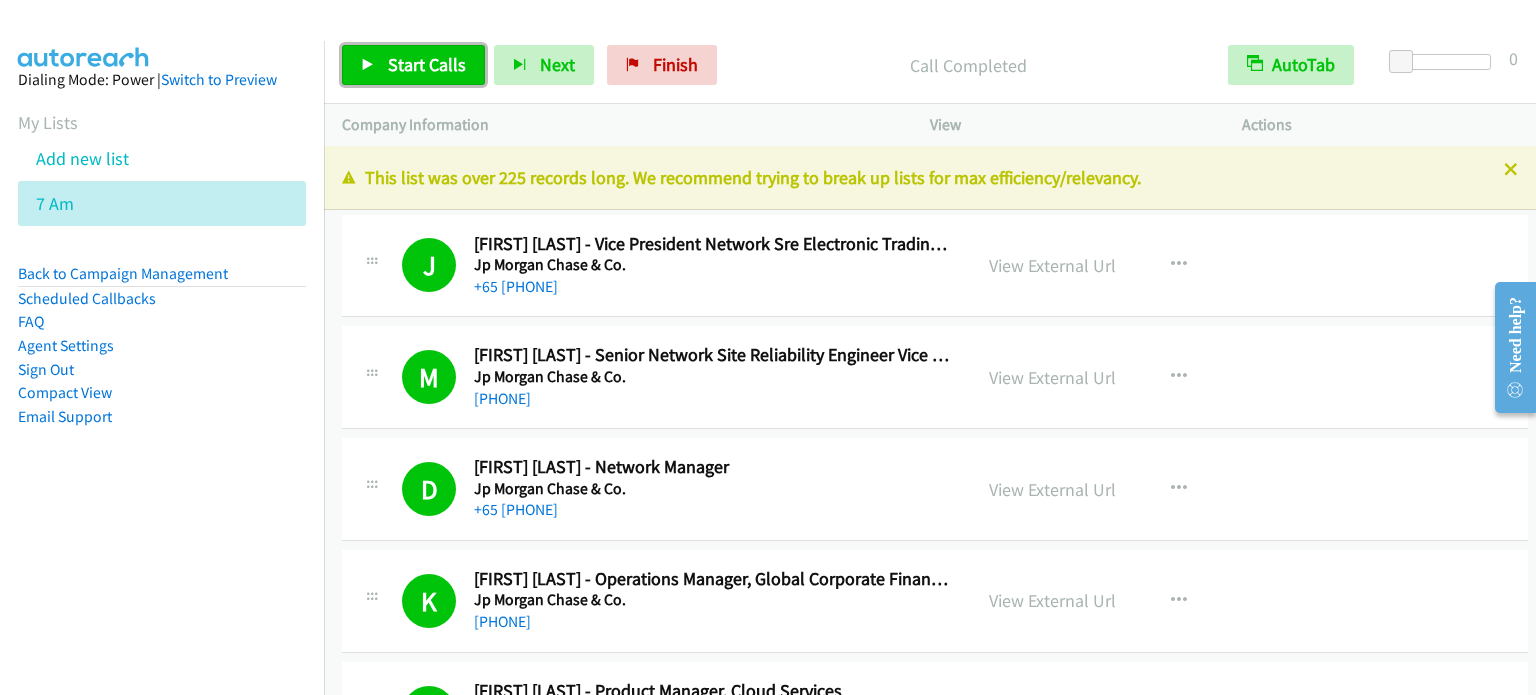 click on "Start Calls" at bounding box center [427, 64] 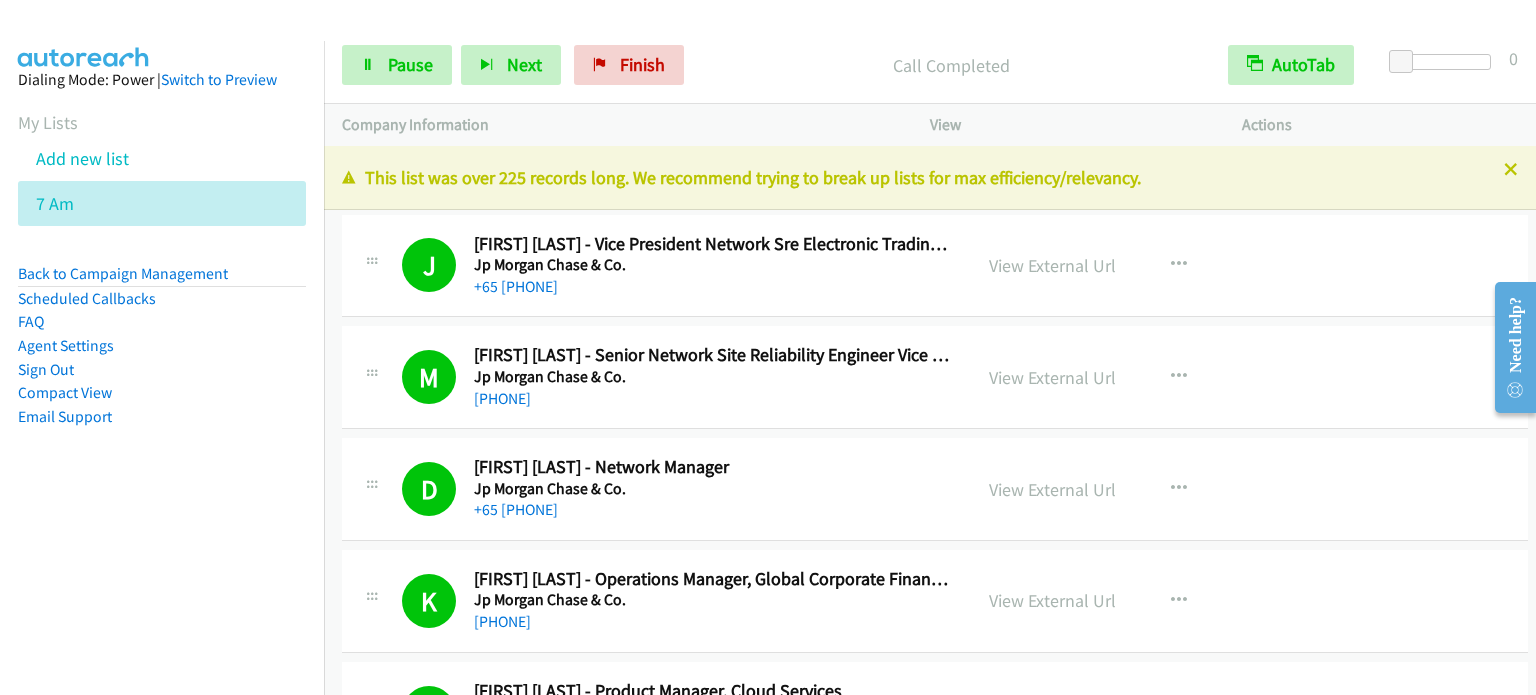 drag, startPoint x: 237, startPoint y: 408, endPoint x: 241, endPoint y: 396, distance: 12.649111 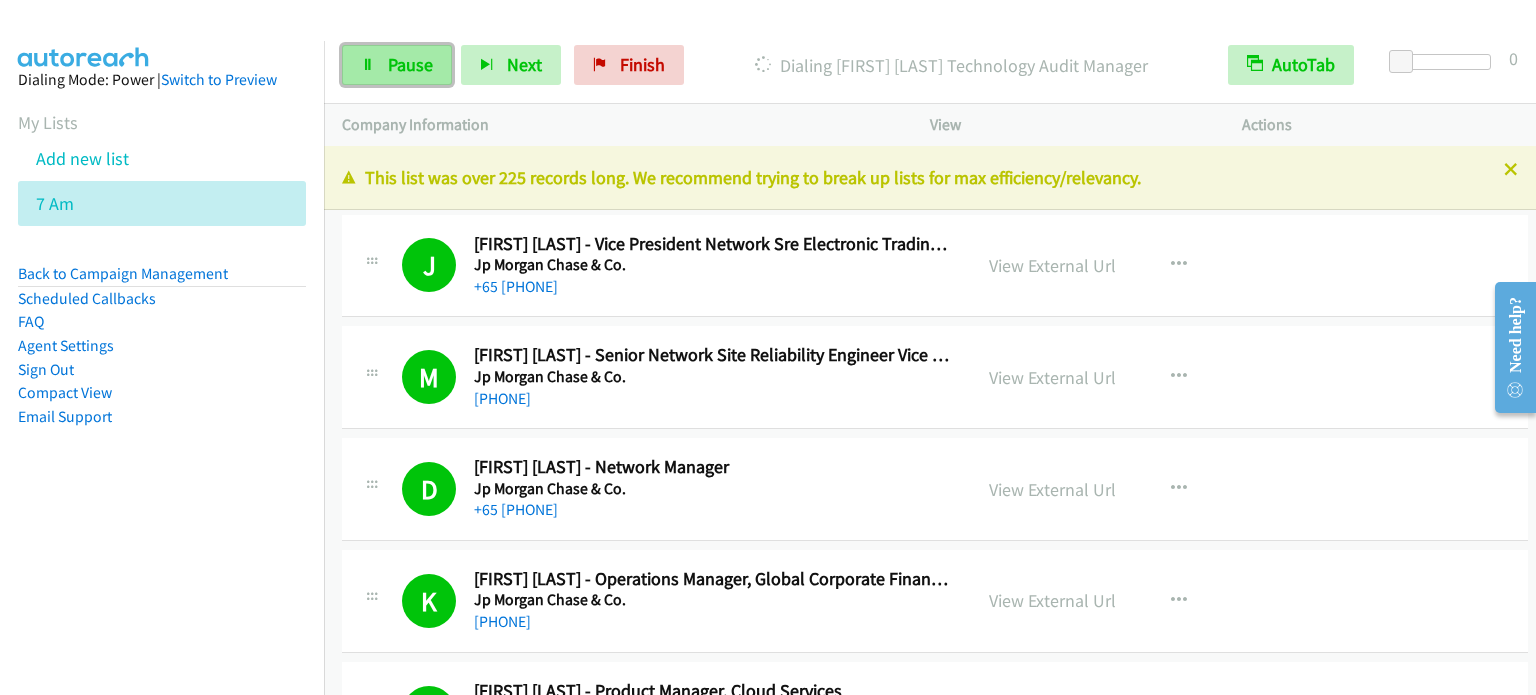 click on "Pause" at bounding box center [410, 64] 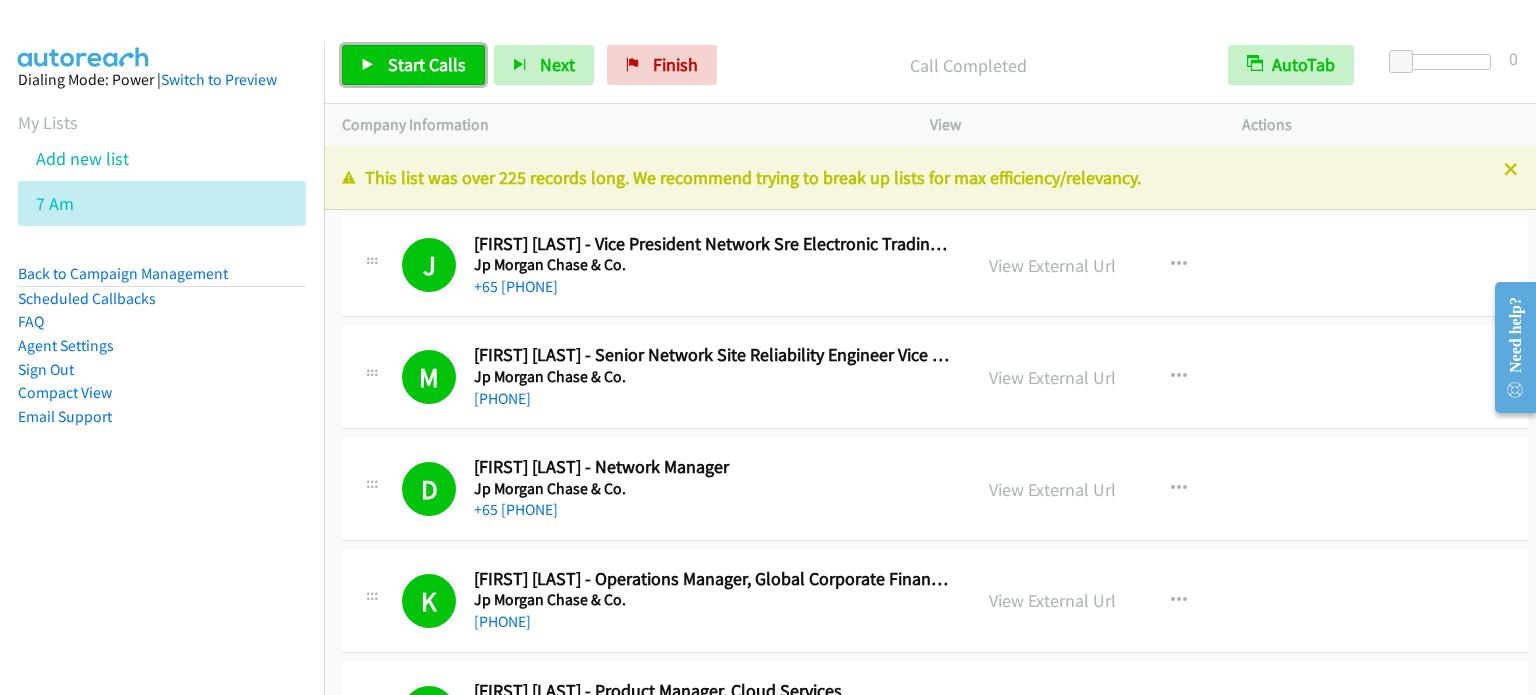 click on "Start Calls" at bounding box center (427, 64) 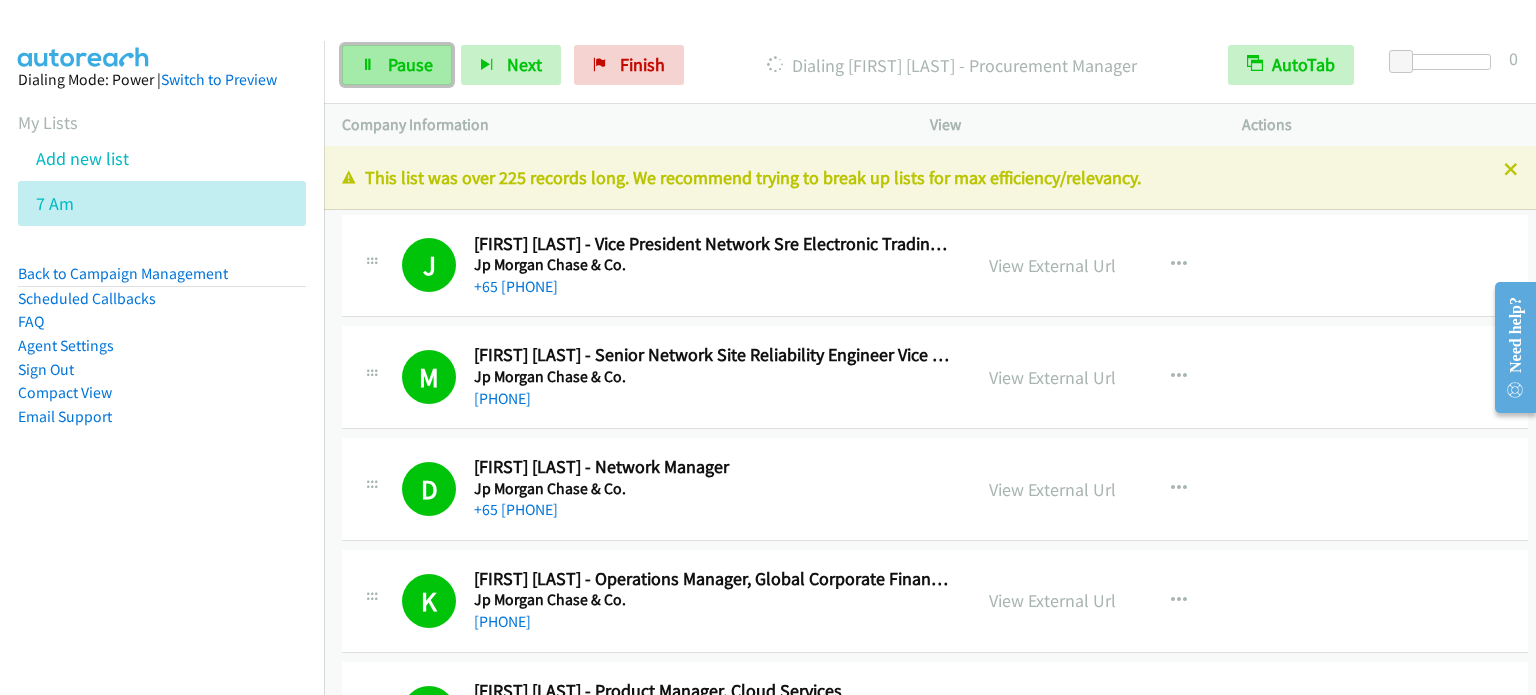 click on "Pause" at bounding box center (410, 64) 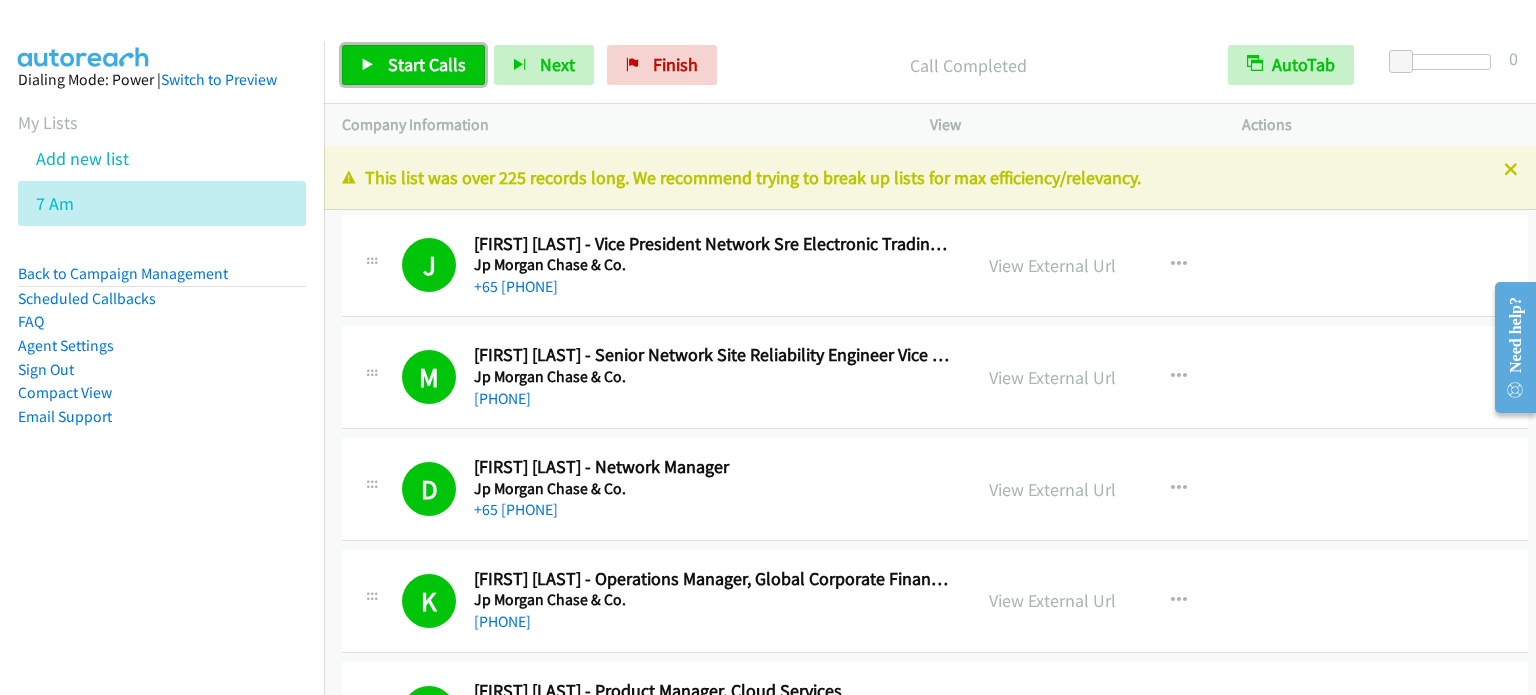 click on "Start Calls" at bounding box center [413, 65] 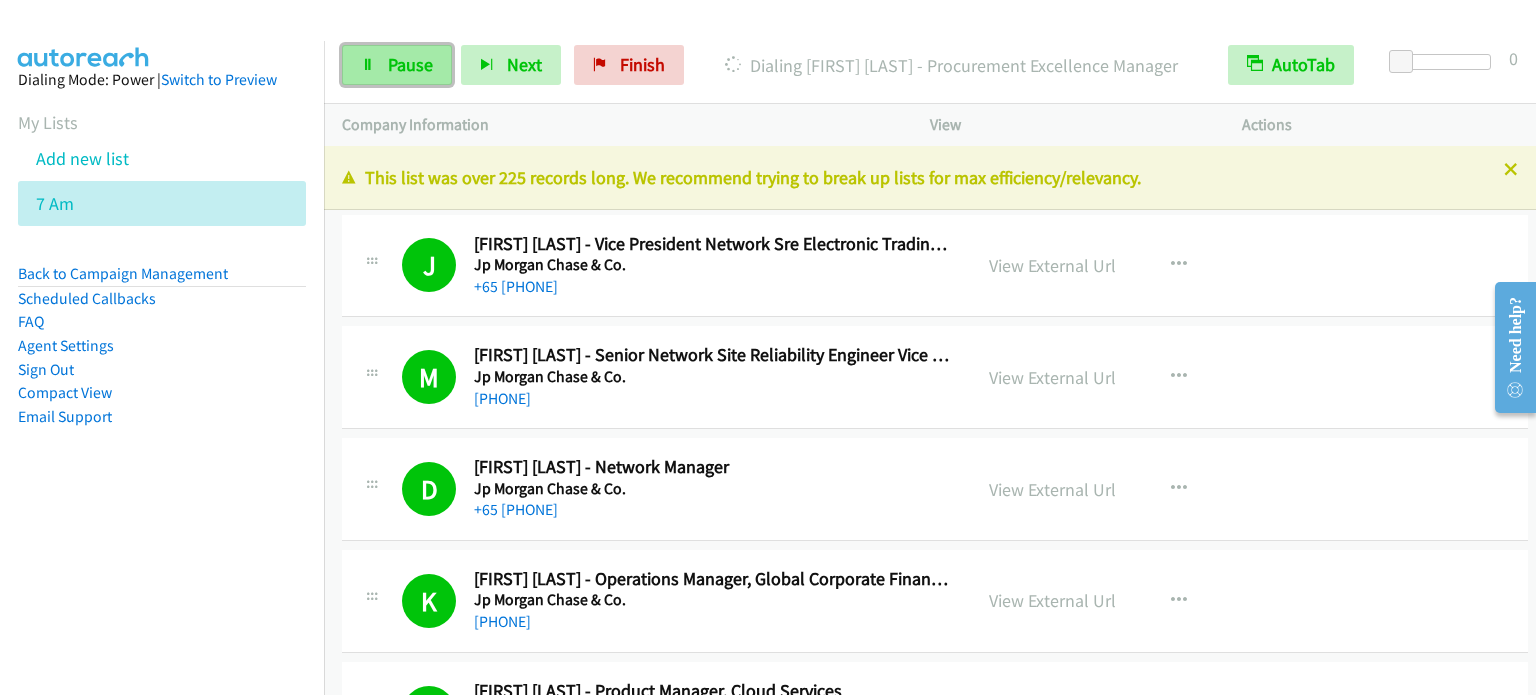 click on "Pause" at bounding box center [410, 64] 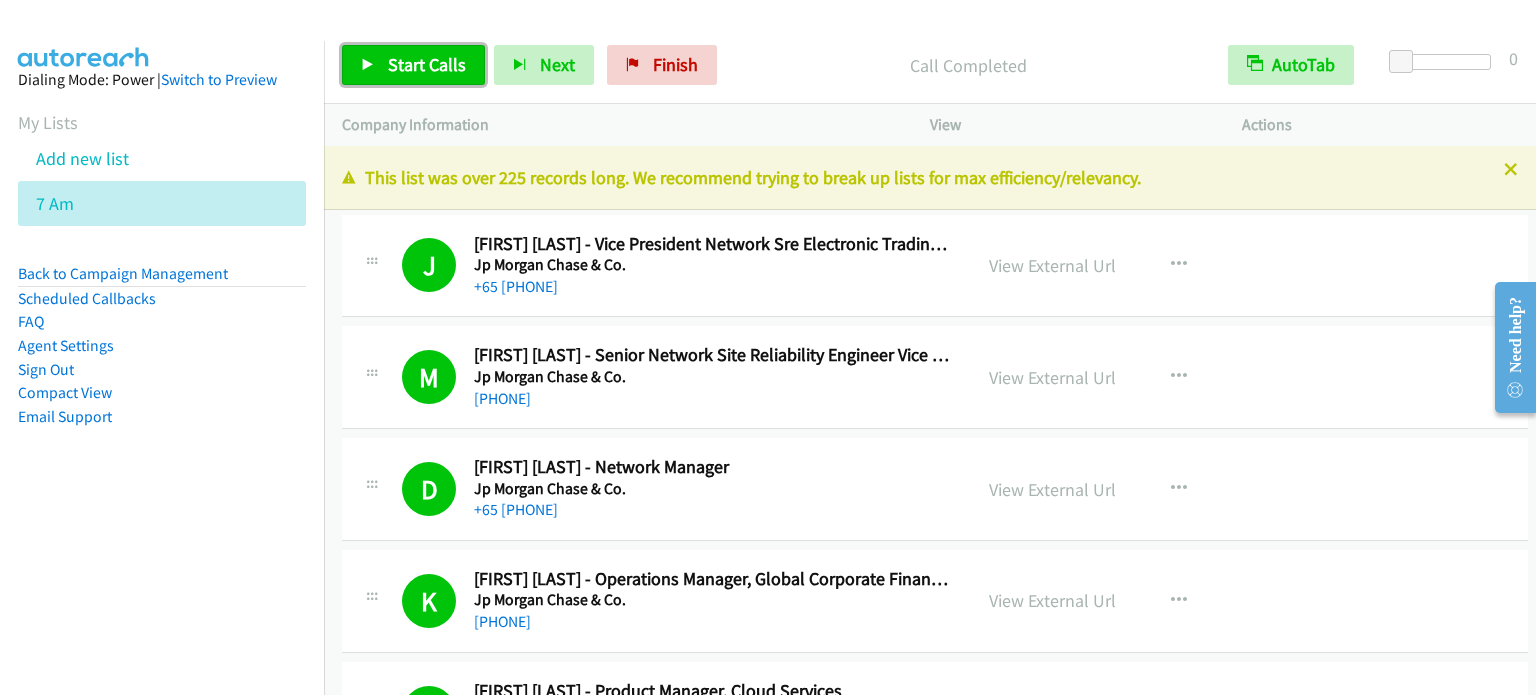 click on "Start Calls" at bounding box center [413, 65] 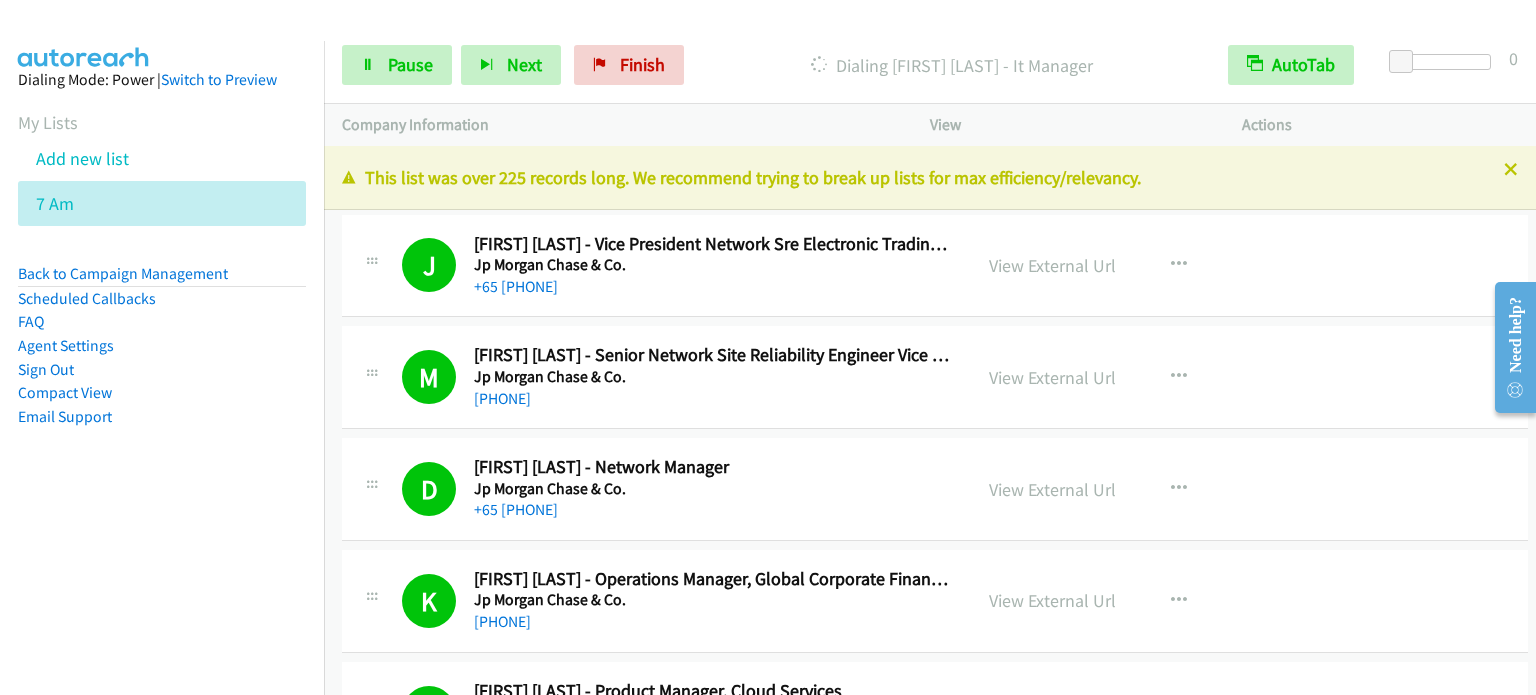 click on "Dialing Mode: Power
|
Switch to Preview
My Lists
Add new list
7 Am
Back to Campaign Management
Scheduled Callbacks
FAQ
Agent Settings
Sign Out
Compact View
Email Support" at bounding box center (162, 280) 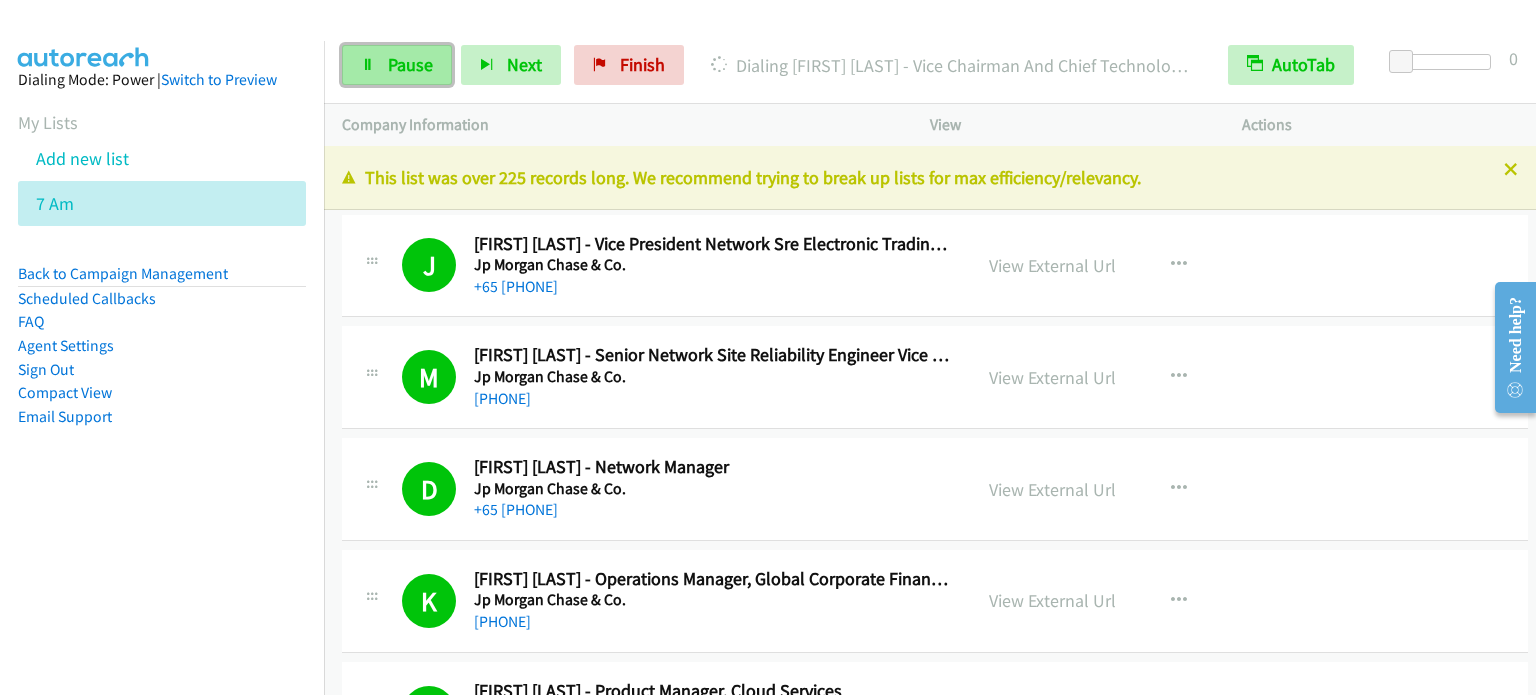 click on "Pause" at bounding box center [410, 64] 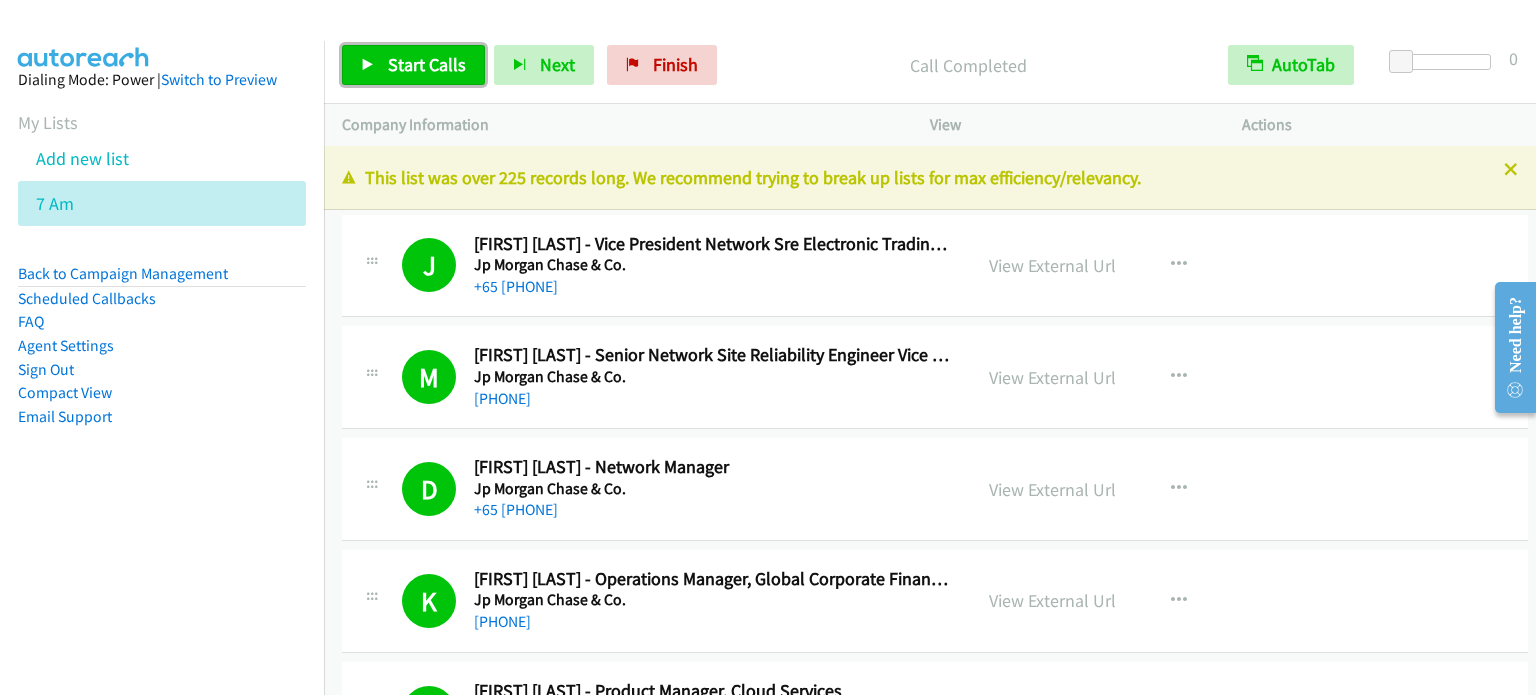 click on "Start Calls" at bounding box center [427, 64] 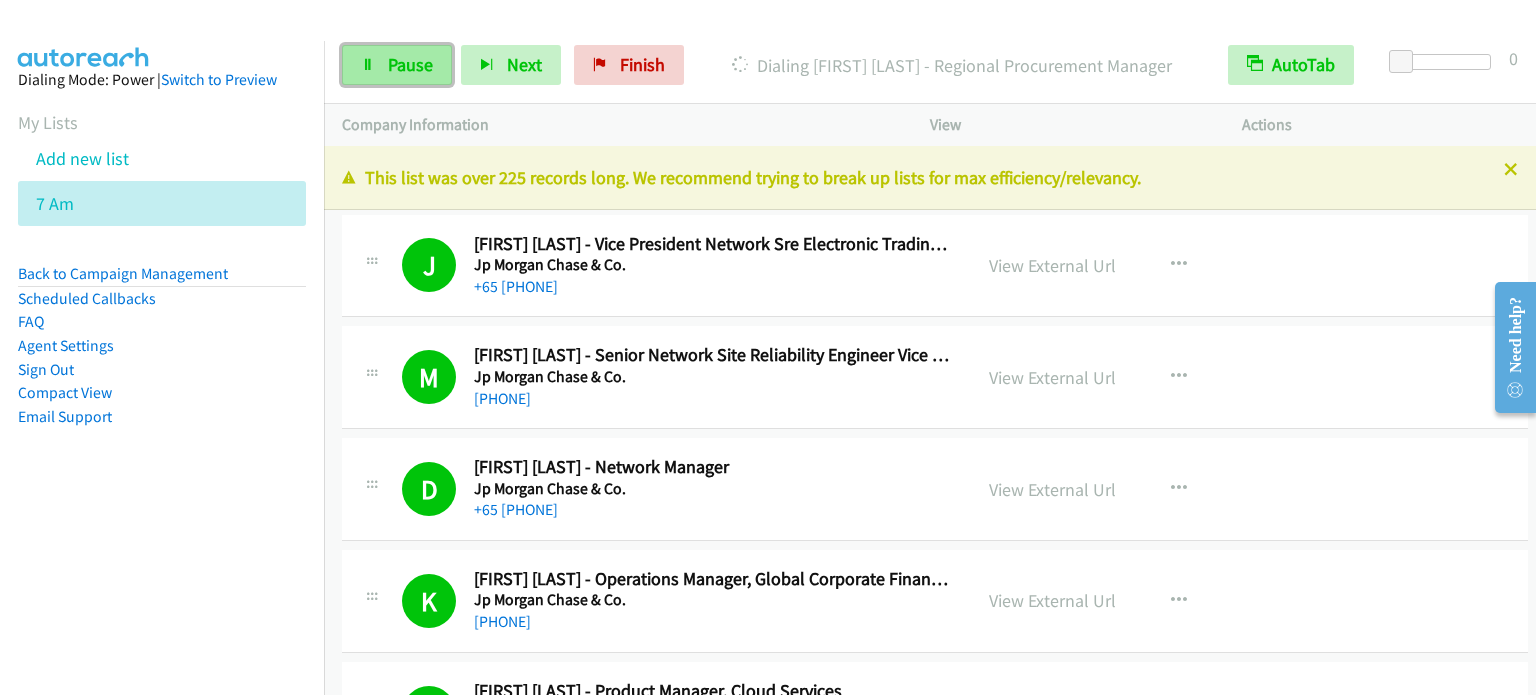 click on "Pause" at bounding box center (397, 65) 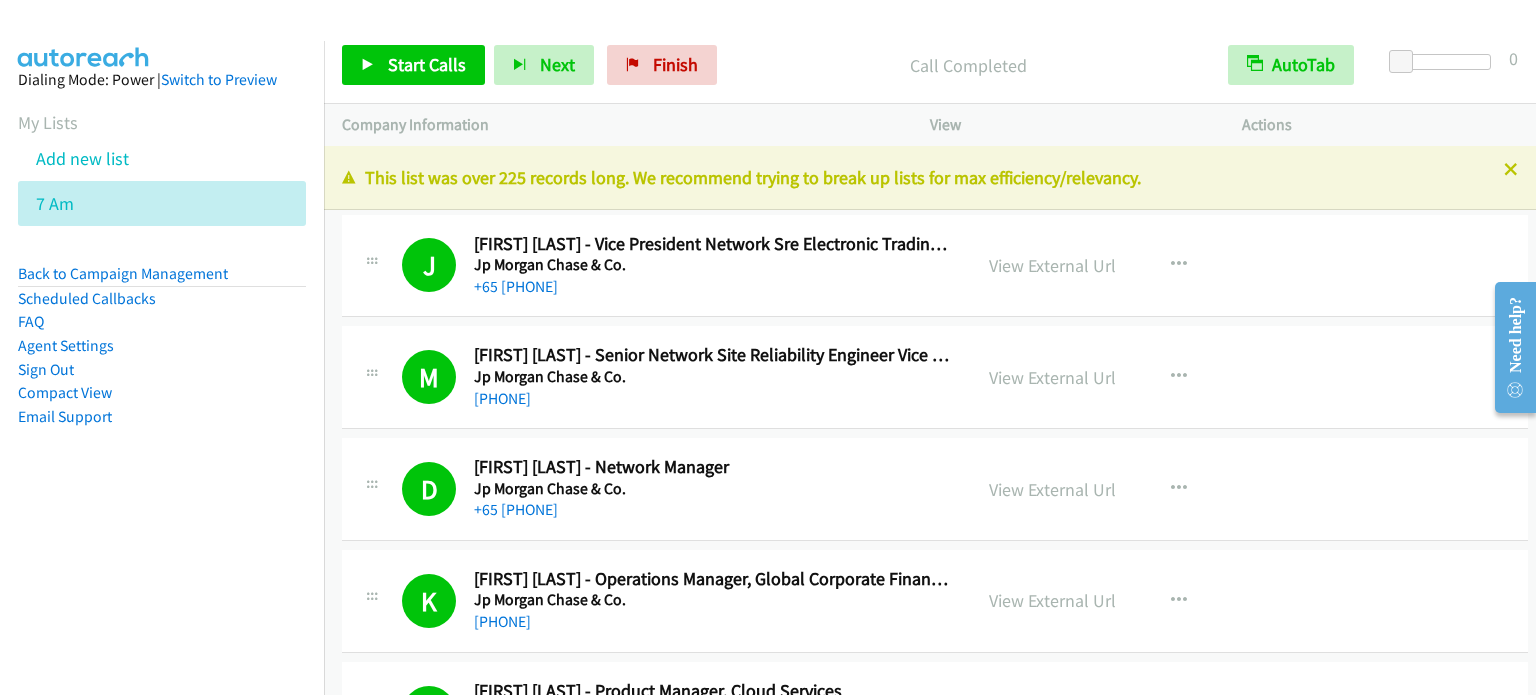 click on "Dialing Mode: Power
|
Switch to Preview
My Lists
Add new list
7 Am
Back to Campaign Management
Scheduled Callbacks
FAQ
Agent Settings
Sign Out
Compact View
Email Support" at bounding box center [162, 280] 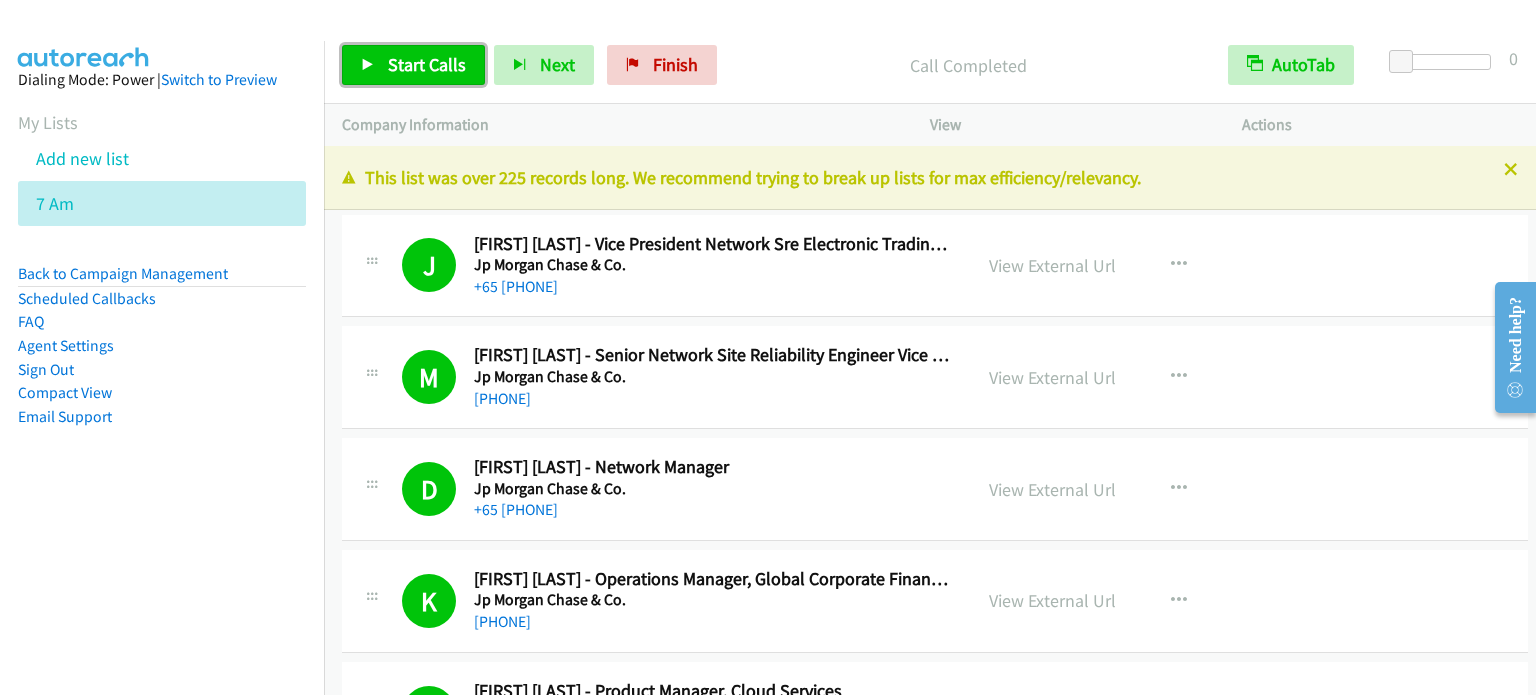click on "Start Calls" at bounding box center (413, 65) 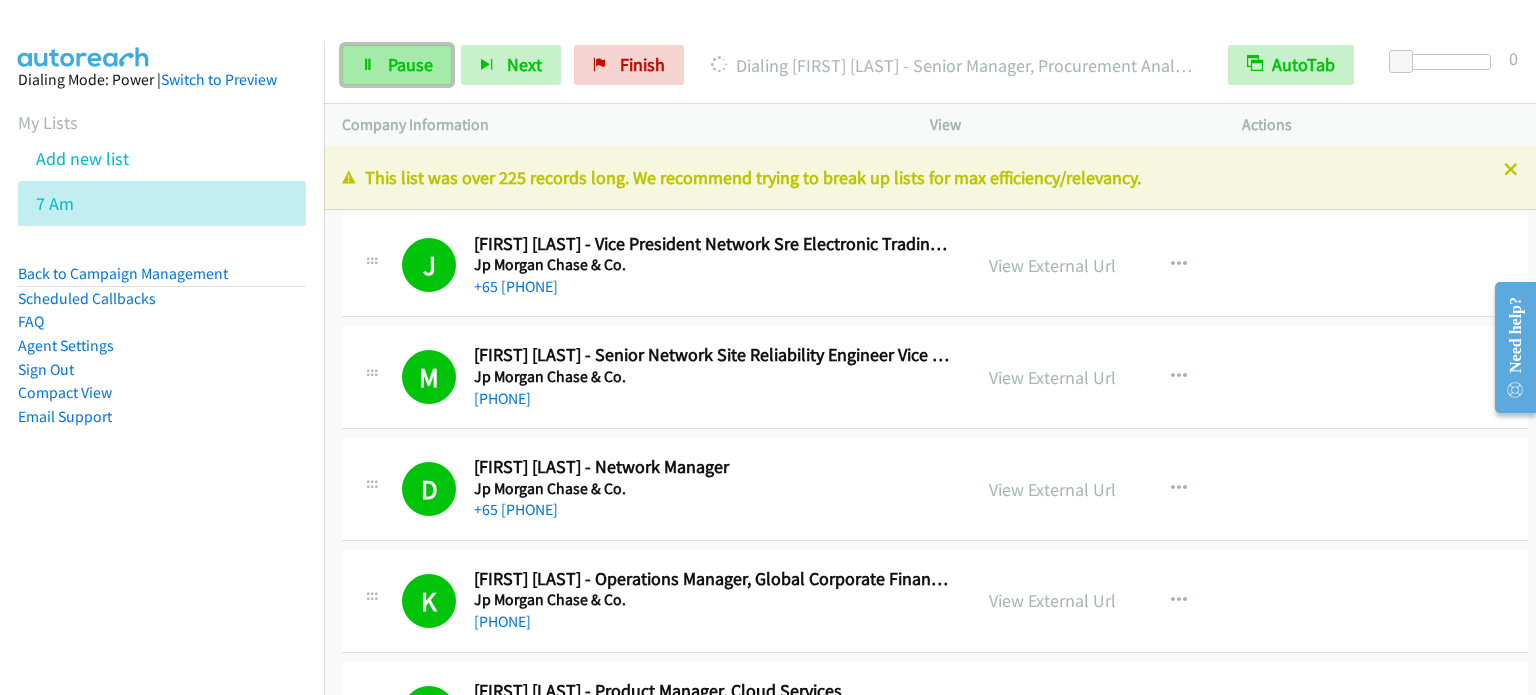 click on "Pause" at bounding box center (410, 64) 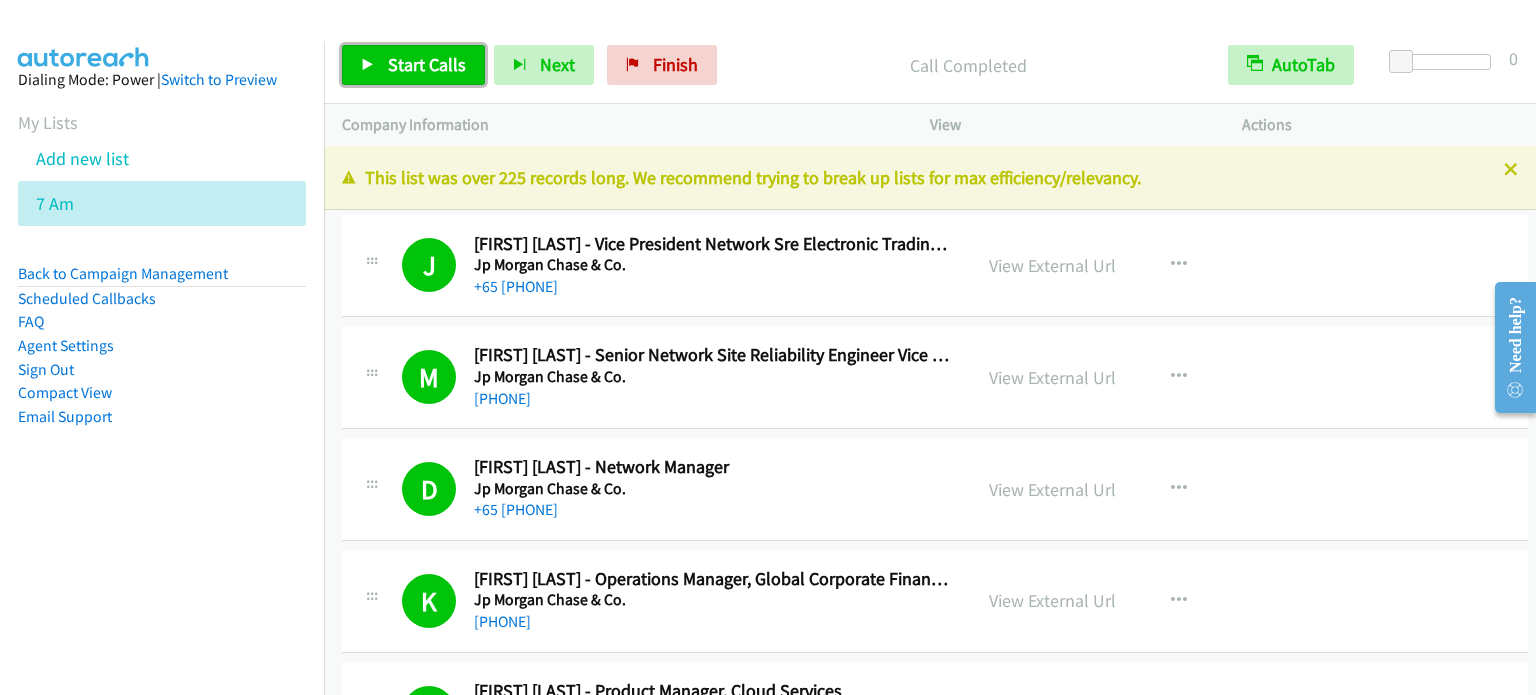 click on "Start Calls" at bounding box center [427, 64] 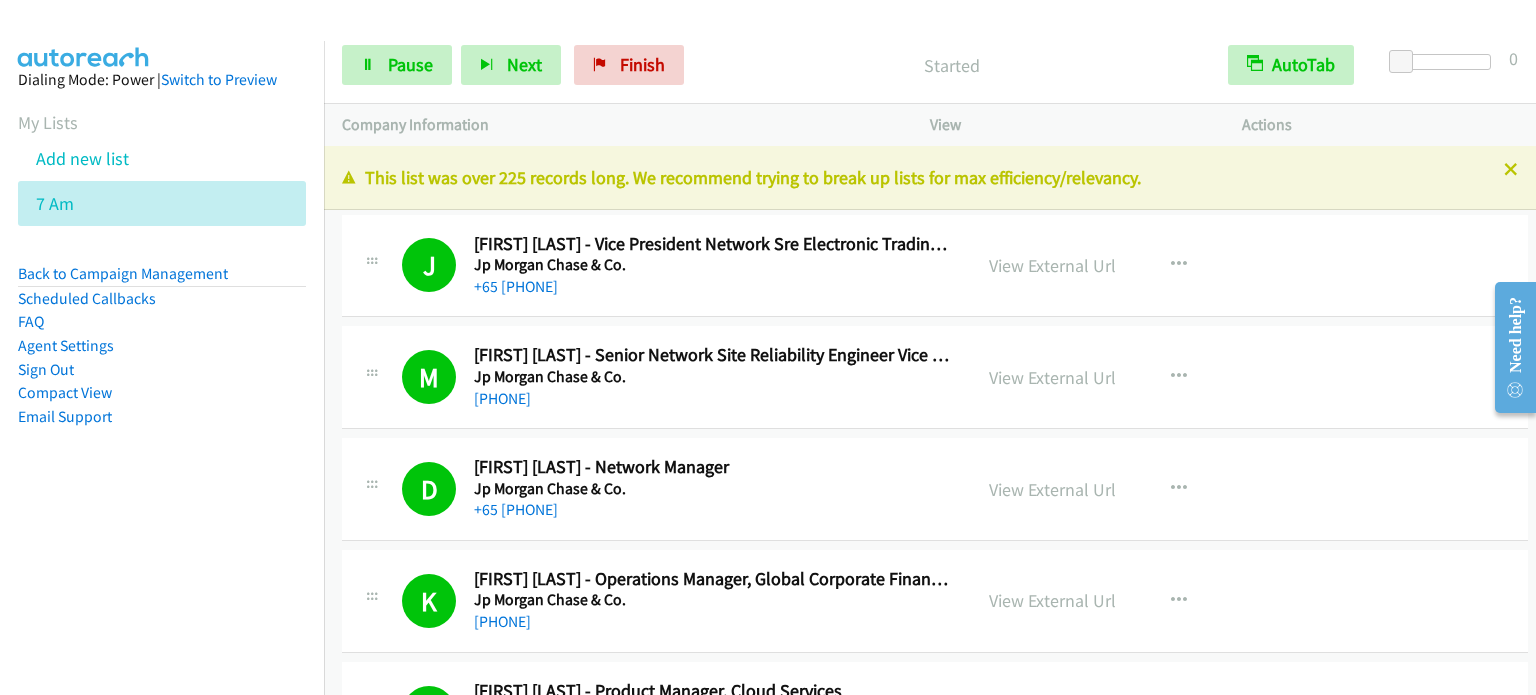 drag, startPoint x: 226, startPoint y: 447, endPoint x: 502, endPoint y: 3, distance: 522.7925 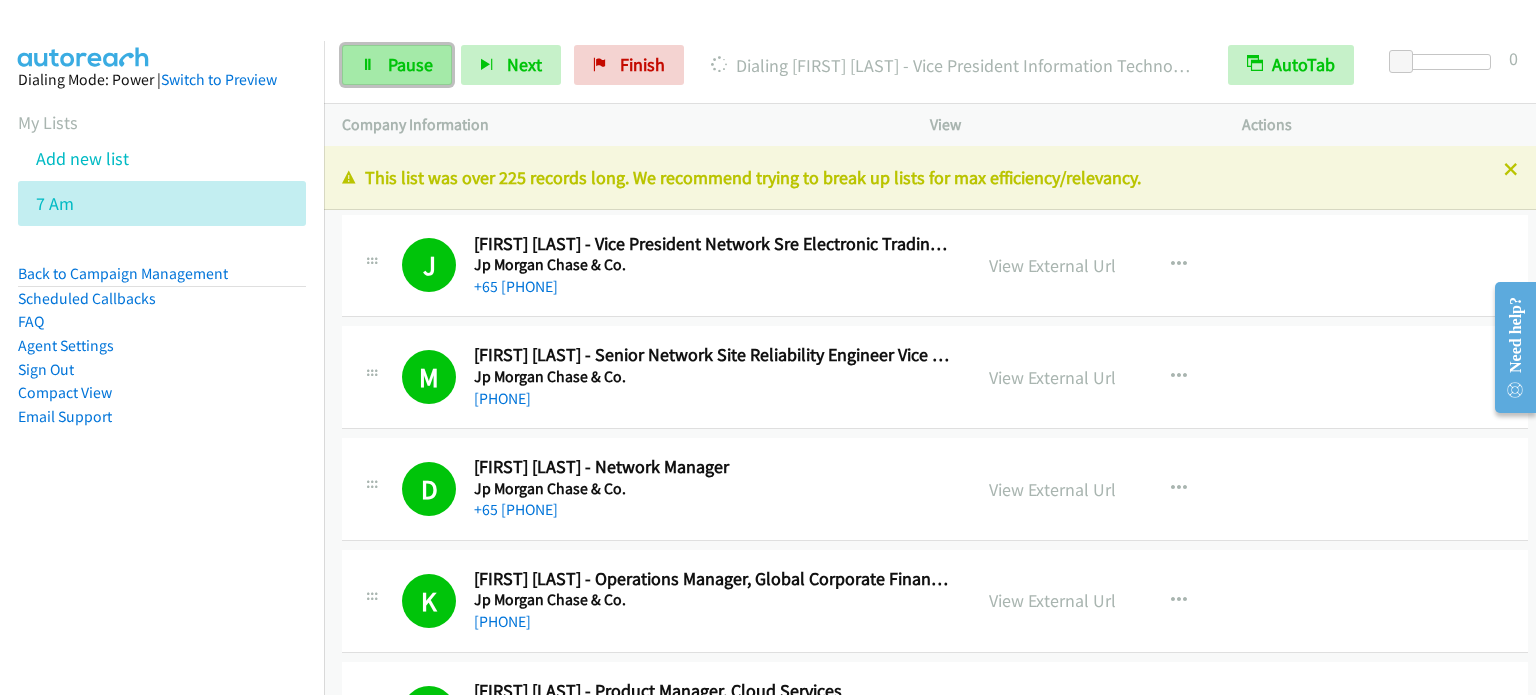 click on "Pause" at bounding box center (397, 65) 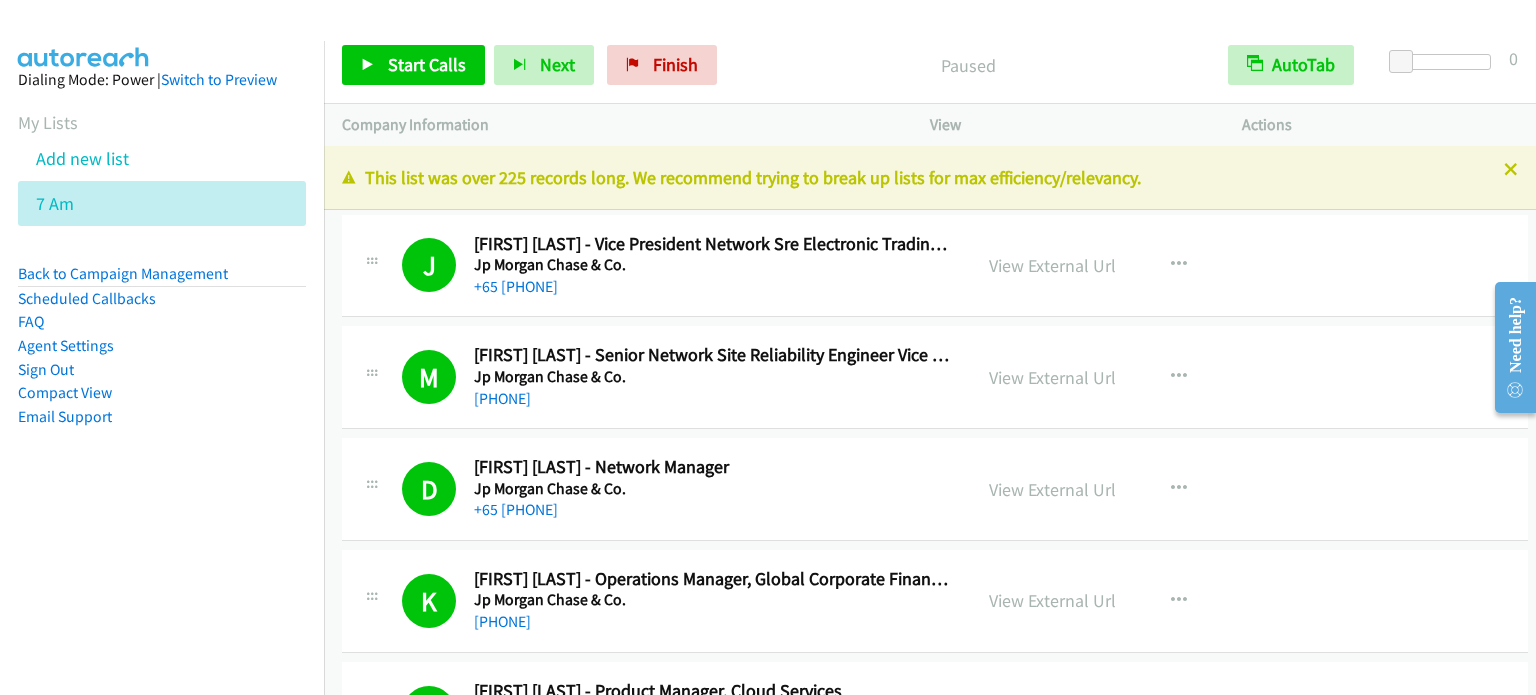 drag, startPoint x: 16, startPoint y: 539, endPoint x: 86, endPoint y: 315, distance: 234.68277 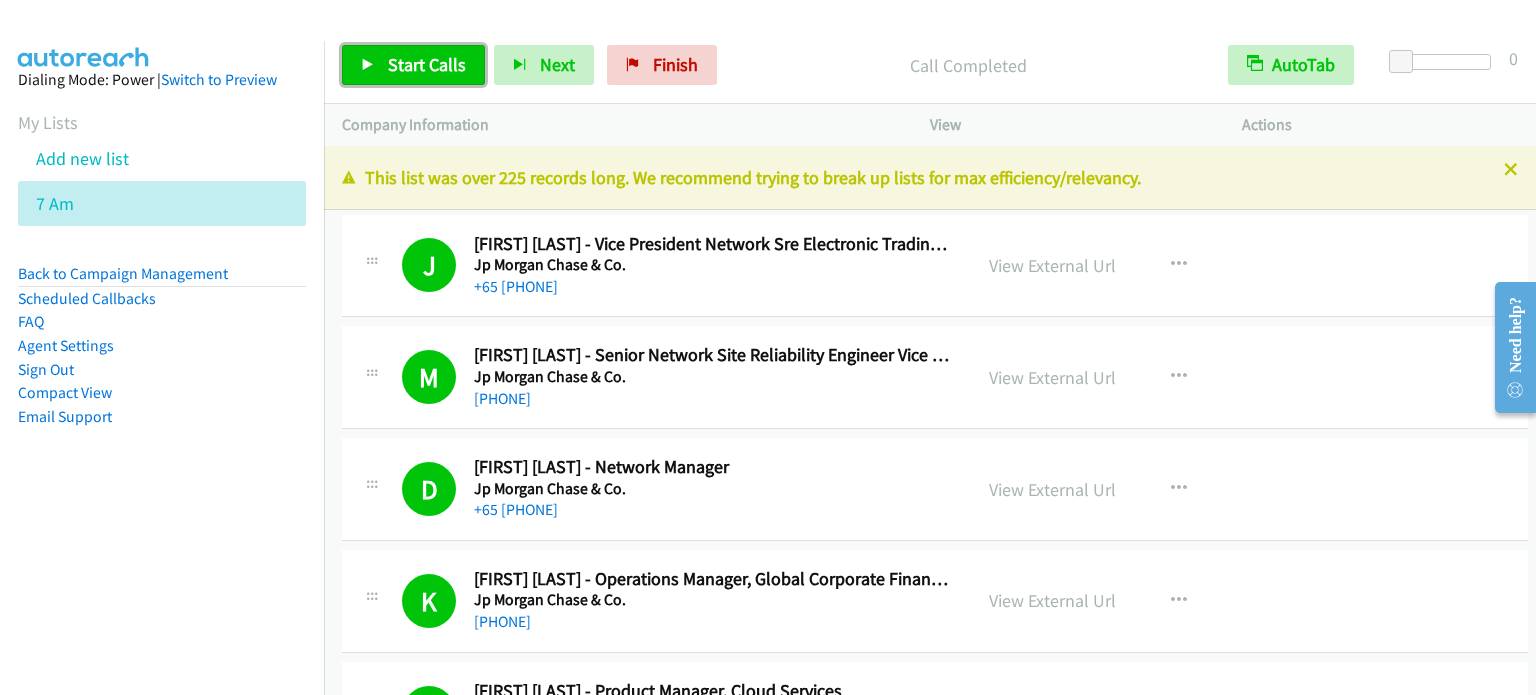 click on "Start Calls" at bounding box center [427, 64] 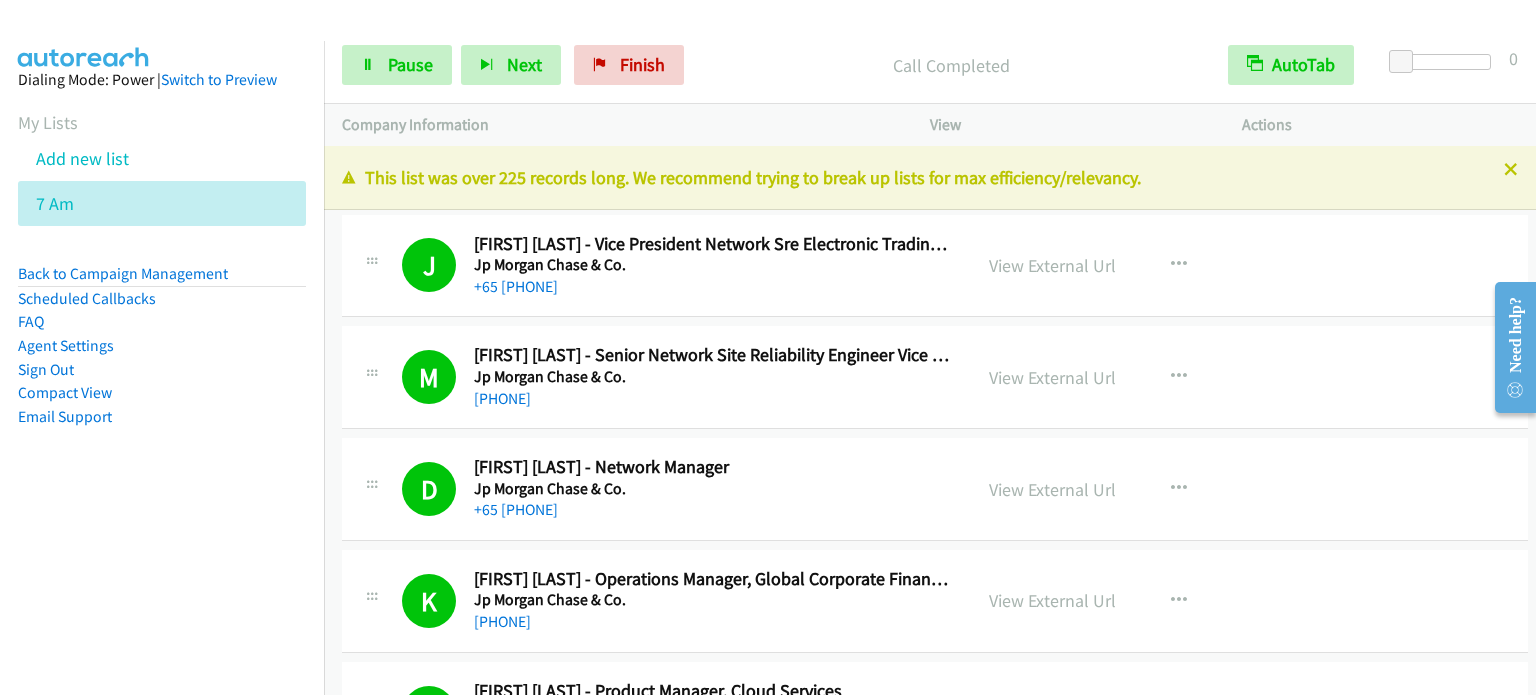 click on "Dialing Mode: Power
|
Switch to Preview
My Lists
Add new list
7 Am
Back to Campaign Management
Scheduled Callbacks
FAQ
Agent Settings
Sign Out
Compact View
Email Support" at bounding box center (162, 280) 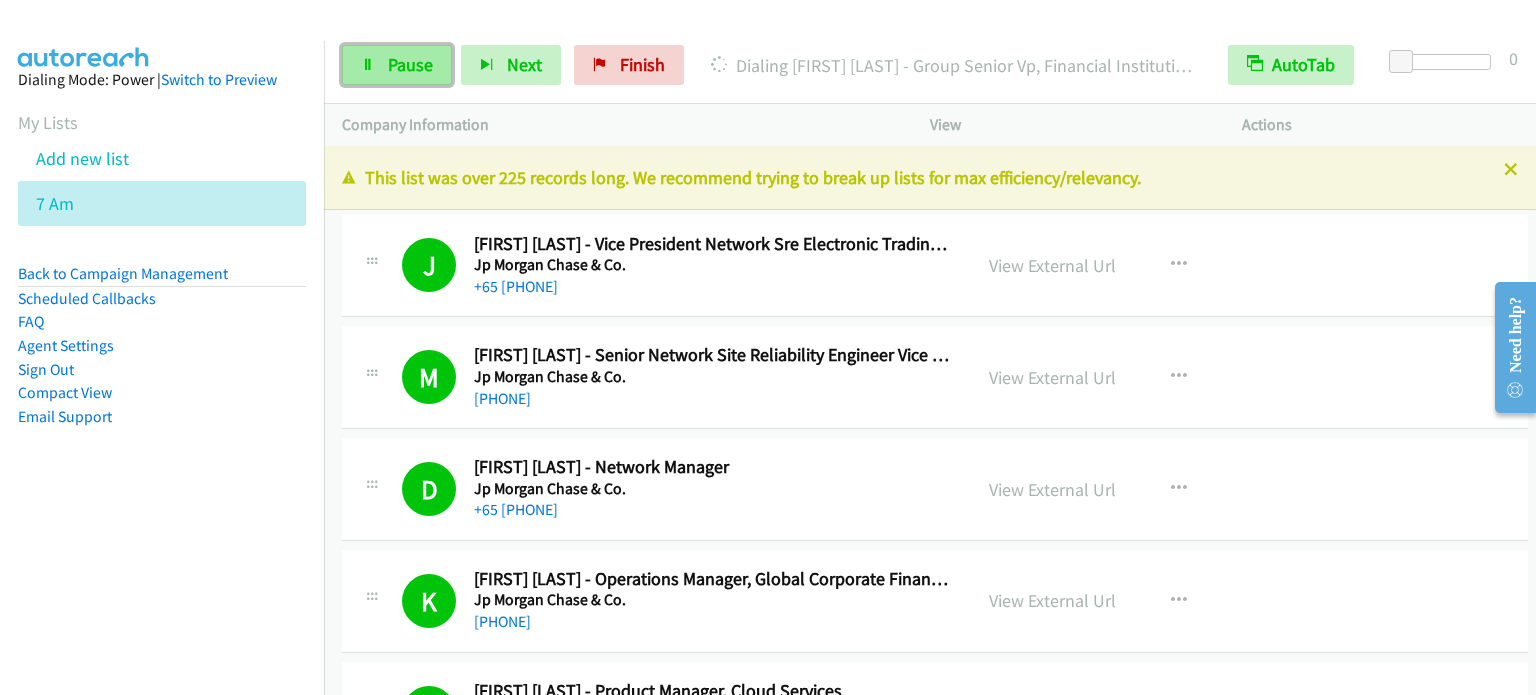 click on "Pause" at bounding box center (397, 65) 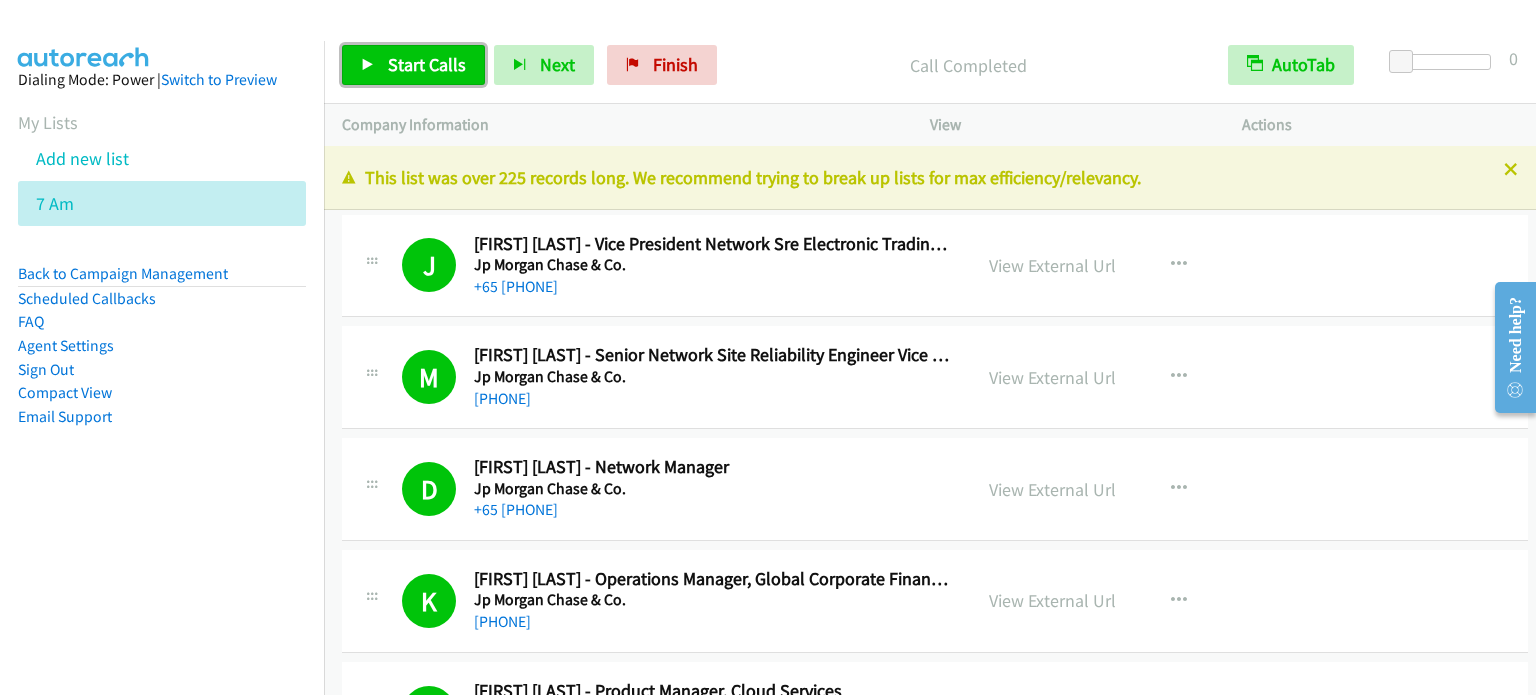 click on "Start Calls" at bounding box center (427, 64) 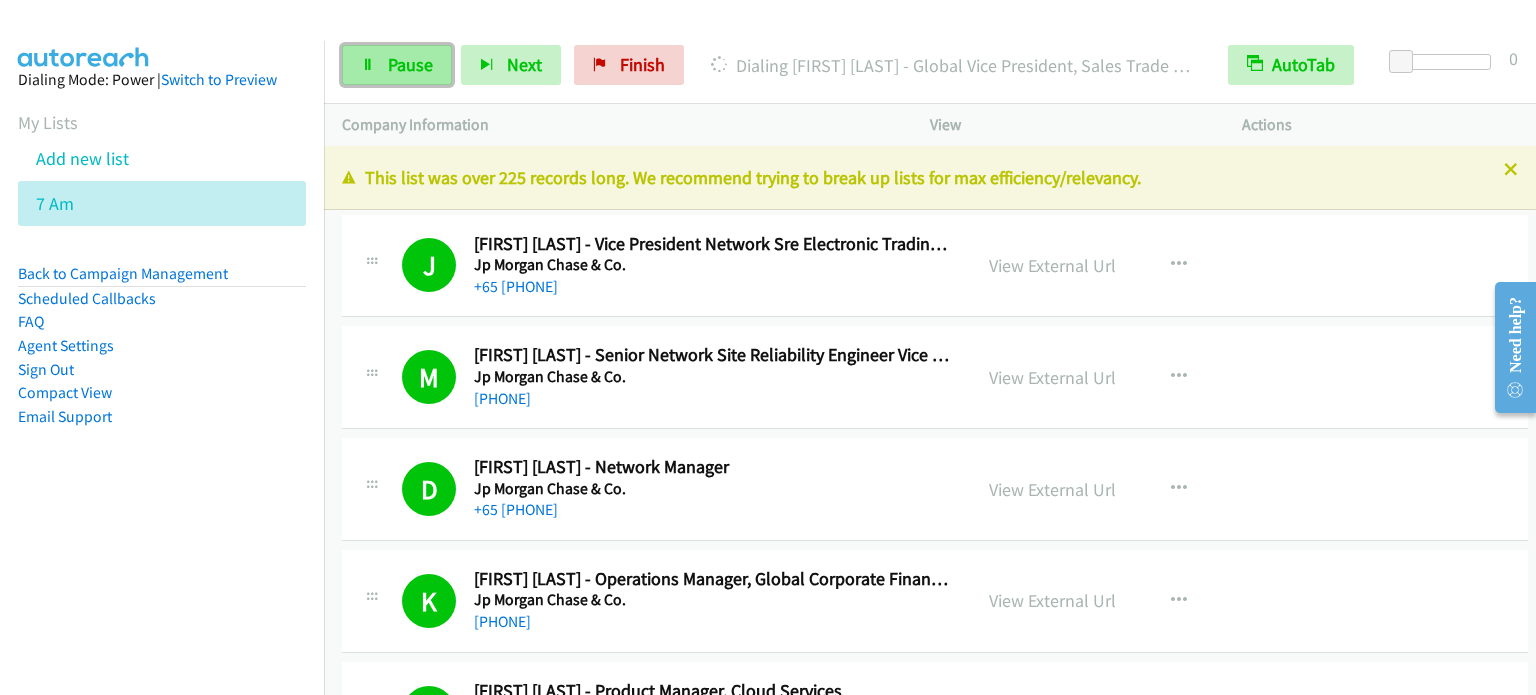 click on "Pause" at bounding box center (397, 65) 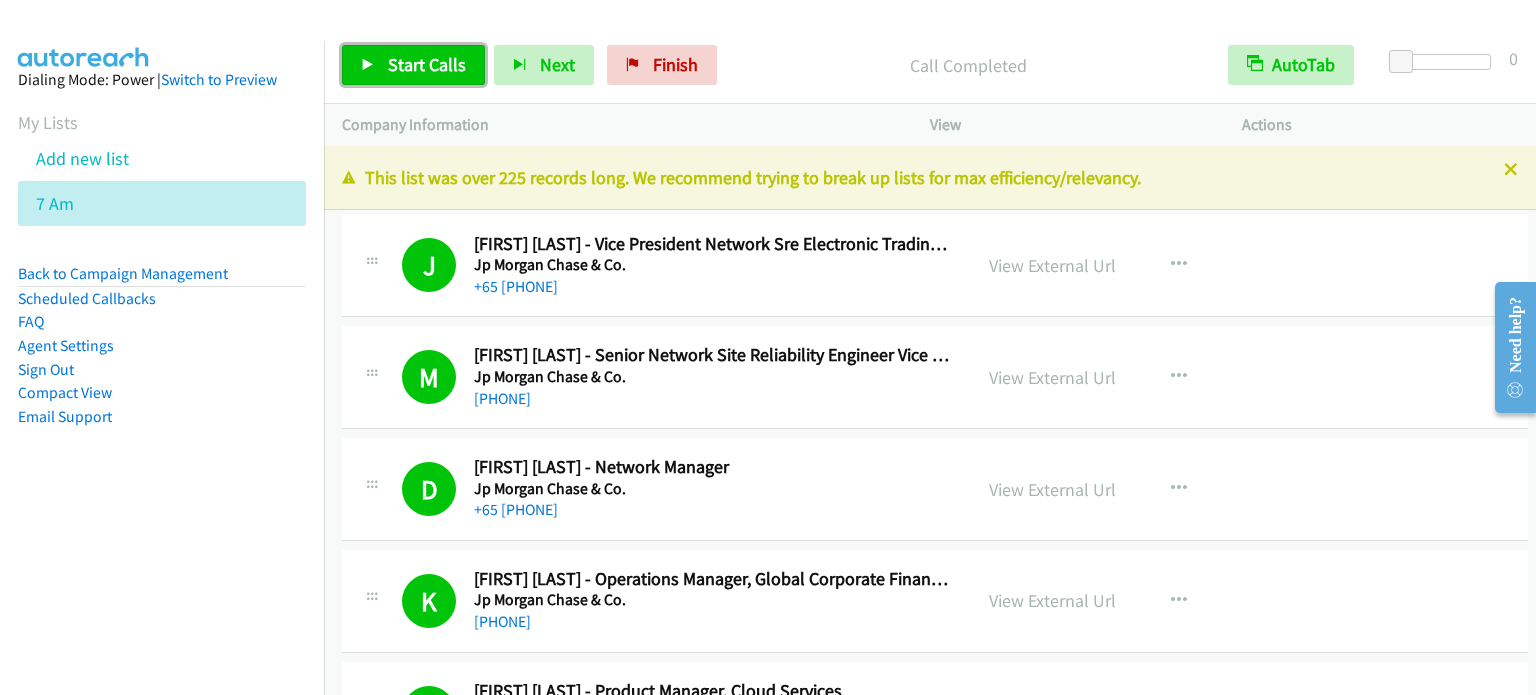 click on "Start Calls" at bounding box center (427, 64) 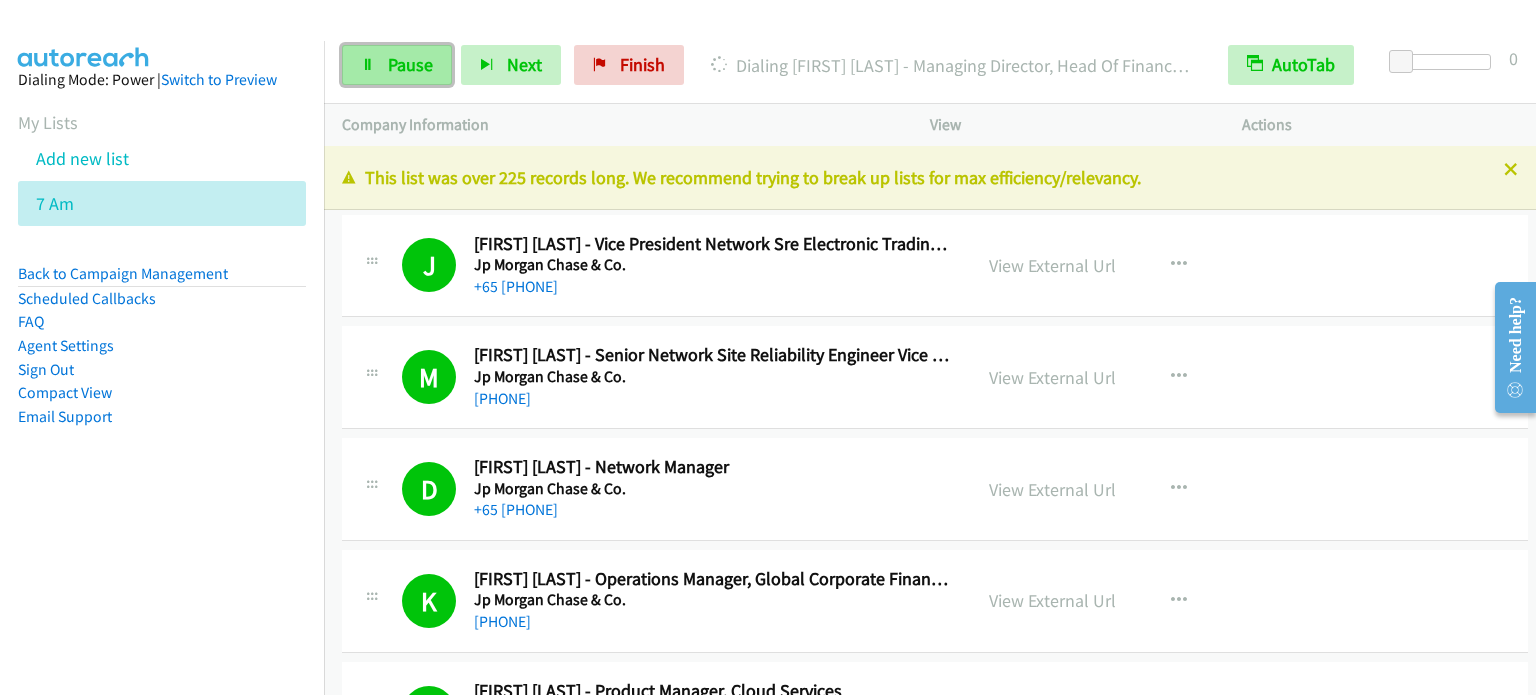 click on "Pause" at bounding box center [410, 64] 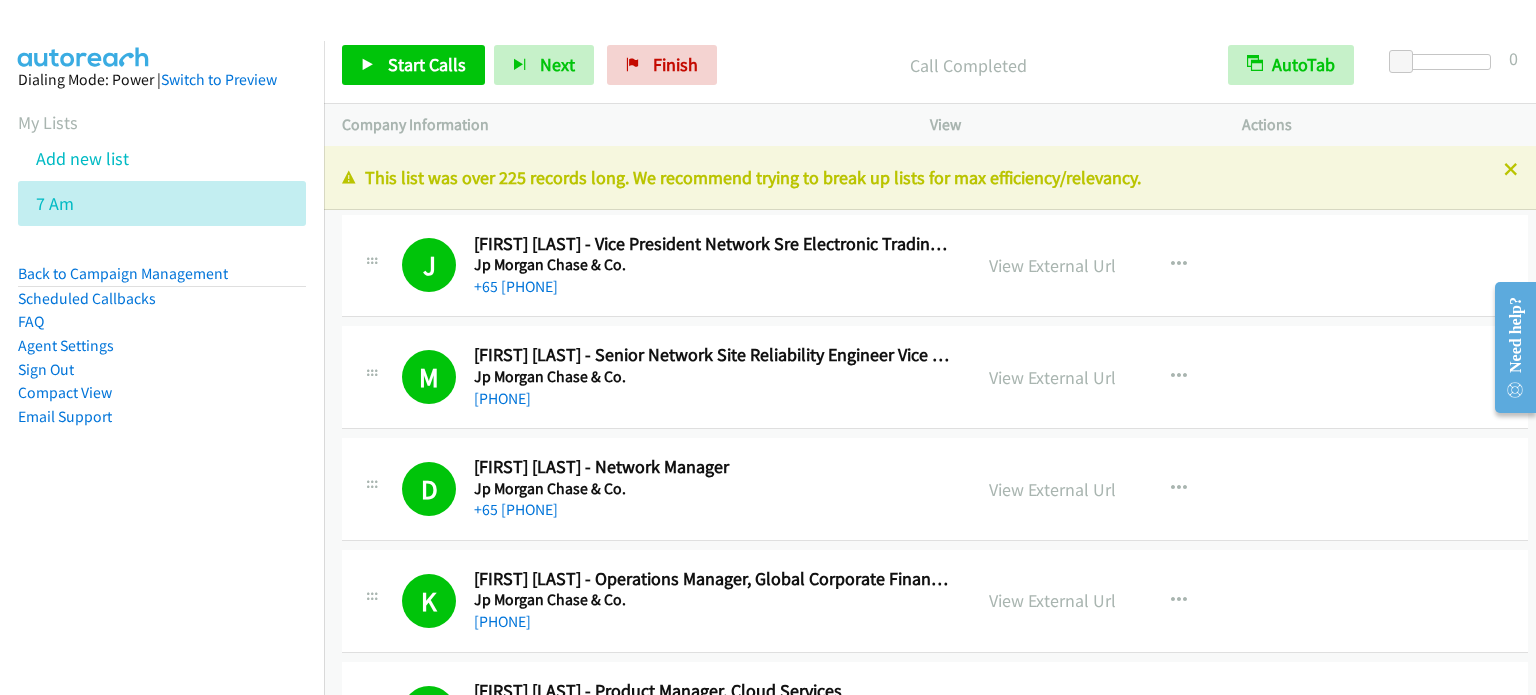 click on "Start Calls
Pause
Next
Finish
Call Completed
AutoTab
AutoTab
0" at bounding box center [930, 65] 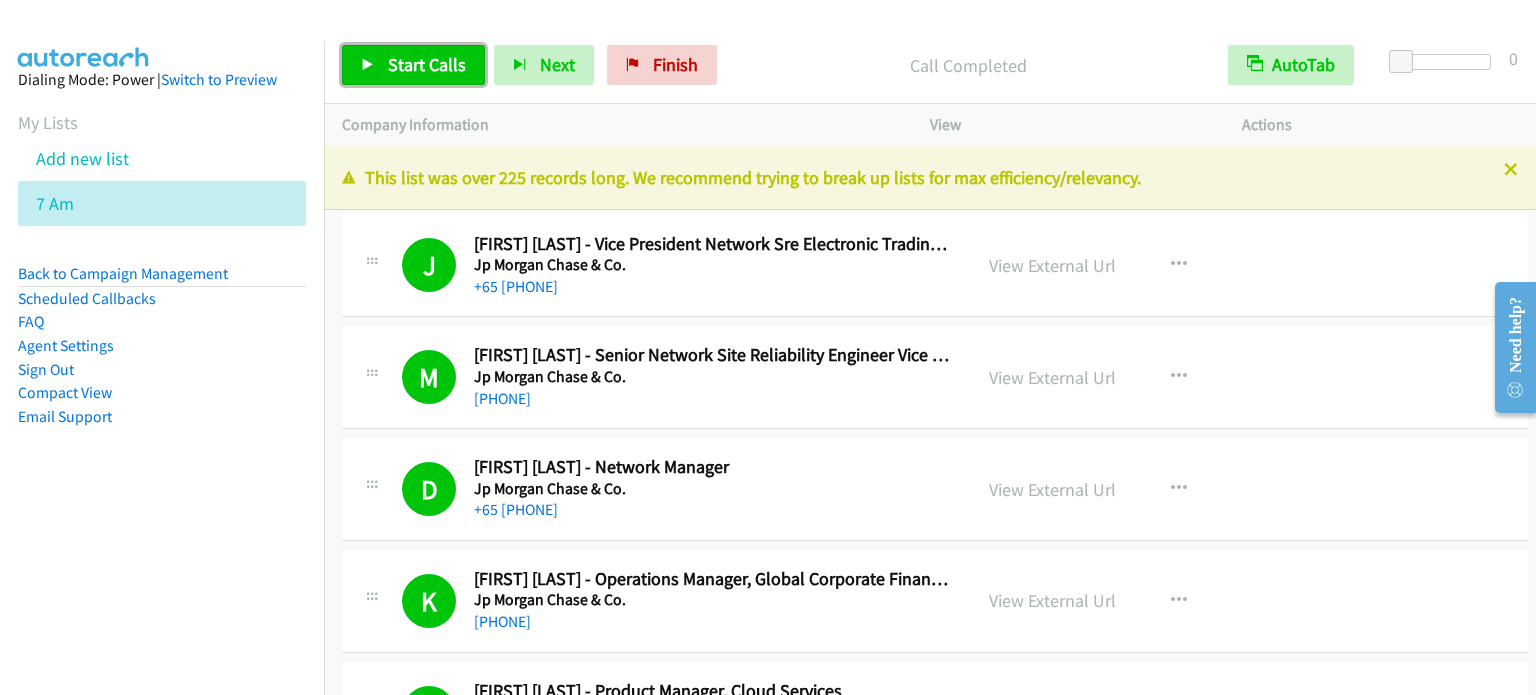 click on "Start Calls" at bounding box center (427, 64) 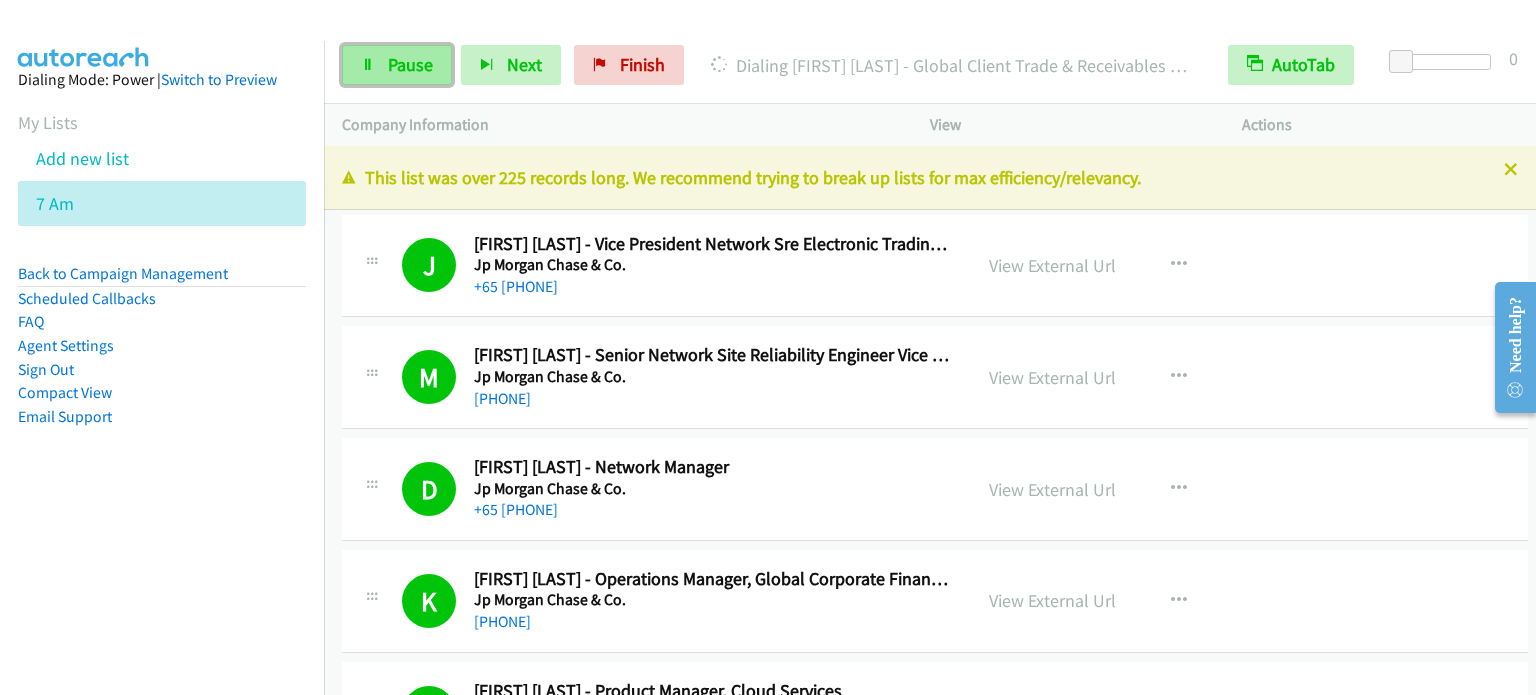 click on "Pause" at bounding box center [410, 64] 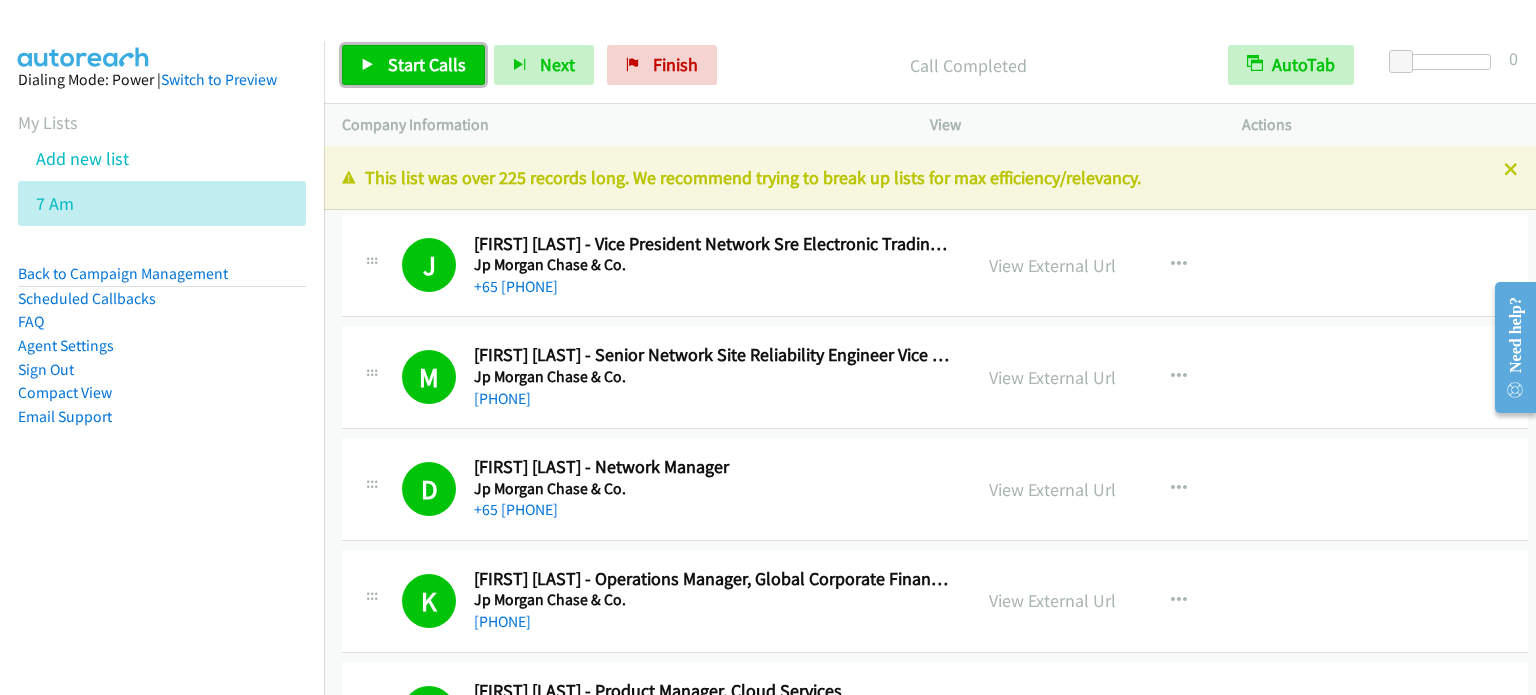 click on "Start Calls" at bounding box center (427, 64) 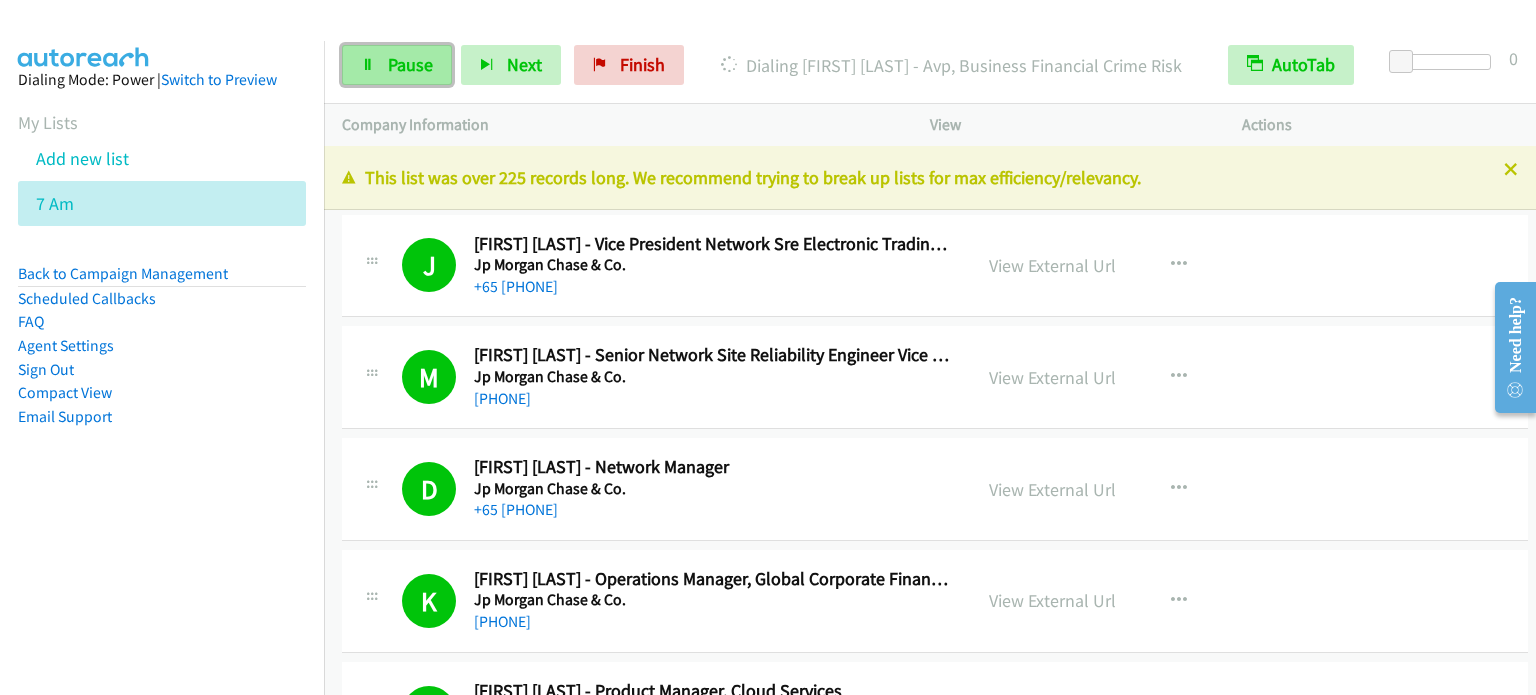 click on "Pause" at bounding box center (410, 64) 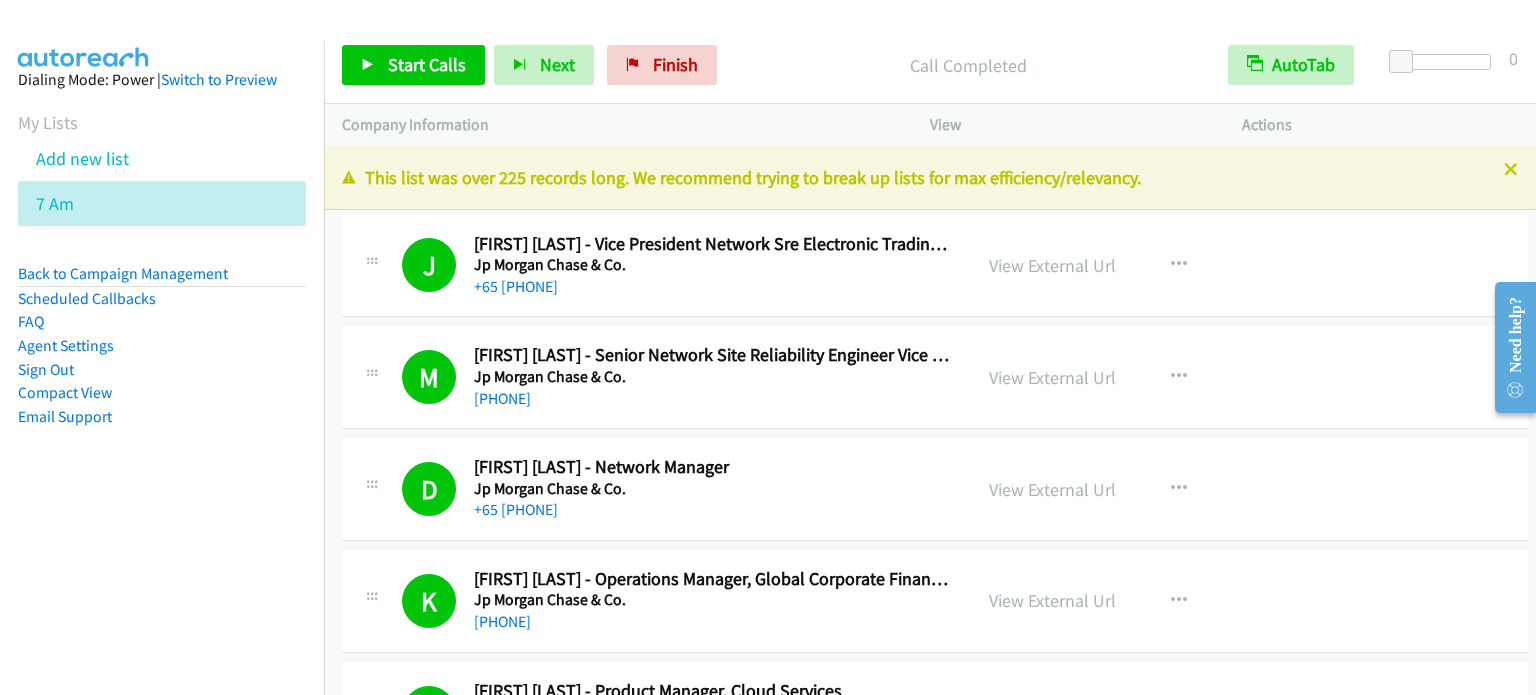click at bounding box center [759, 38] 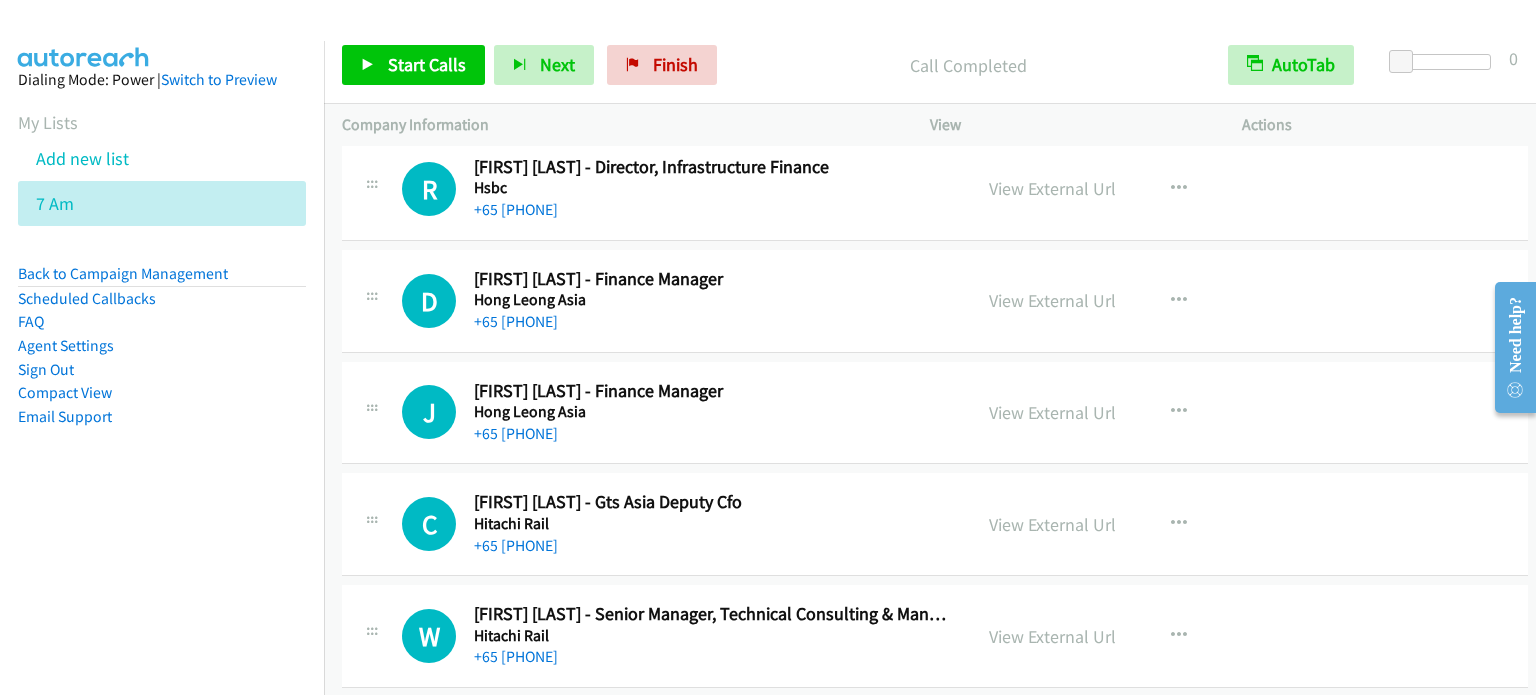 scroll, scrollTop: 18477, scrollLeft: 0, axis: vertical 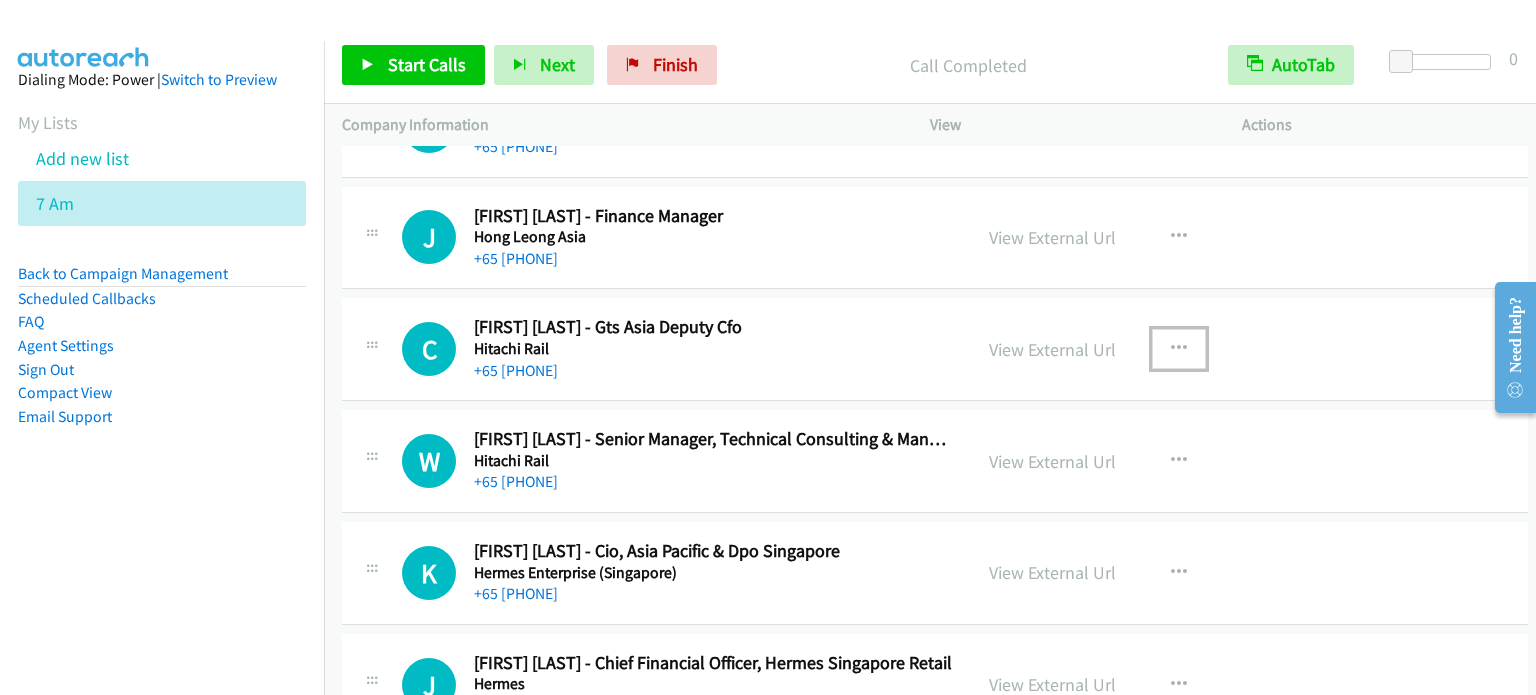 click at bounding box center (1179, 349) 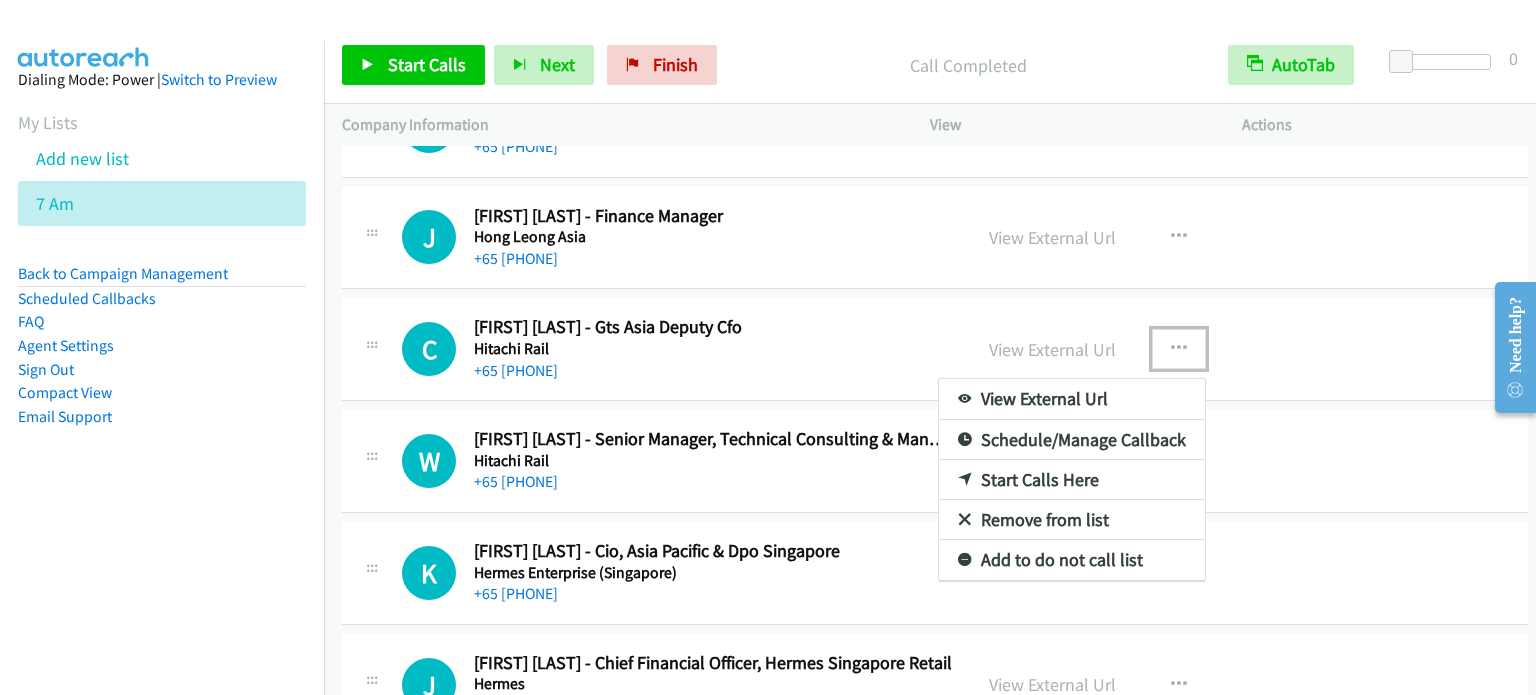 click on "Start Calls Here" at bounding box center (1072, 480) 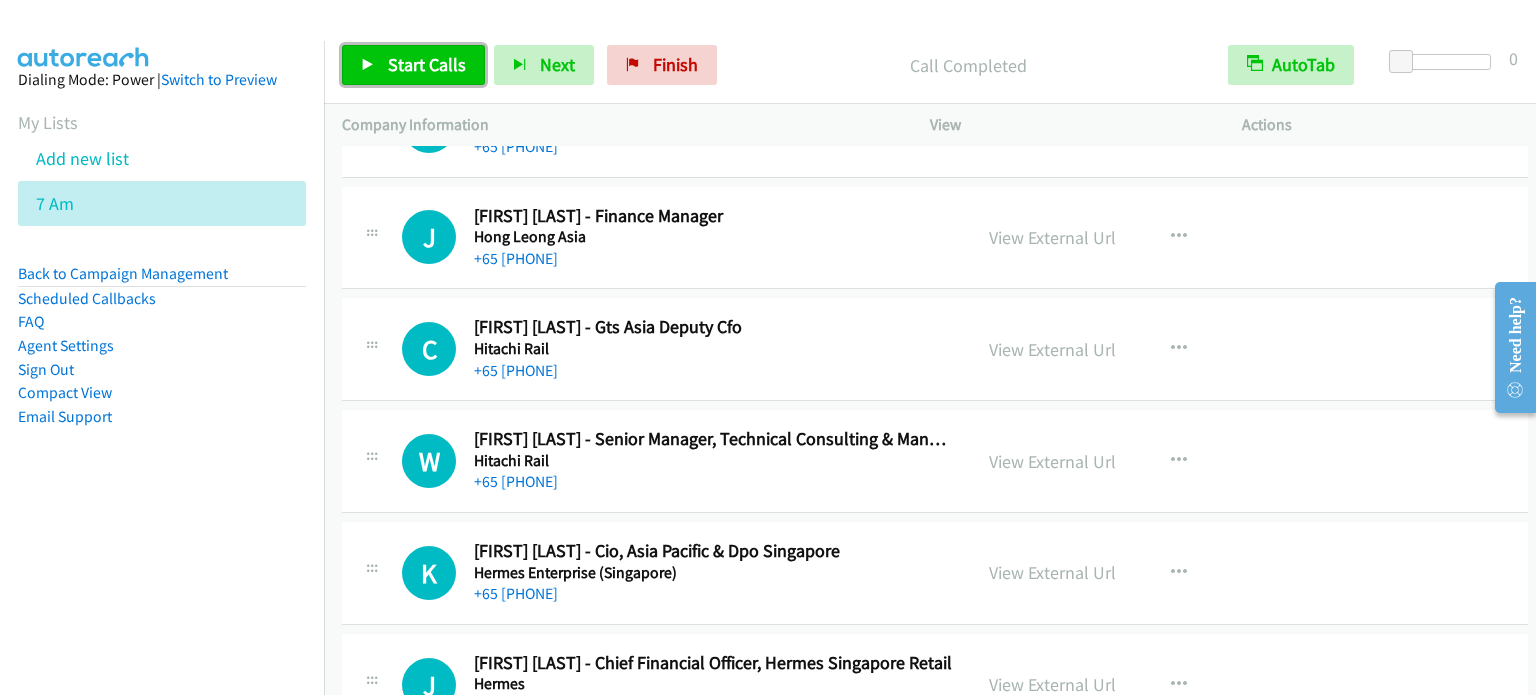 click on "Start Calls" at bounding box center (427, 64) 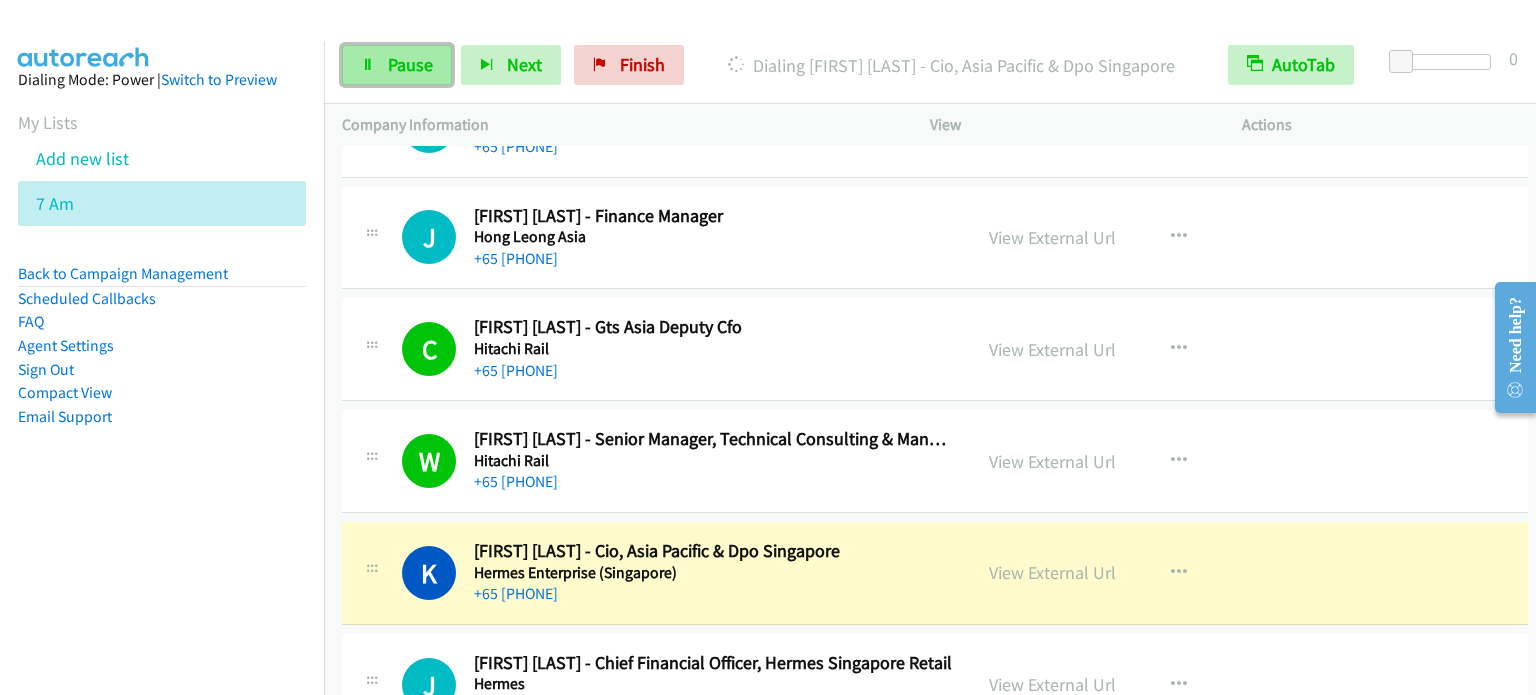 click on "Pause" at bounding box center [410, 64] 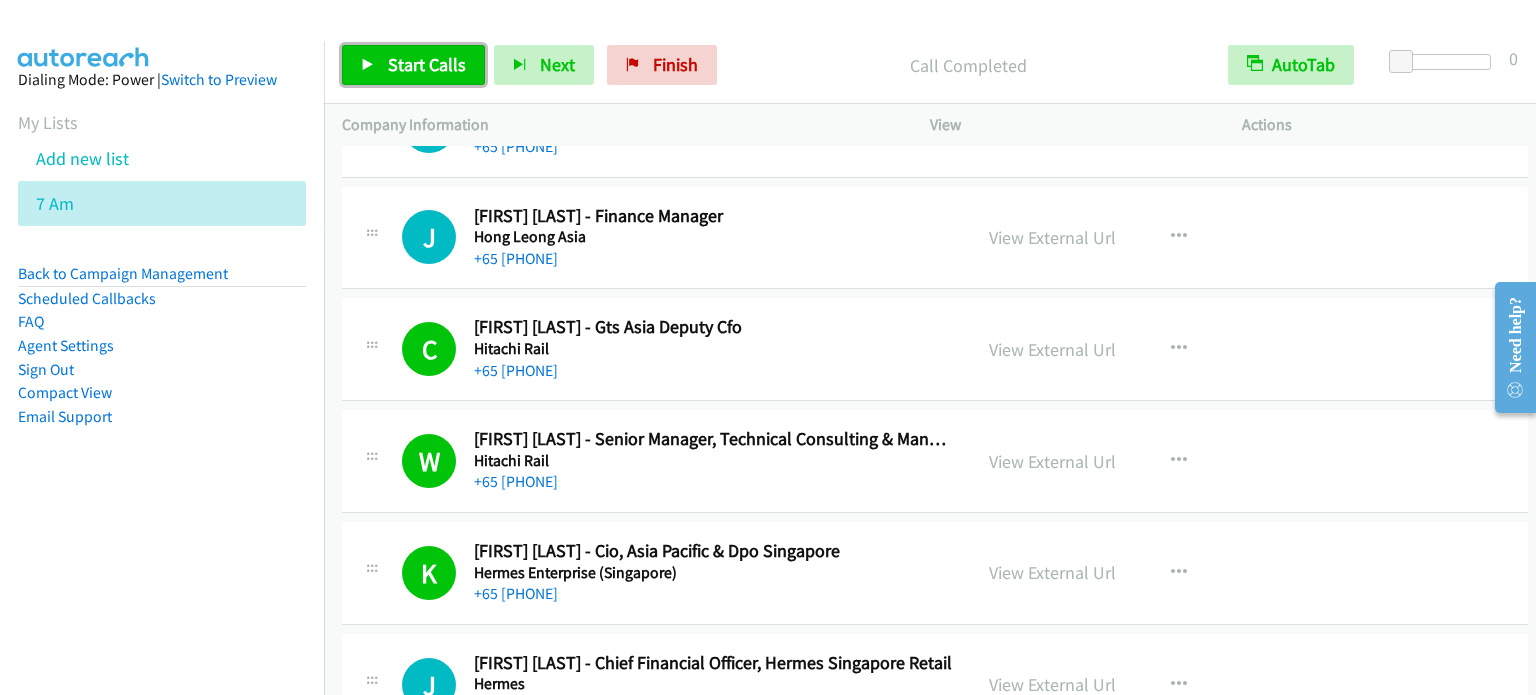 click on "Start Calls" at bounding box center (427, 64) 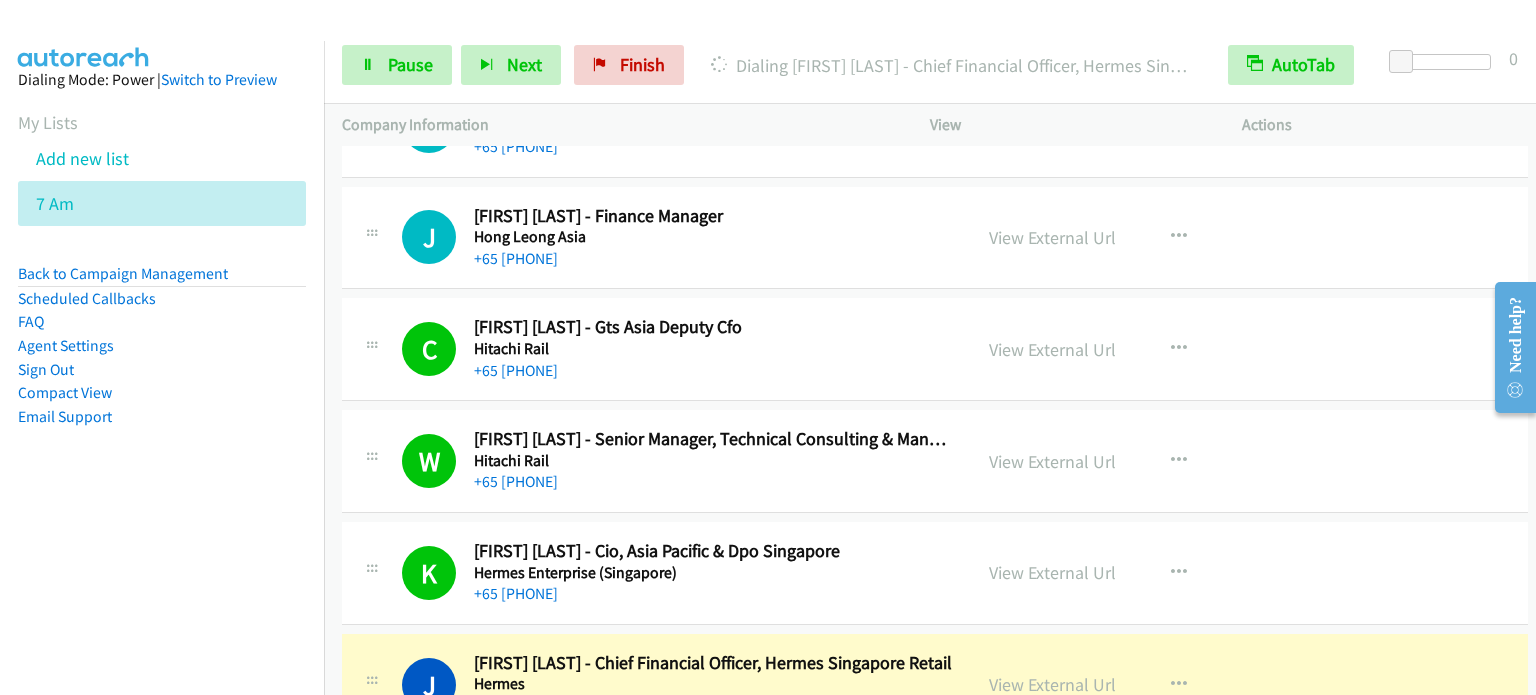 click on "Dialing Mode: Power
|
Switch to Preview
My Lists
Add new list
7 Am
Back to Campaign Management
Scheduled Callbacks
FAQ
Agent Settings
Sign Out
Compact View
Email Support" at bounding box center (162, 280) 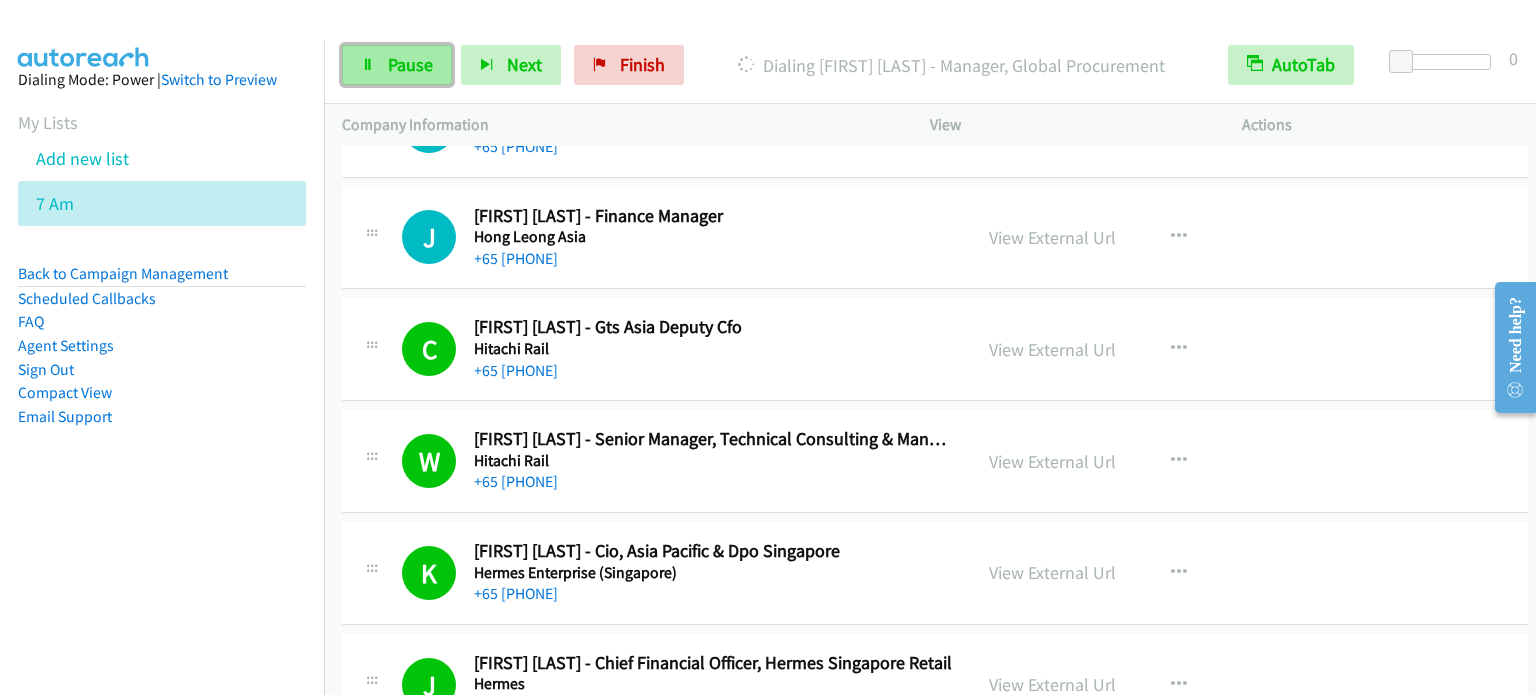 click on "Pause" at bounding box center [410, 64] 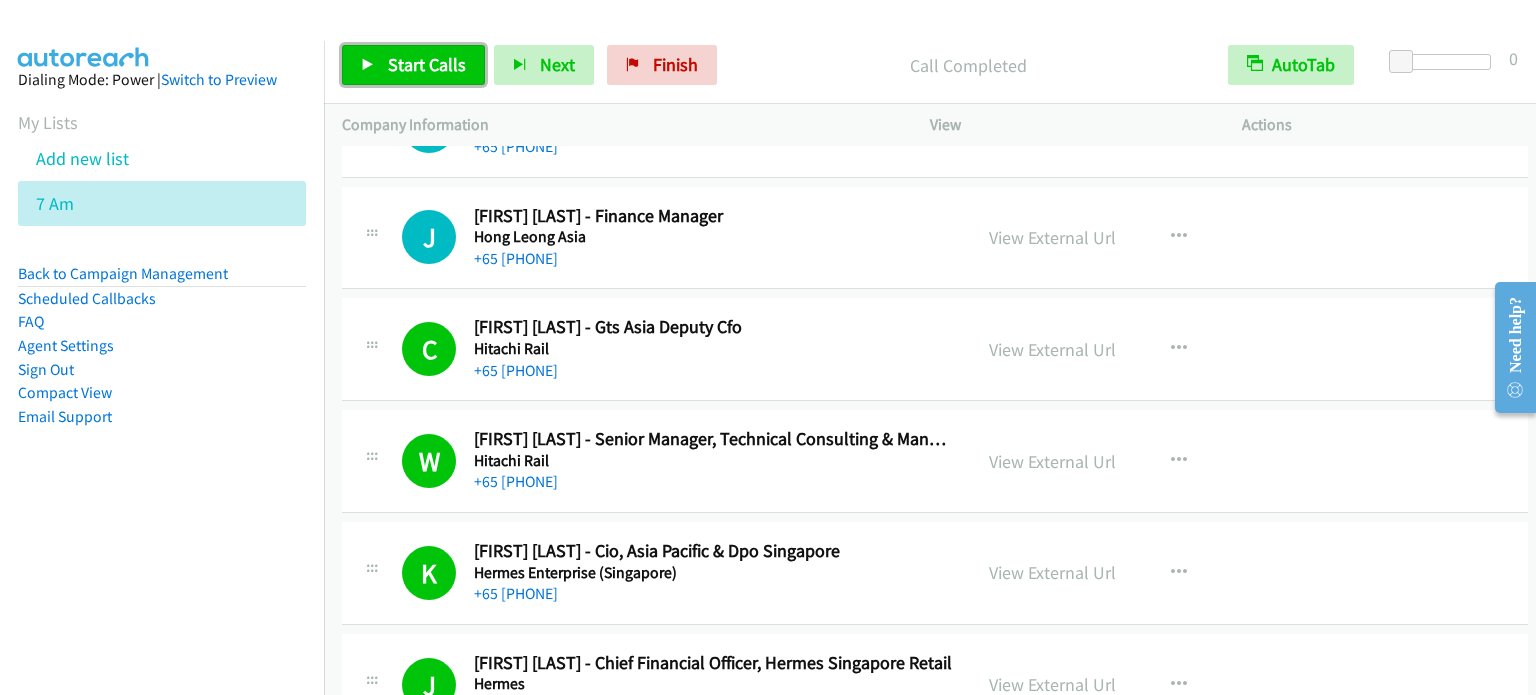click on "Start Calls" at bounding box center (427, 64) 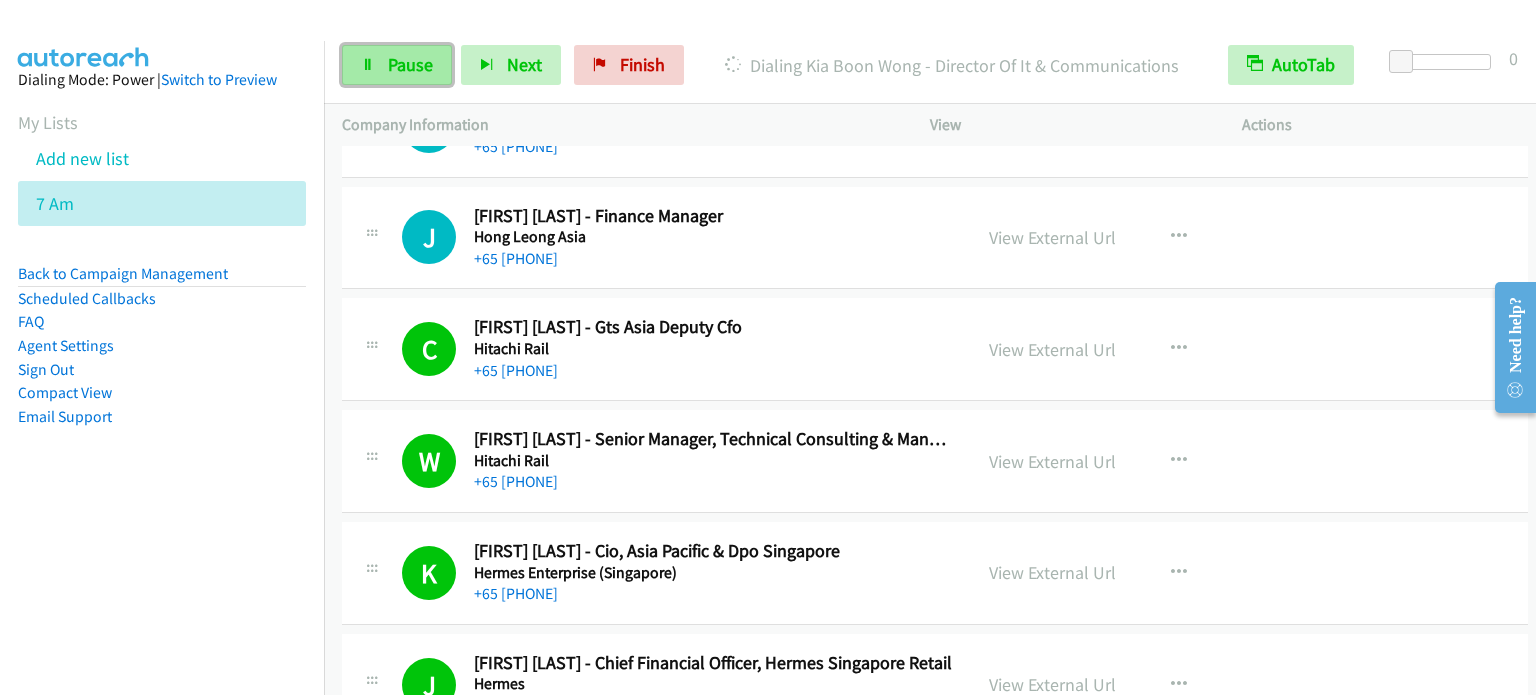 click on "Pause" at bounding box center (410, 64) 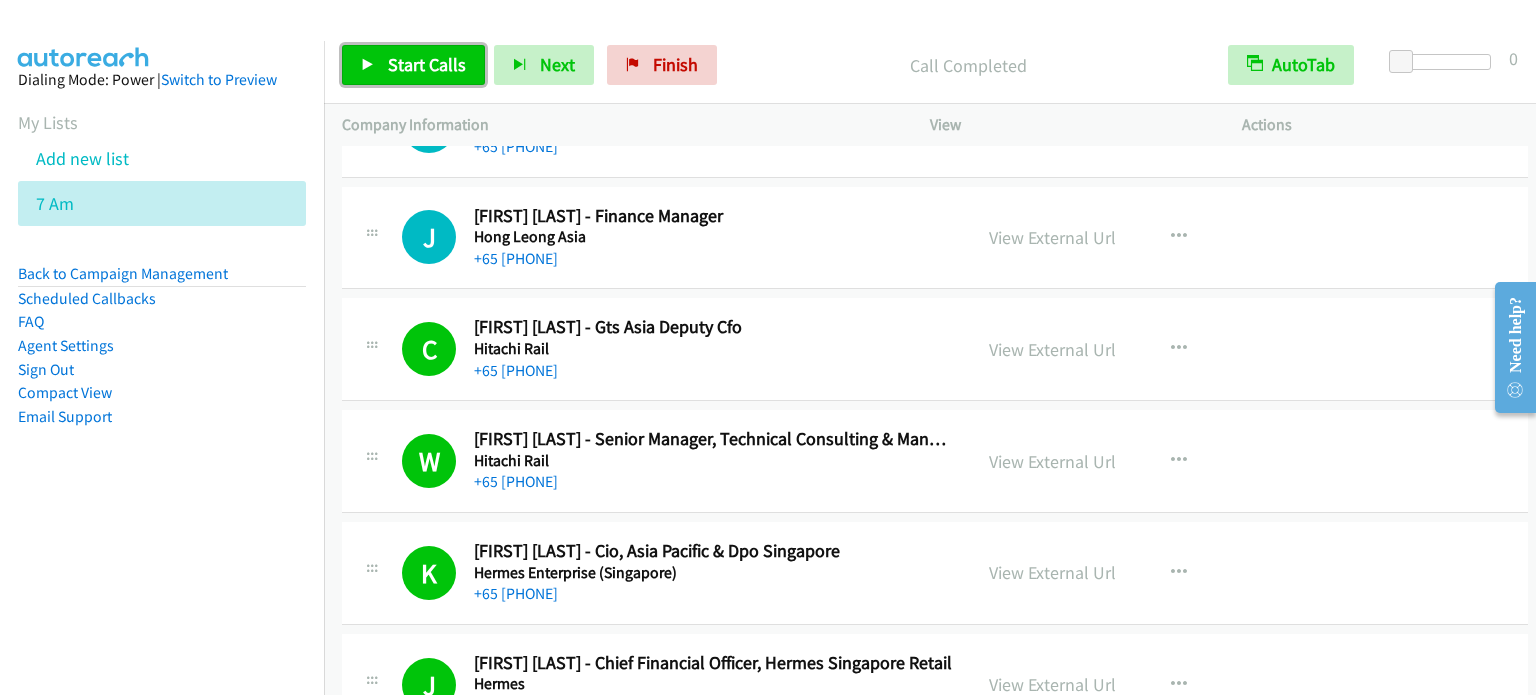 click on "Start Calls" at bounding box center [427, 64] 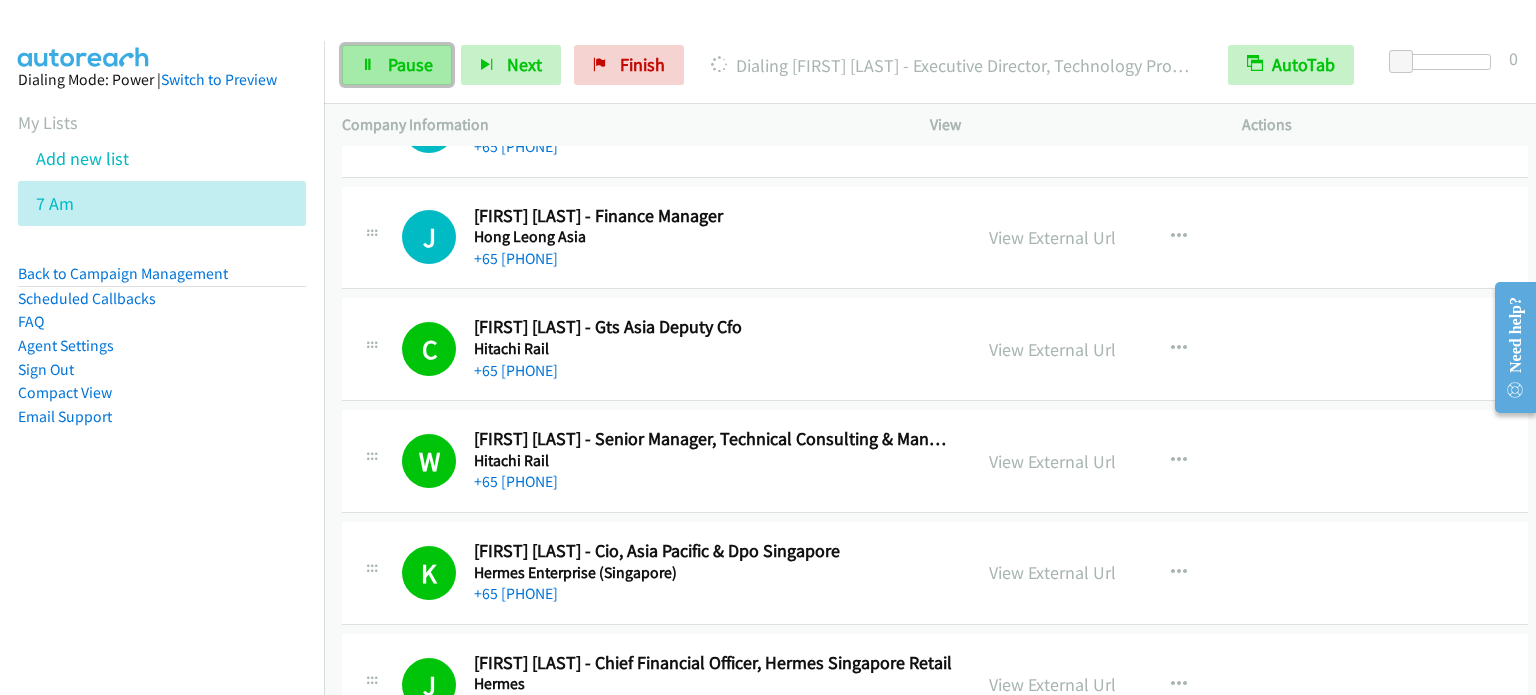 click on "Pause" at bounding box center (410, 64) 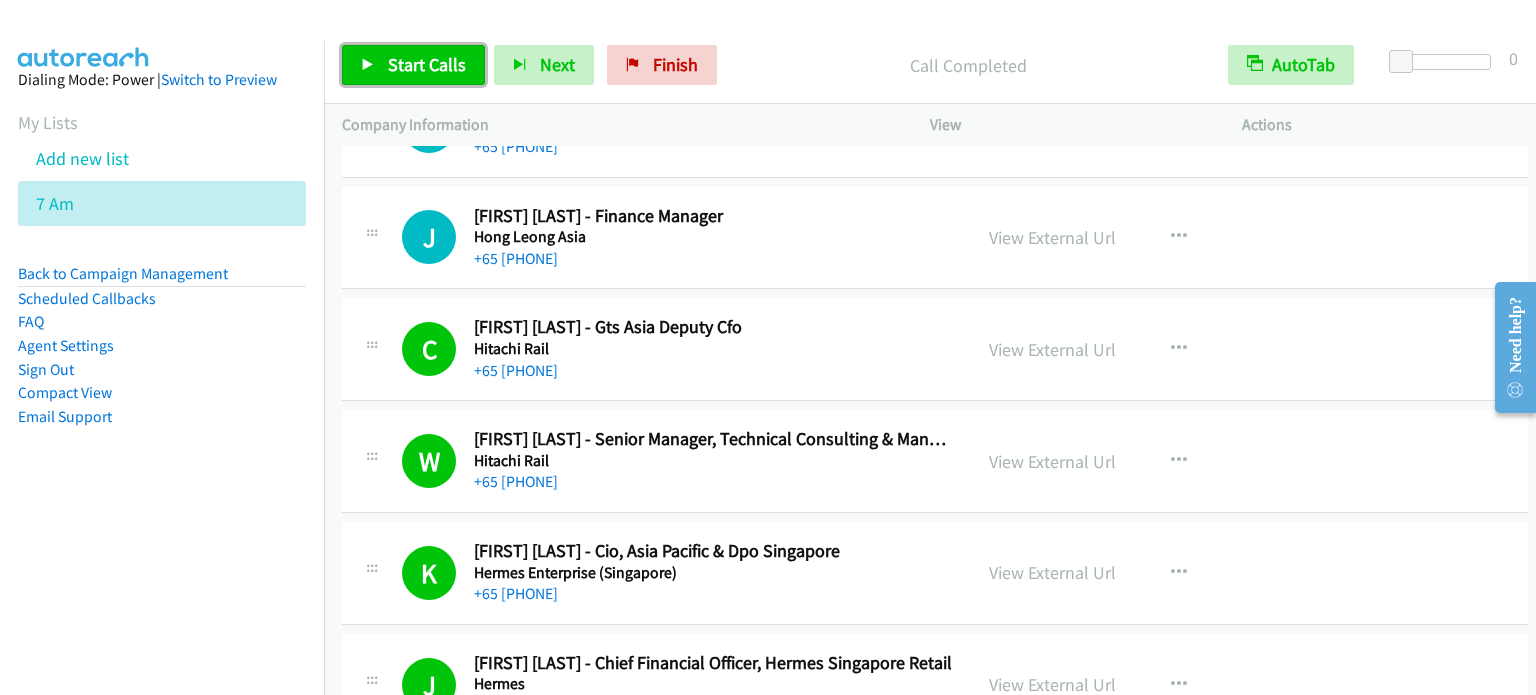 click on "Start Calls" at bounding box center (427, 64) 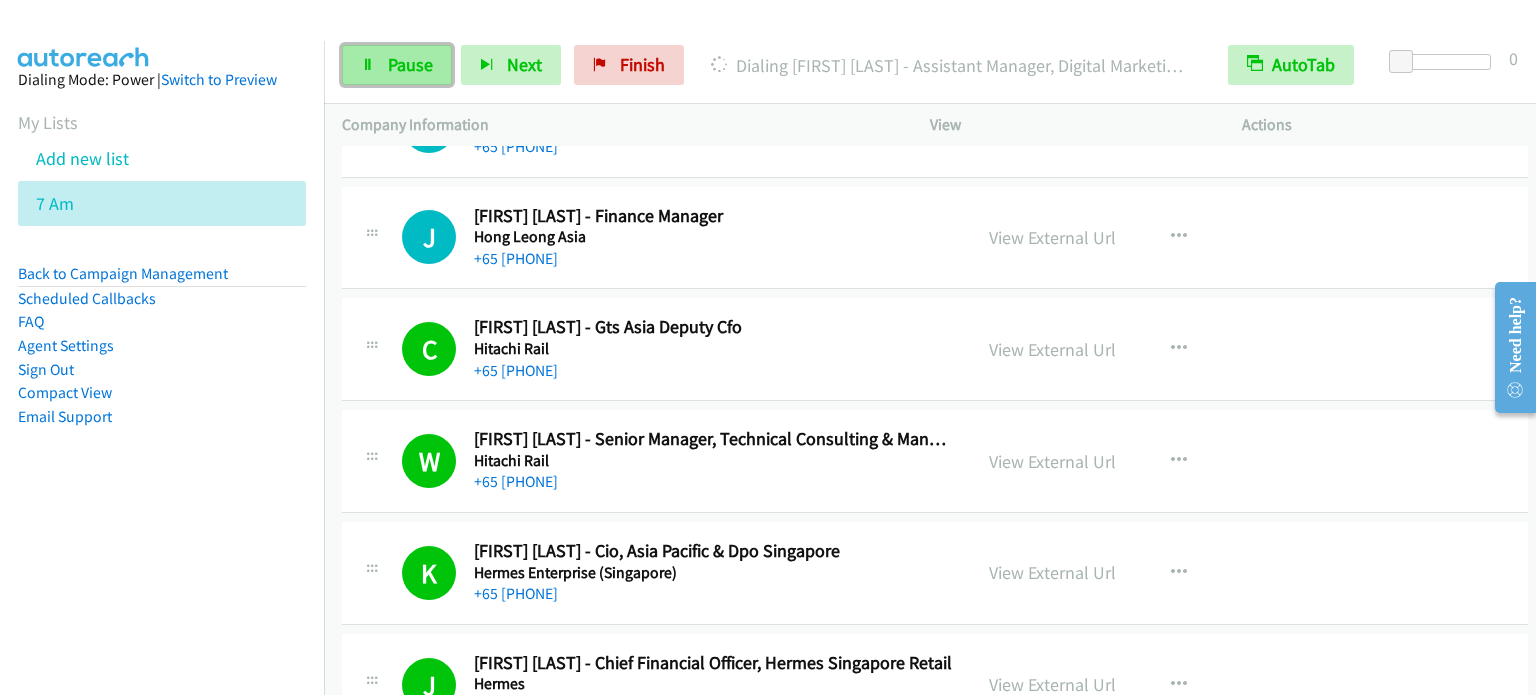 click on "Pause" at bounding box center (410, 64) 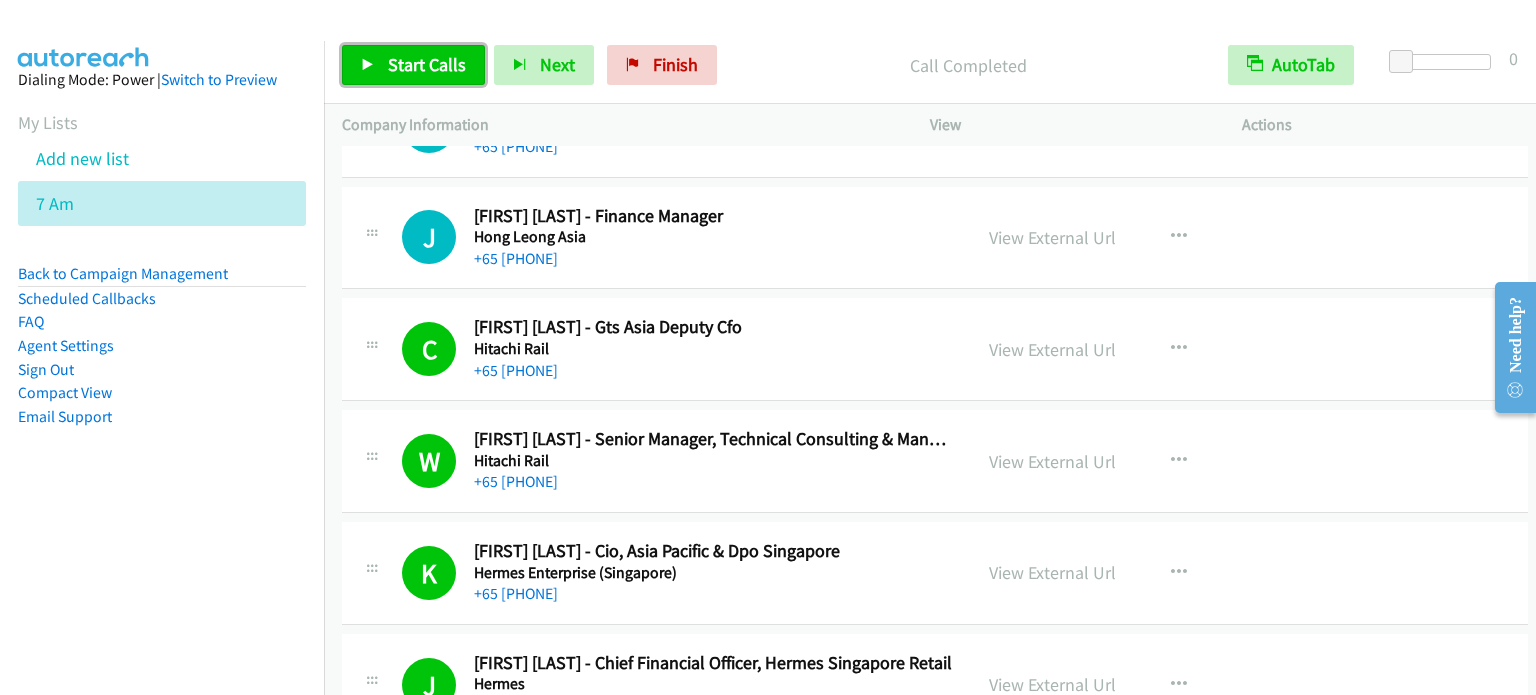 click on "Start Calls" at bounding box center [427, 64] 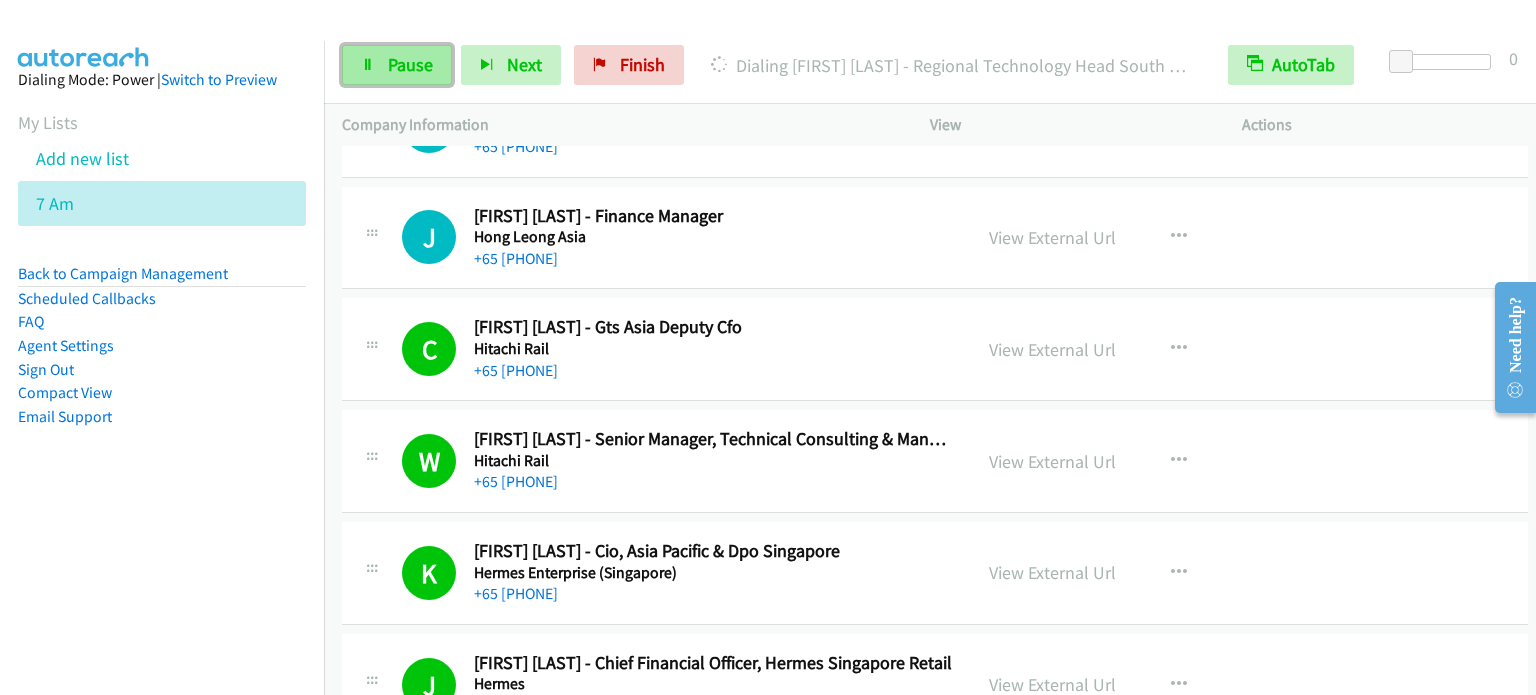 click on "Pause" at bounding box center (410, 64) 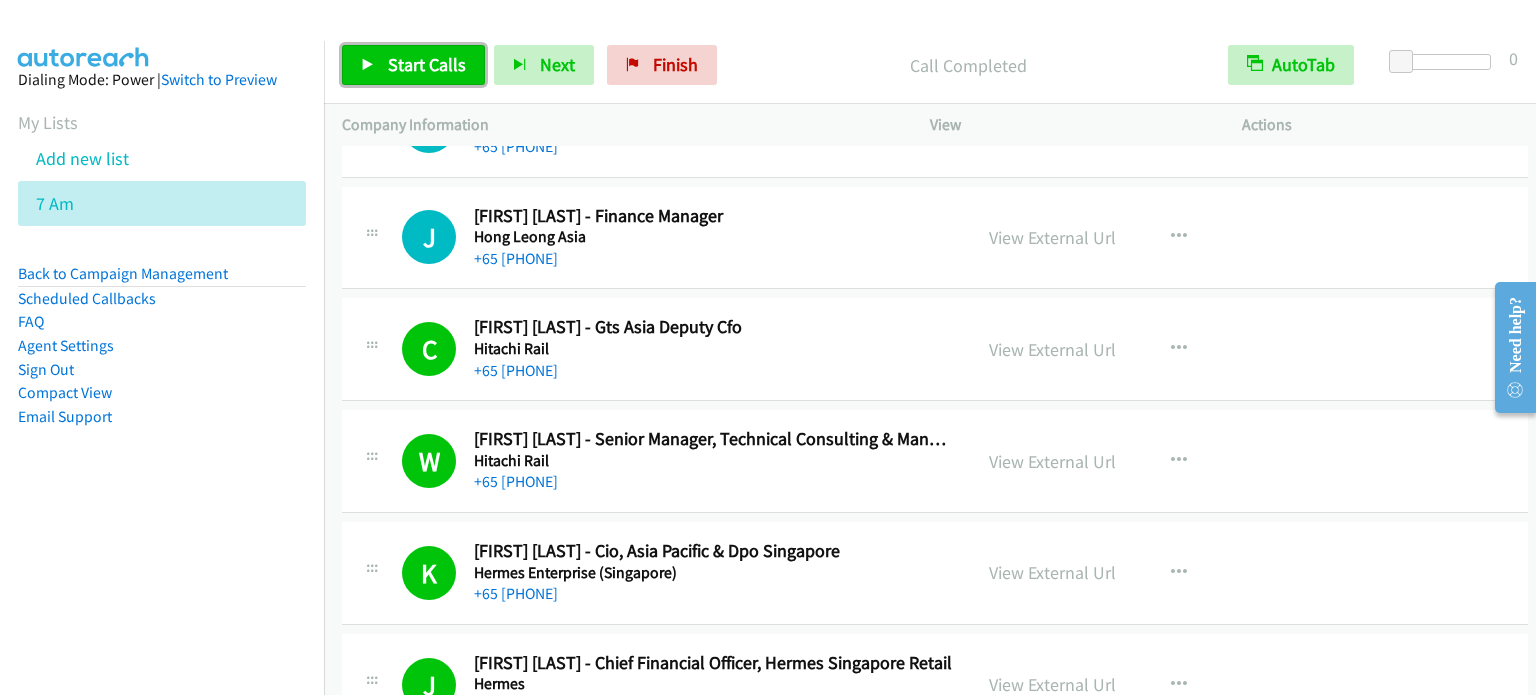 click on "Start Calls" at bounding box center [427, 64] 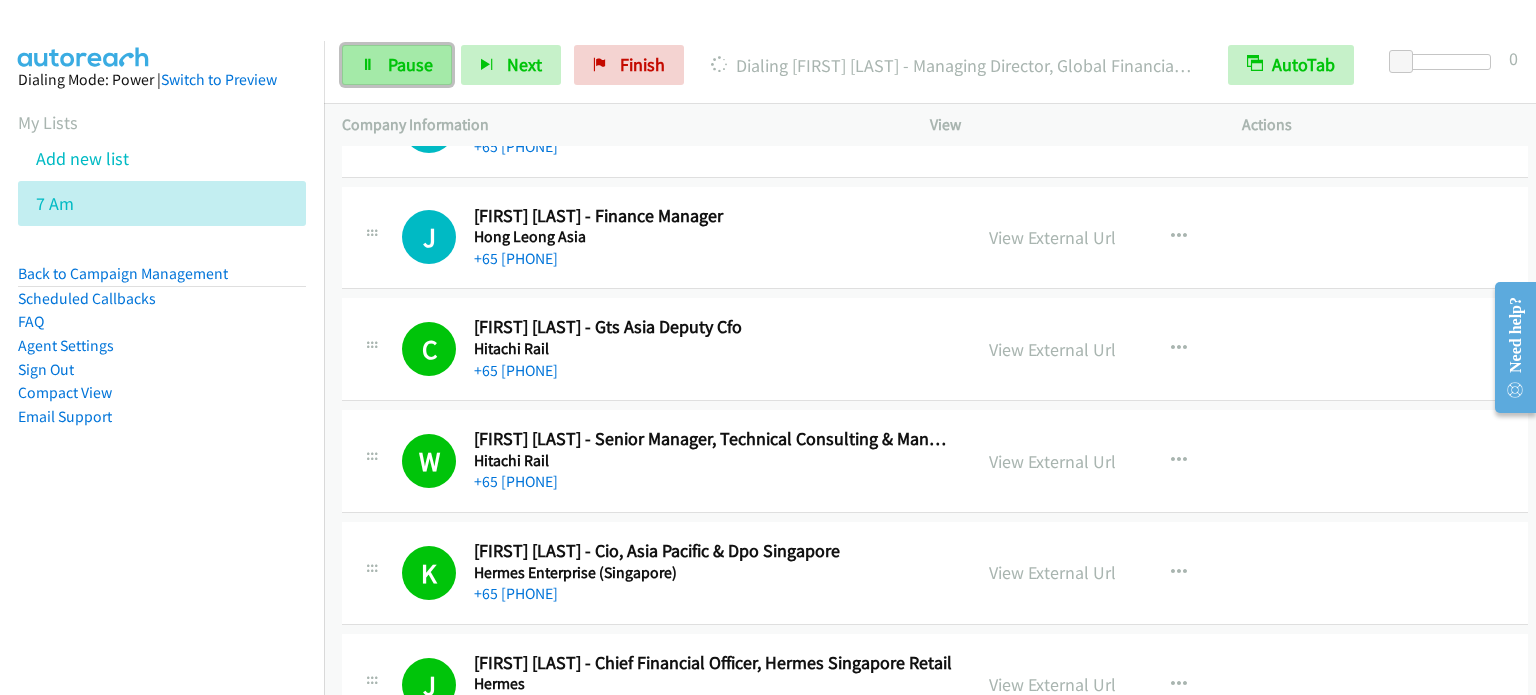 click on "Pause" at bounding box center [410, 64] 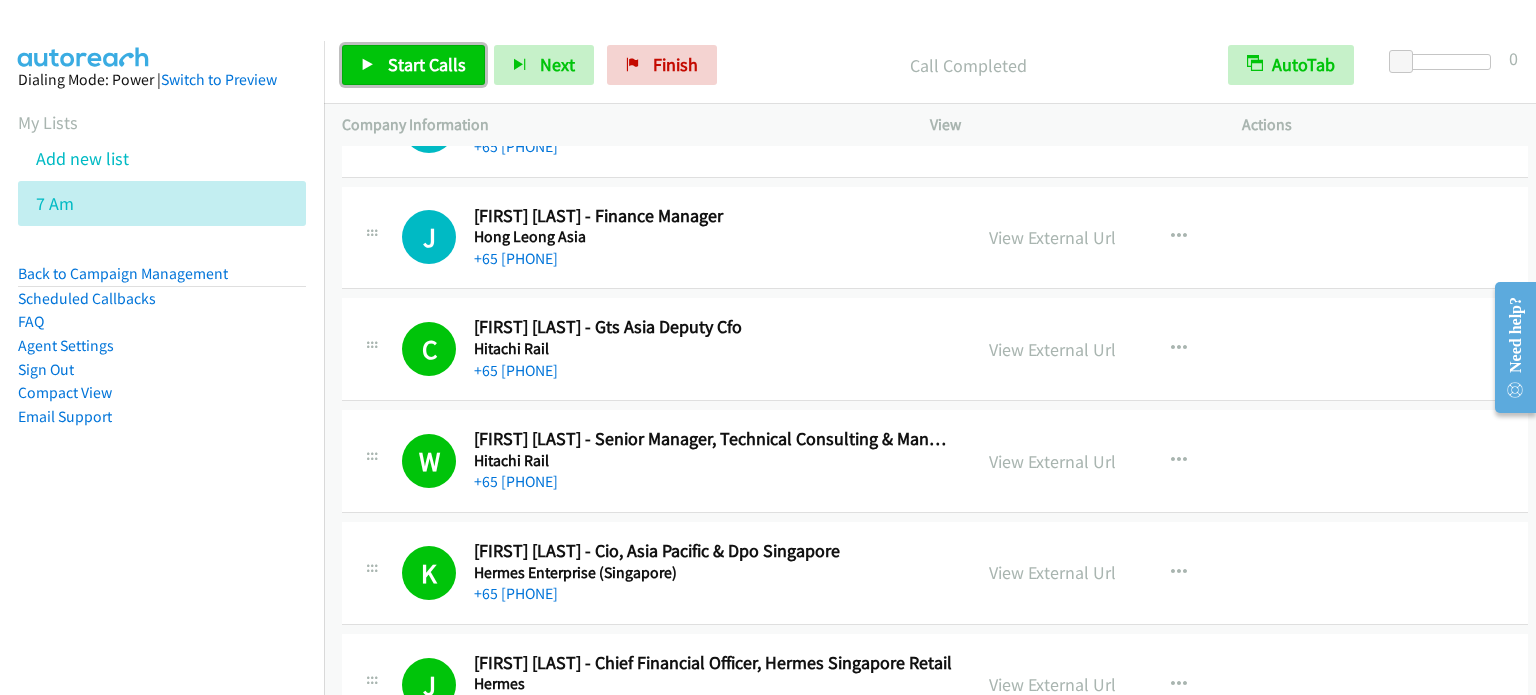 click on "Start Calls" at bounding box center (427, 64) 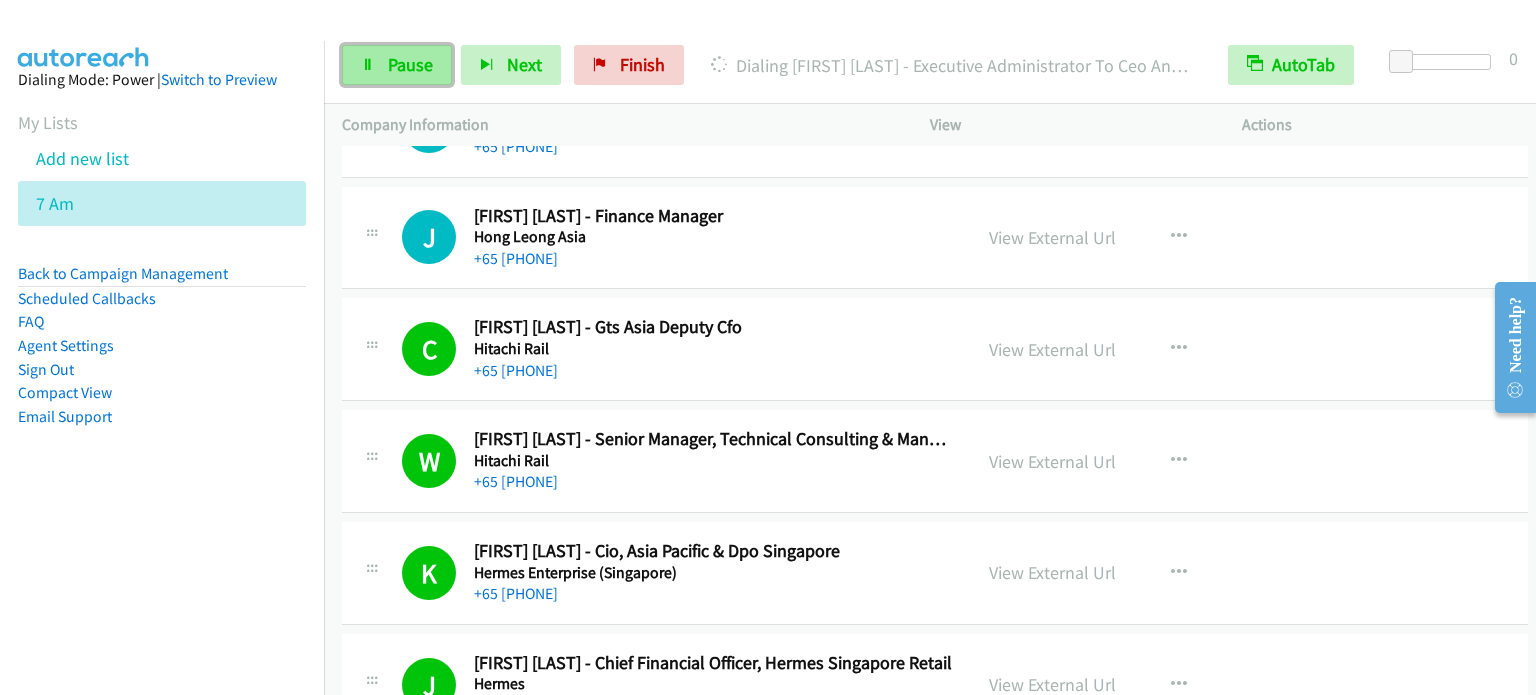 click on "Pause" at bounding box center [410, 64] 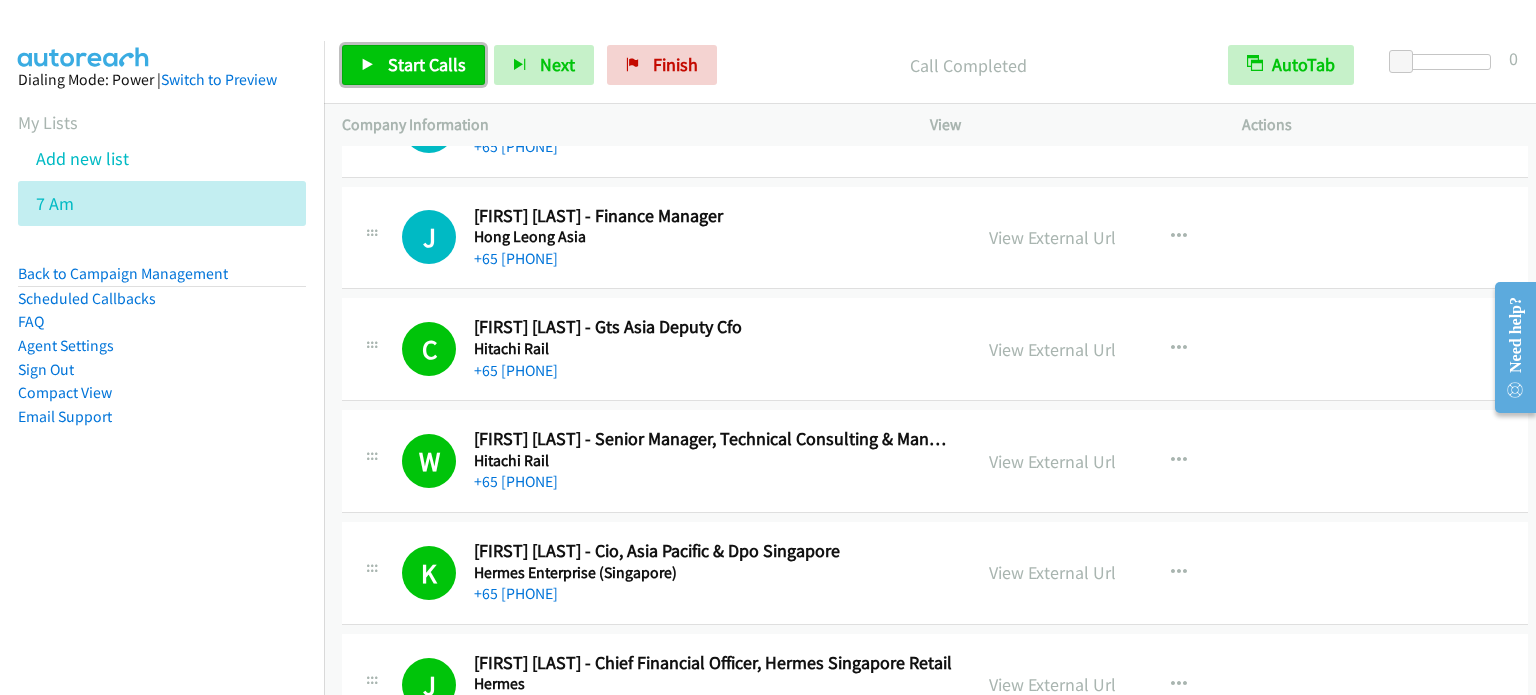 click on "Start Calls" at bounding box center (427, 64) 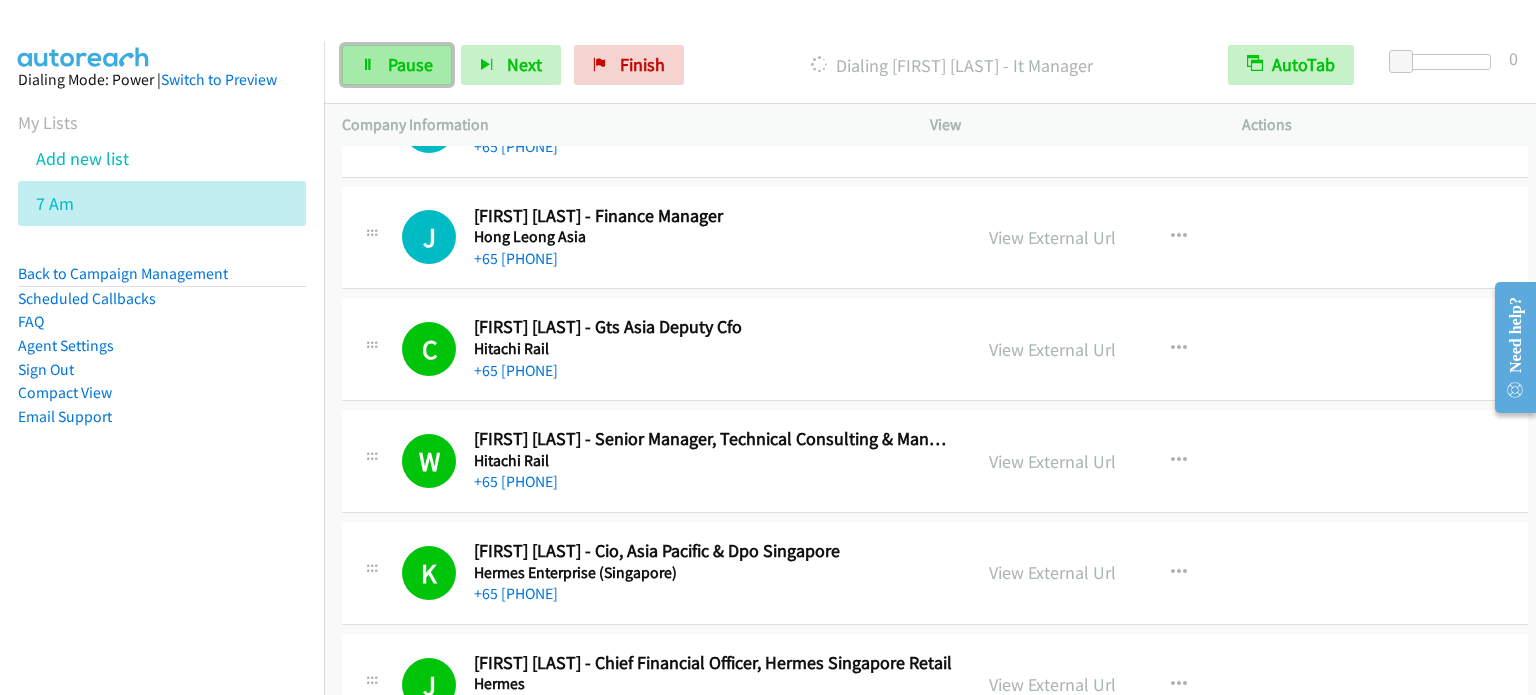 click on "Pause" at bounding box center [410, 64] 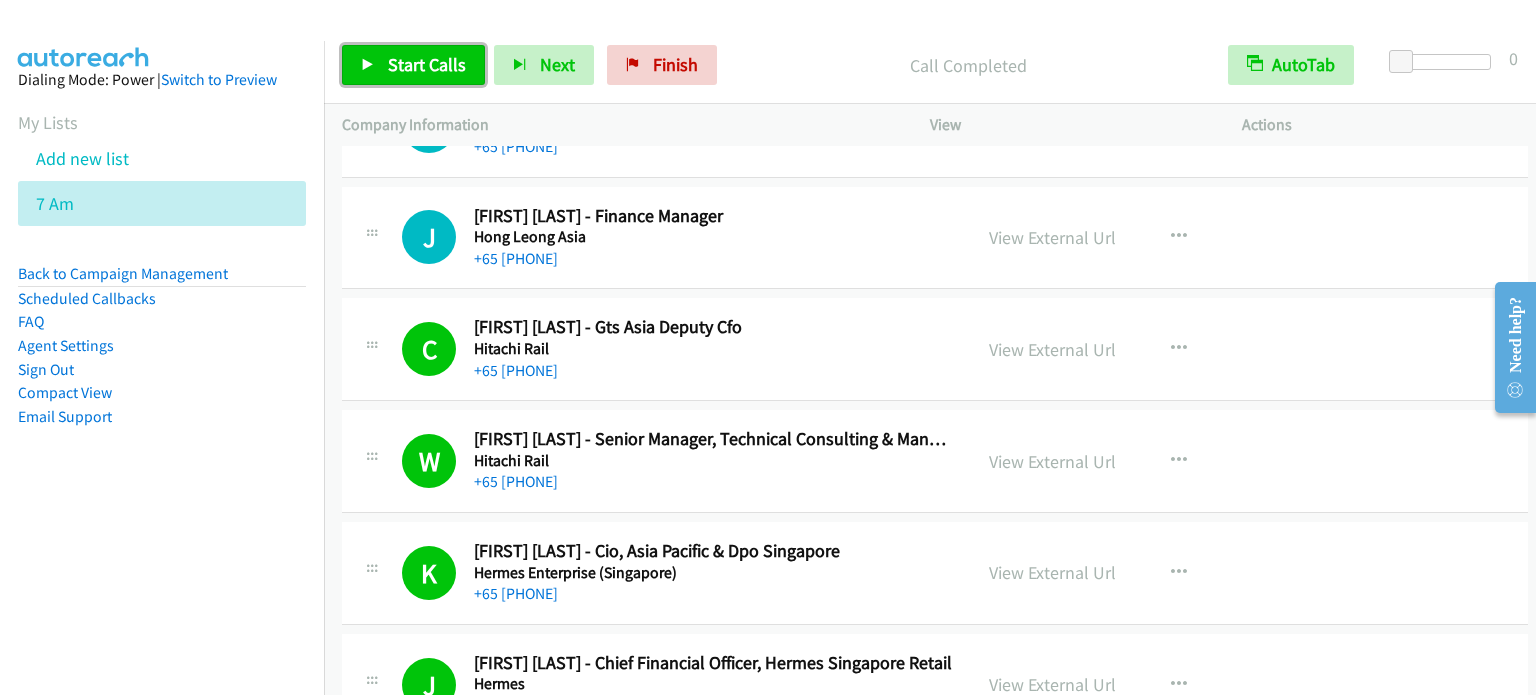 click on "Start Calls" at bounding box center (427, 64) 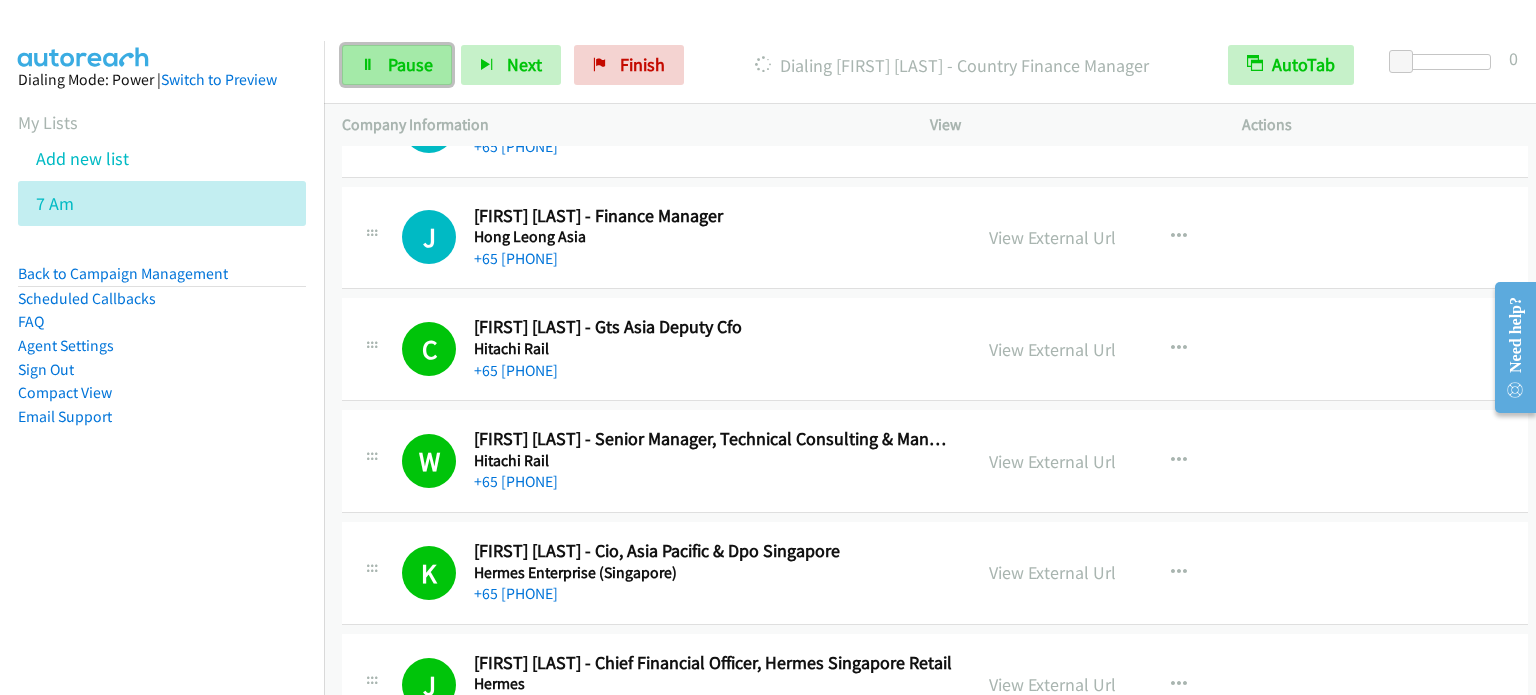 click on "Pause" at bounding box center [410, 64] 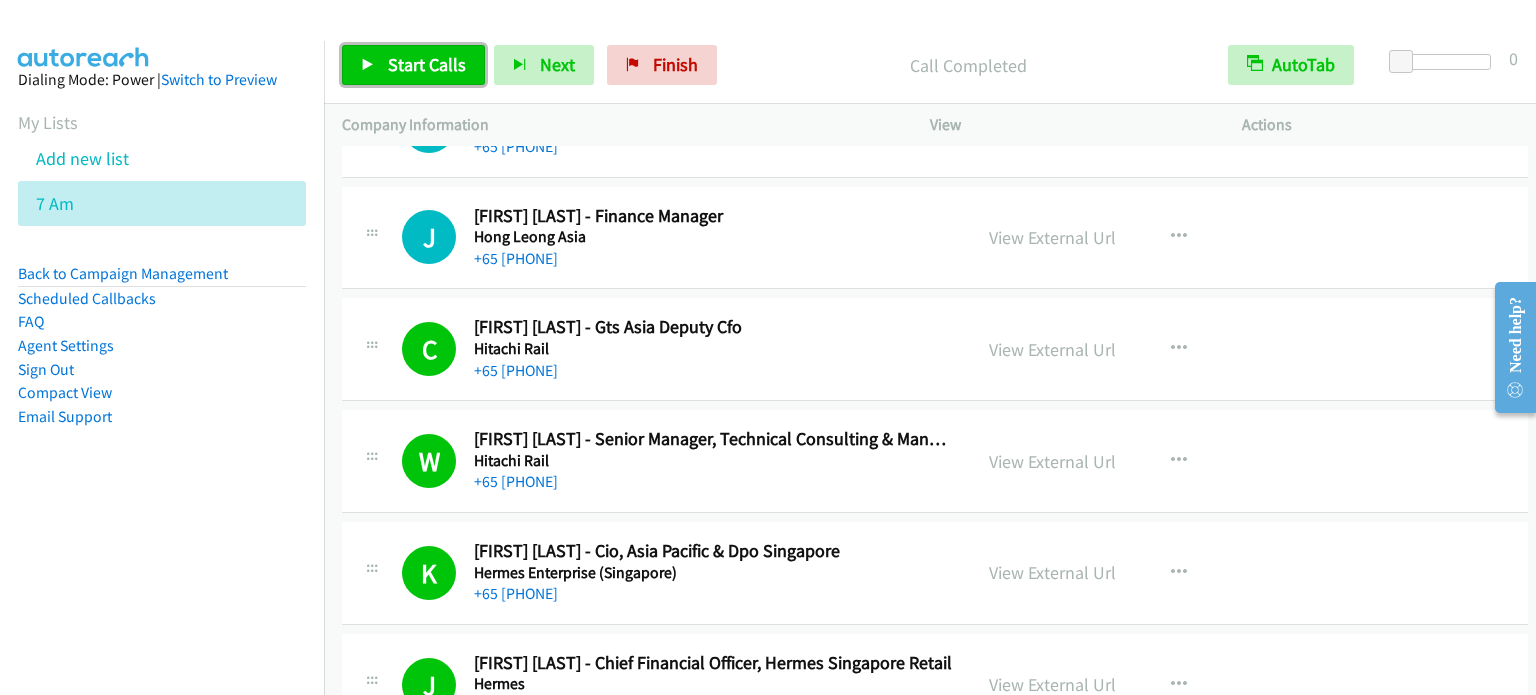 click on "Start Calls" at bounding box center [427, 64] 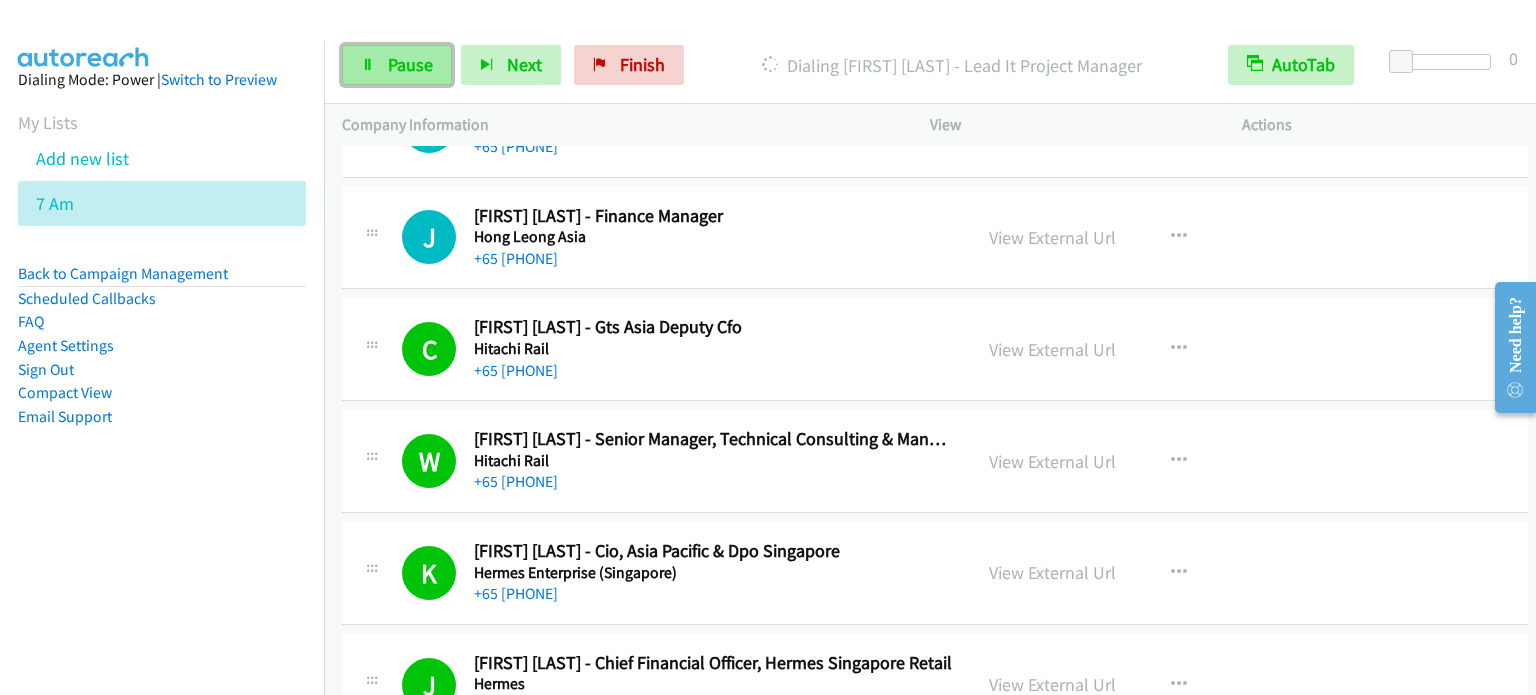click on "Pause" at bounding box center (410, 64) 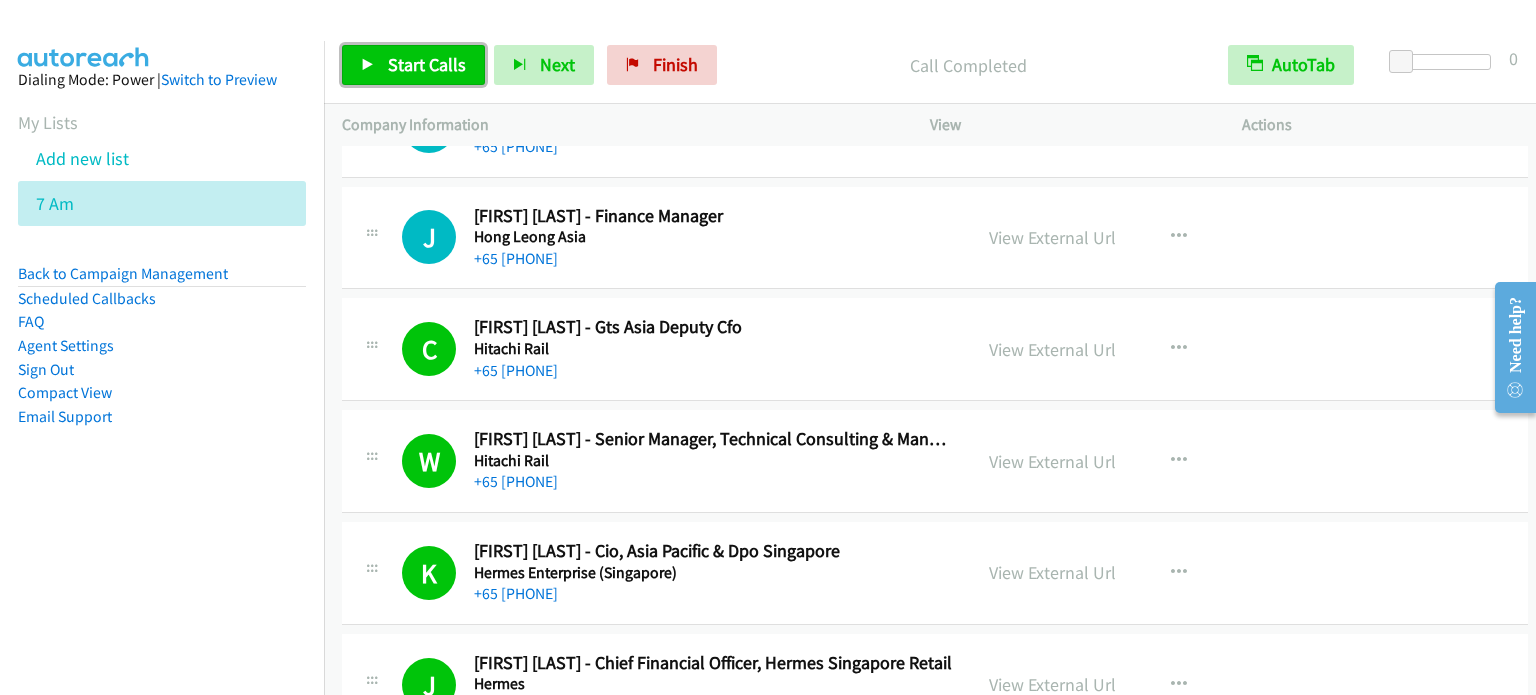 click on "Start Calls" at bounding box center [413, 65] 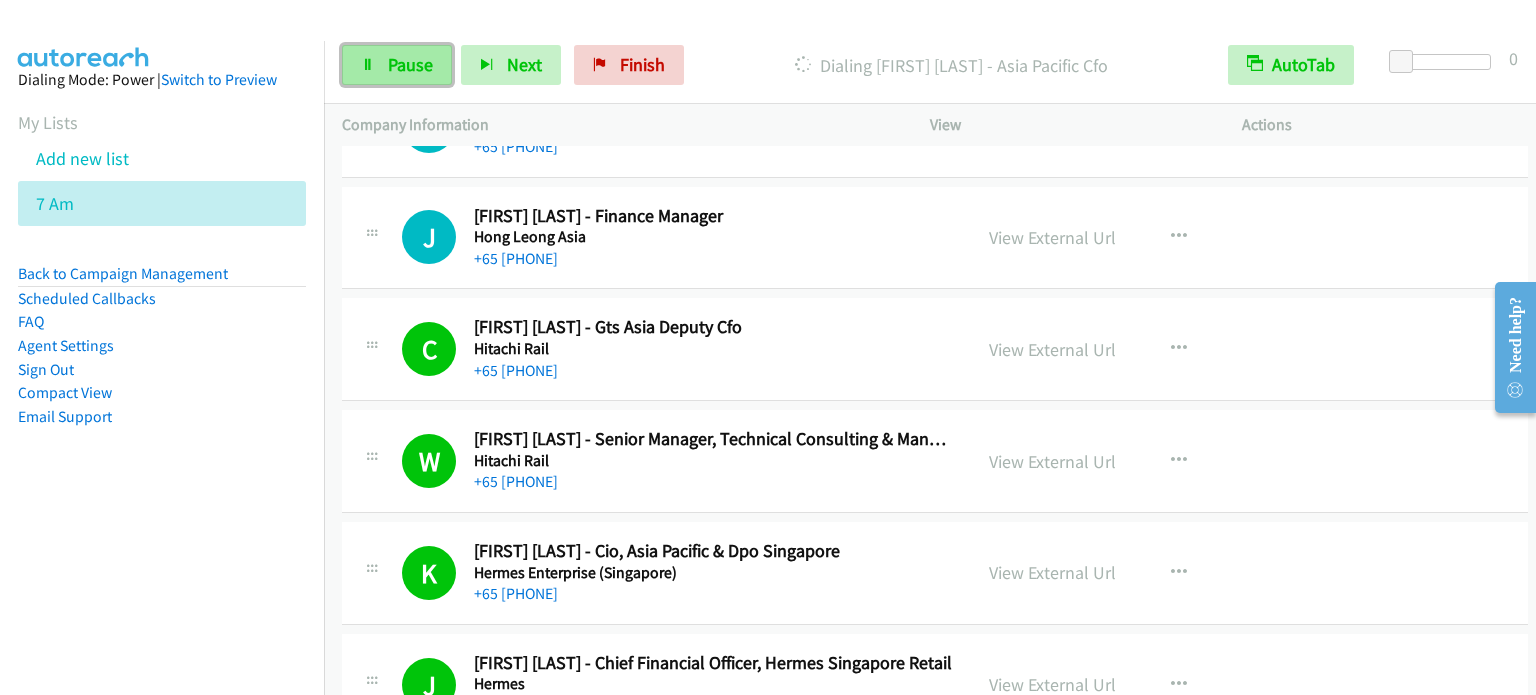 click on "Pause" at bounding box center [410, 64] 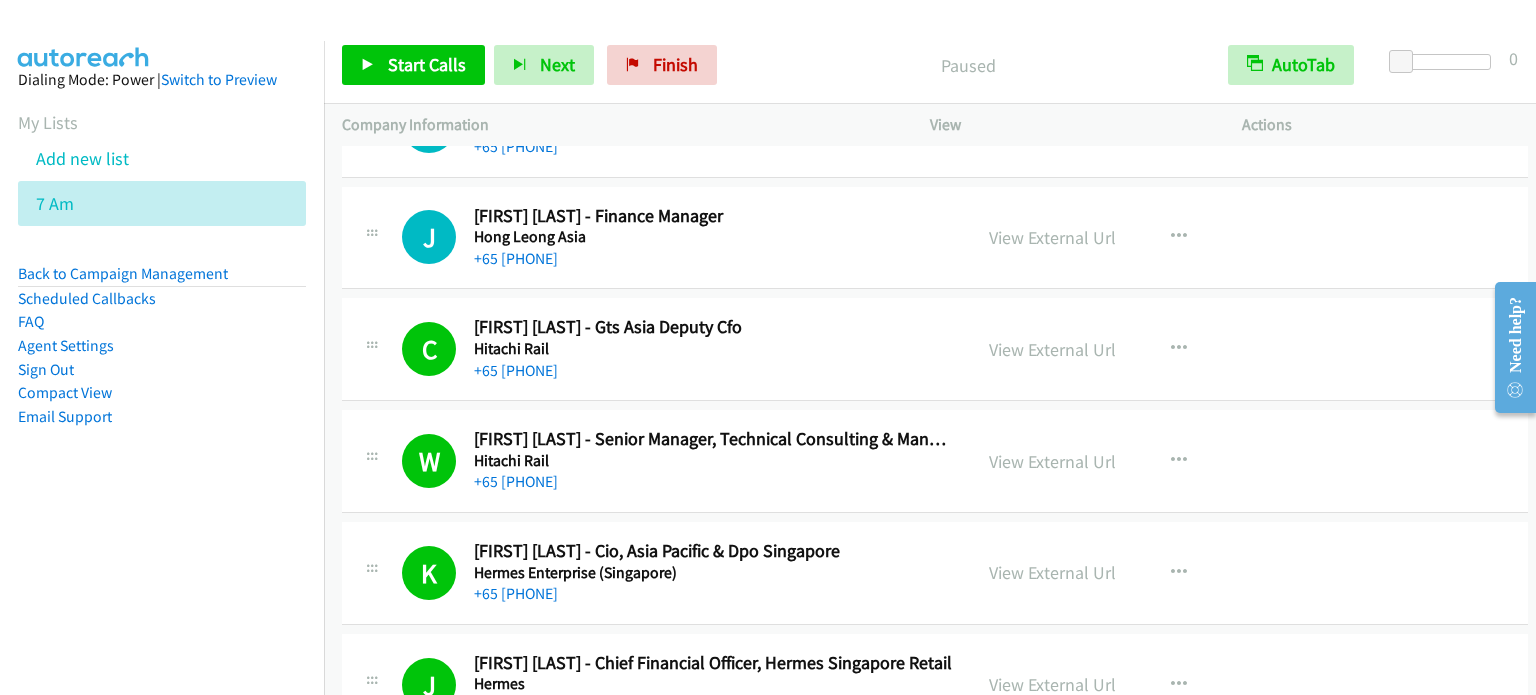 click on "Dialing Mode: Power
|
Switch to Preview
My Lists
Add new list
7 Am
Back to Campaign Management
Scheduled Callbacks
FAQ
Agent Settings
Sign Out
Compact View
Email Support" at bounding box center (162, 280) 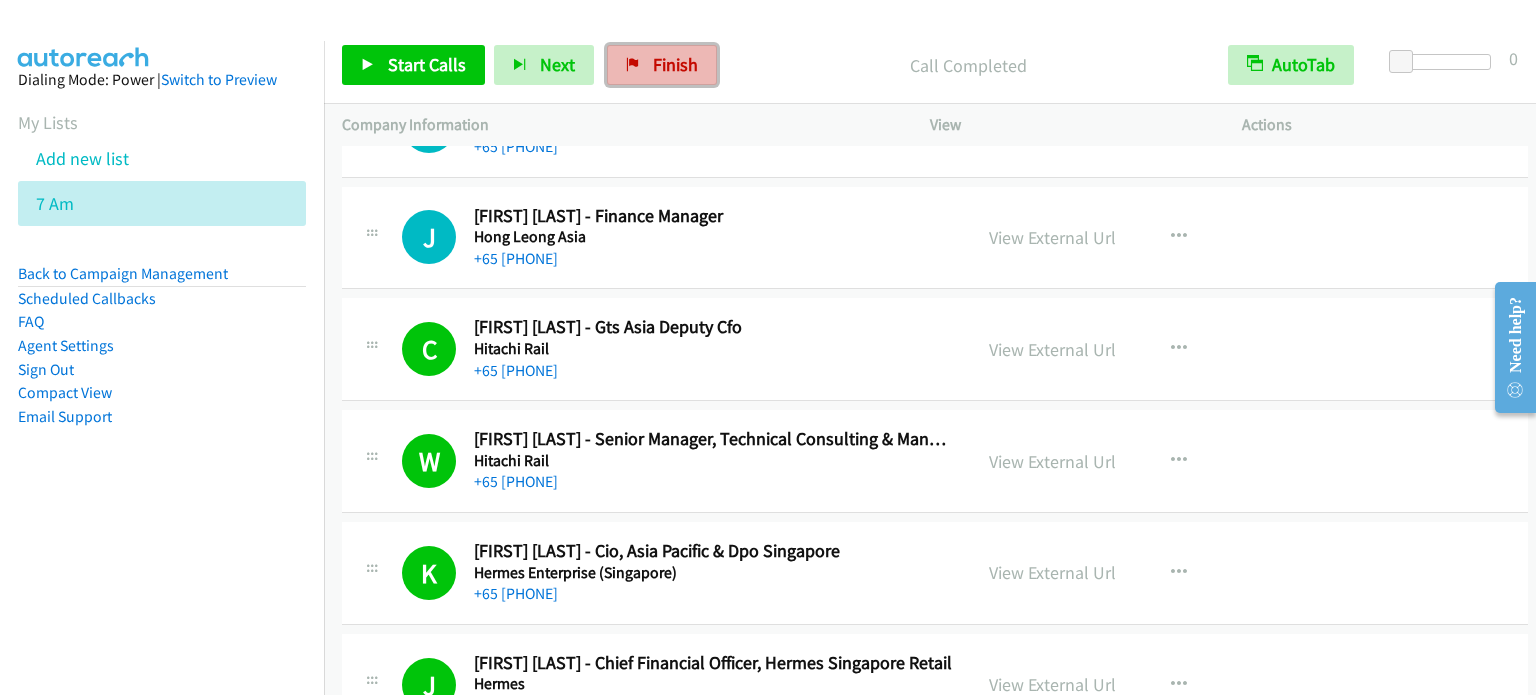 click on "Finish" at bounding box center [675, 64] 